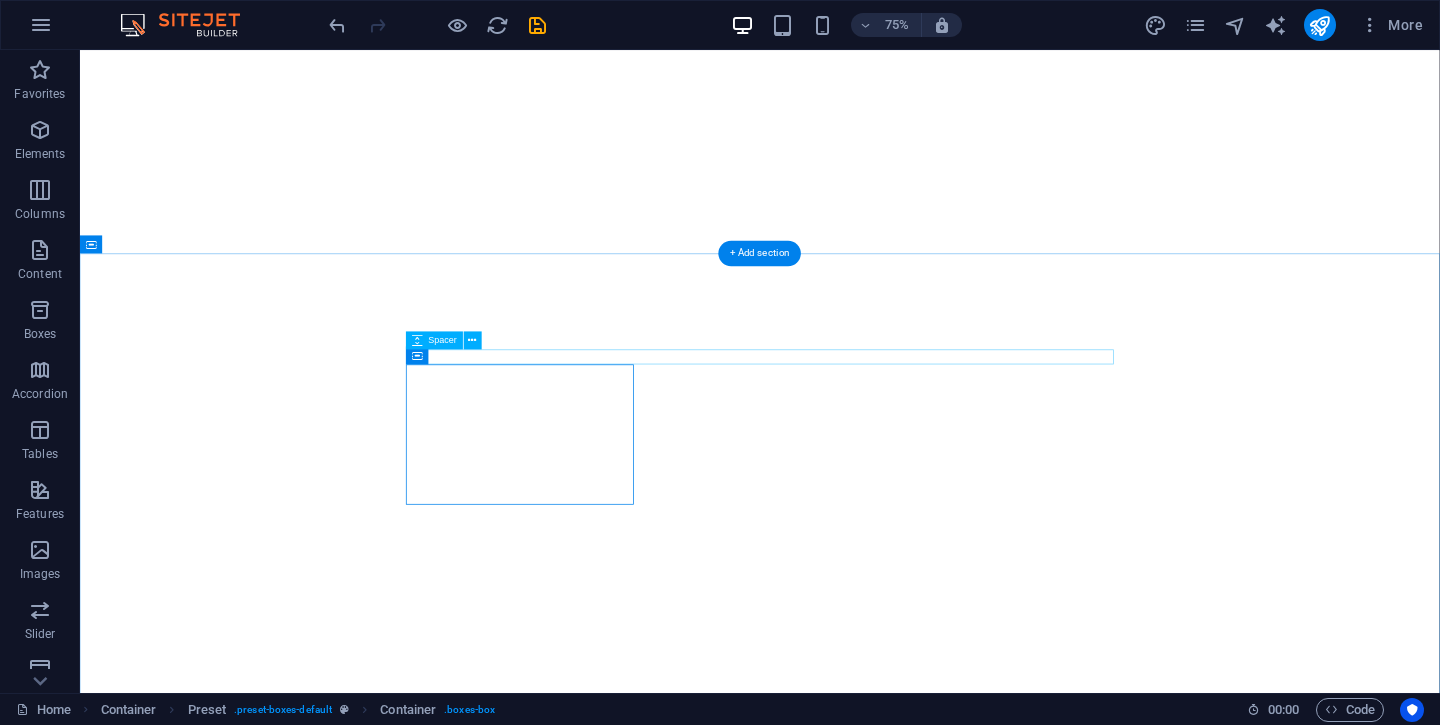 scroll, scrollTop: 0, scrollLeft: 0, axis: both 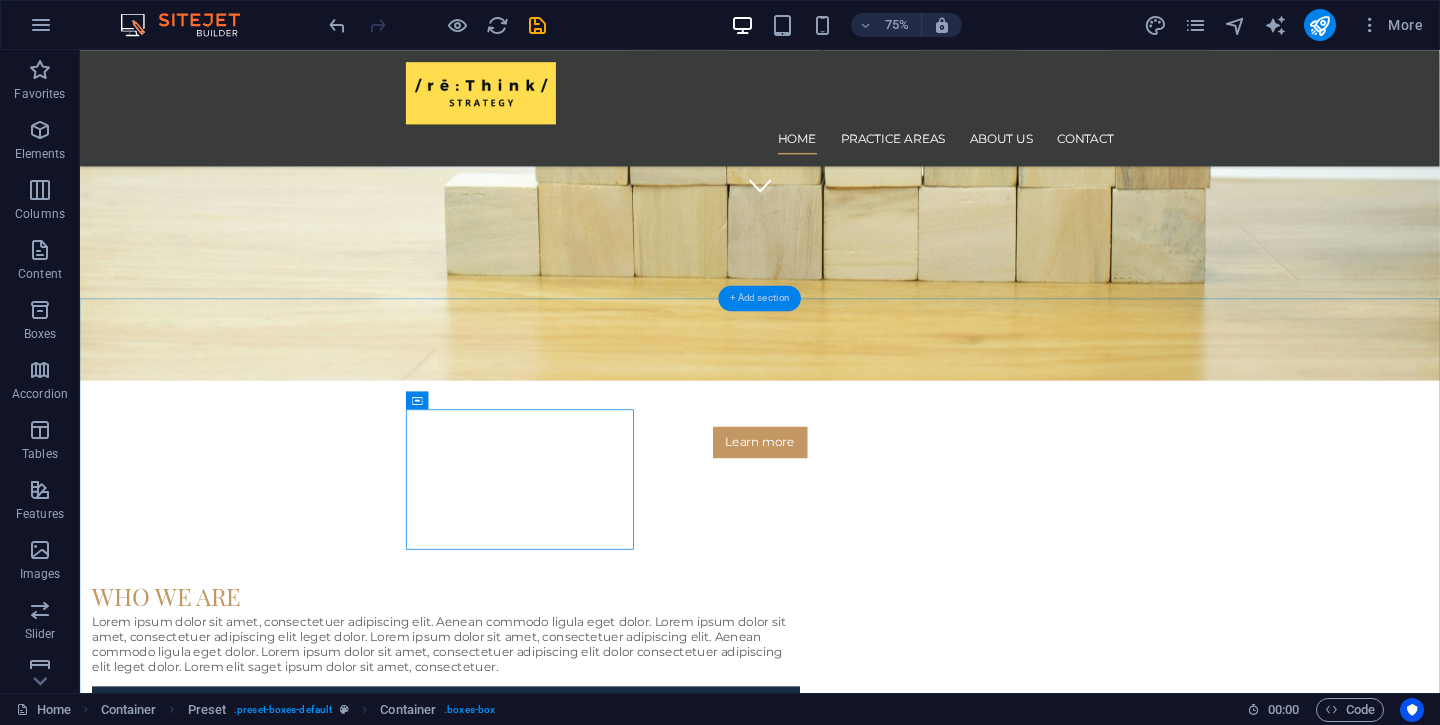 click on "+ Add section" at bounding box center [759, 299] 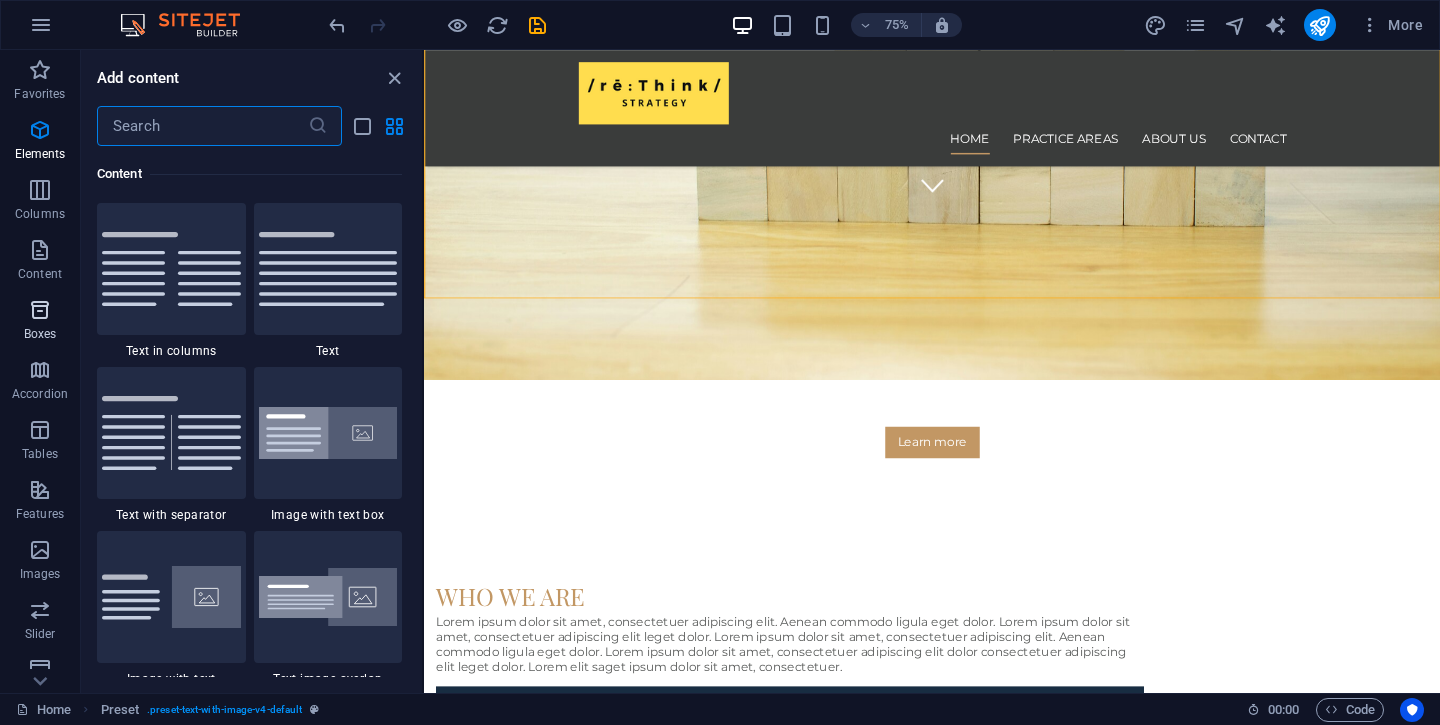 scroll, scrollTop: 3499, scrollLeft: 0, axis: vertical 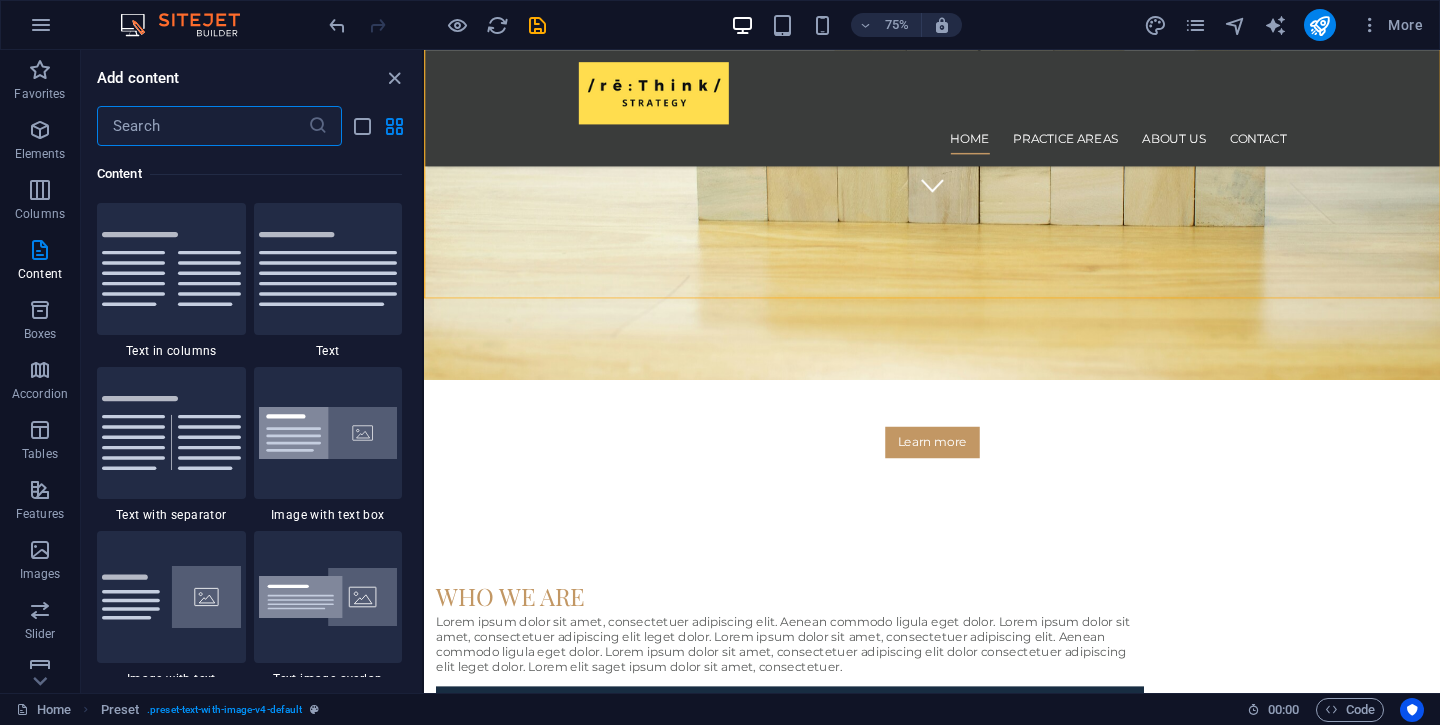 click at bounding box center (202, 126) 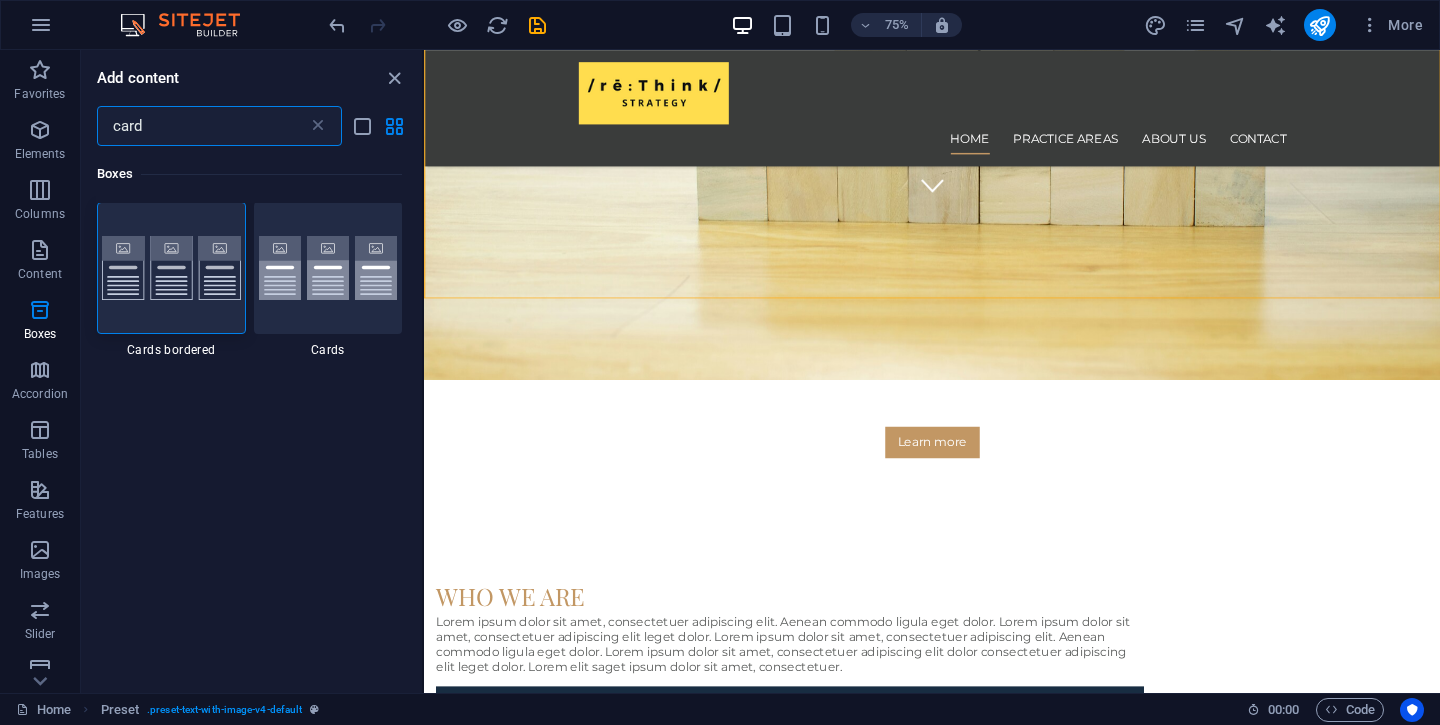 scroll, scrollTop: 0, scrollLeft: 0, axis: both 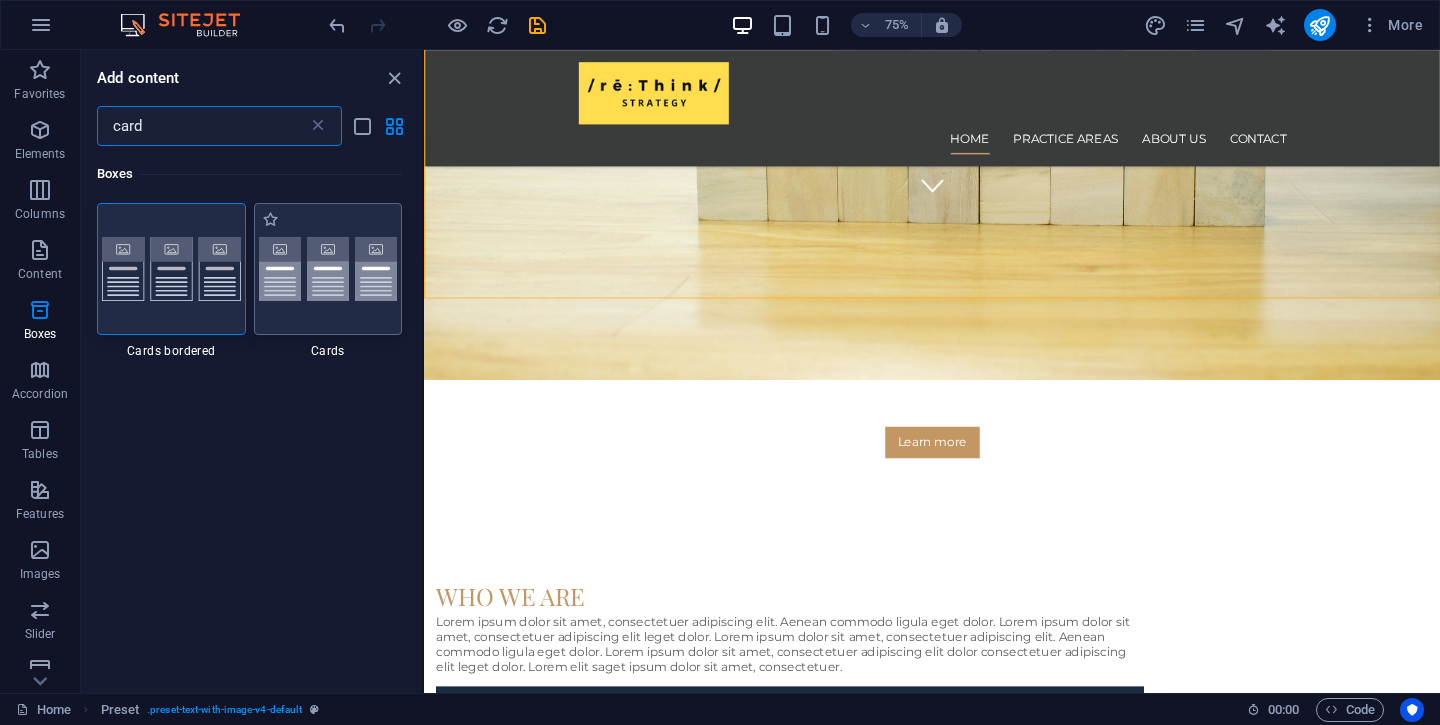 type on "card" 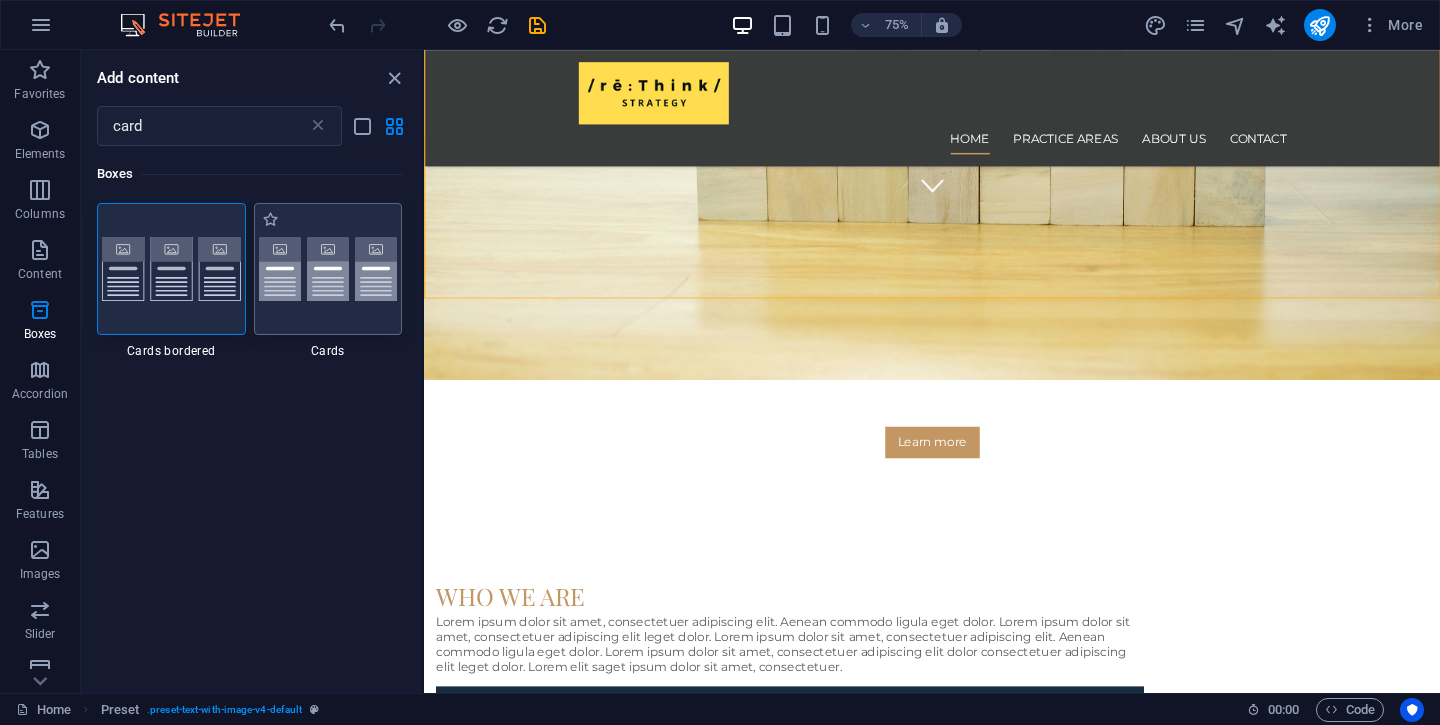 click at bounding box center (328, 269) 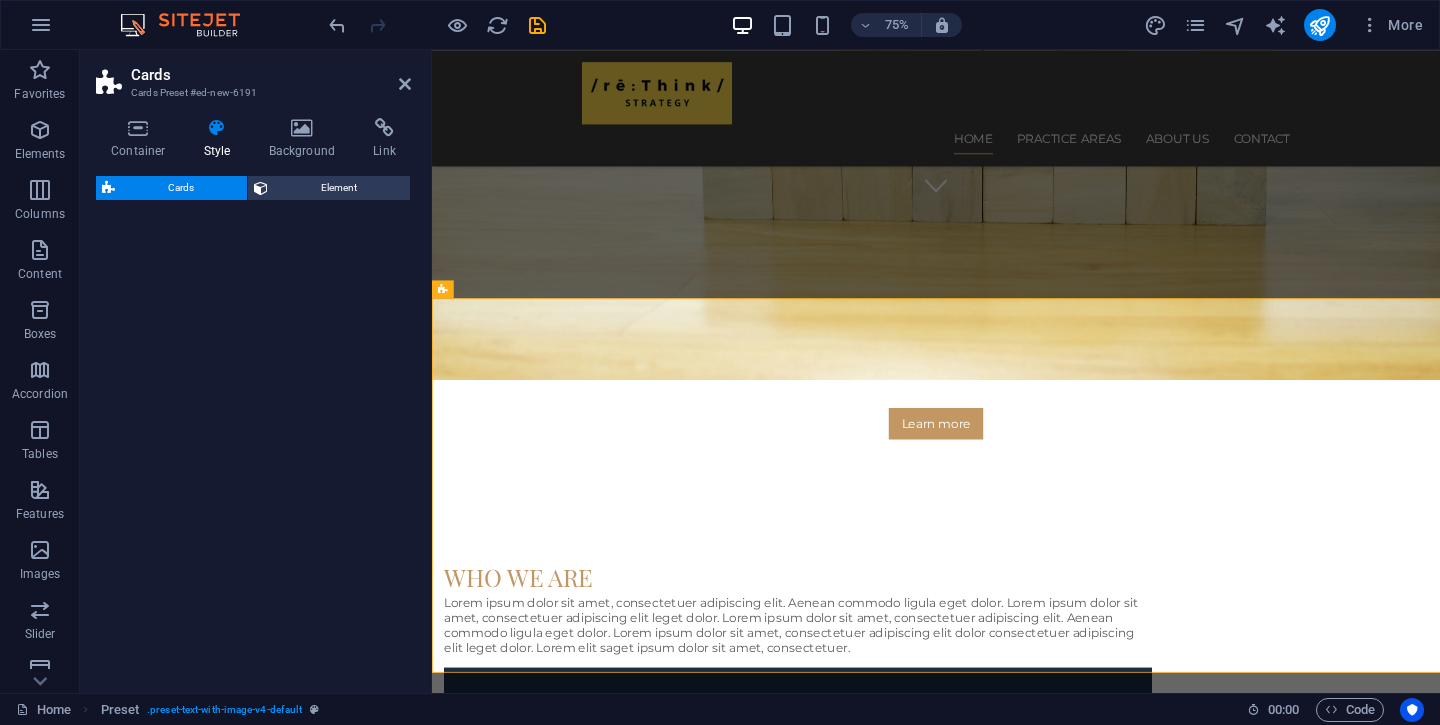 select on "rem" 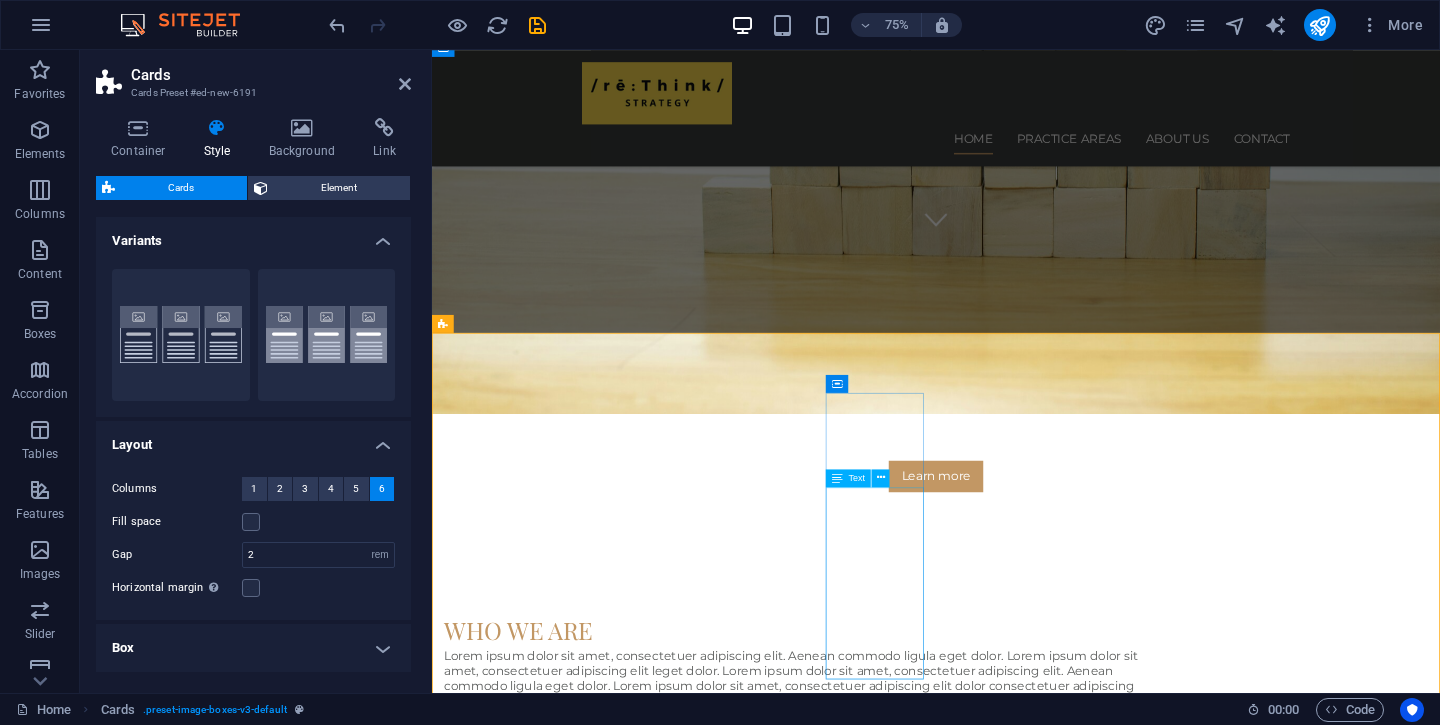 scroll, scrollTop: 598, scrollLeft: 0, axis: vertical 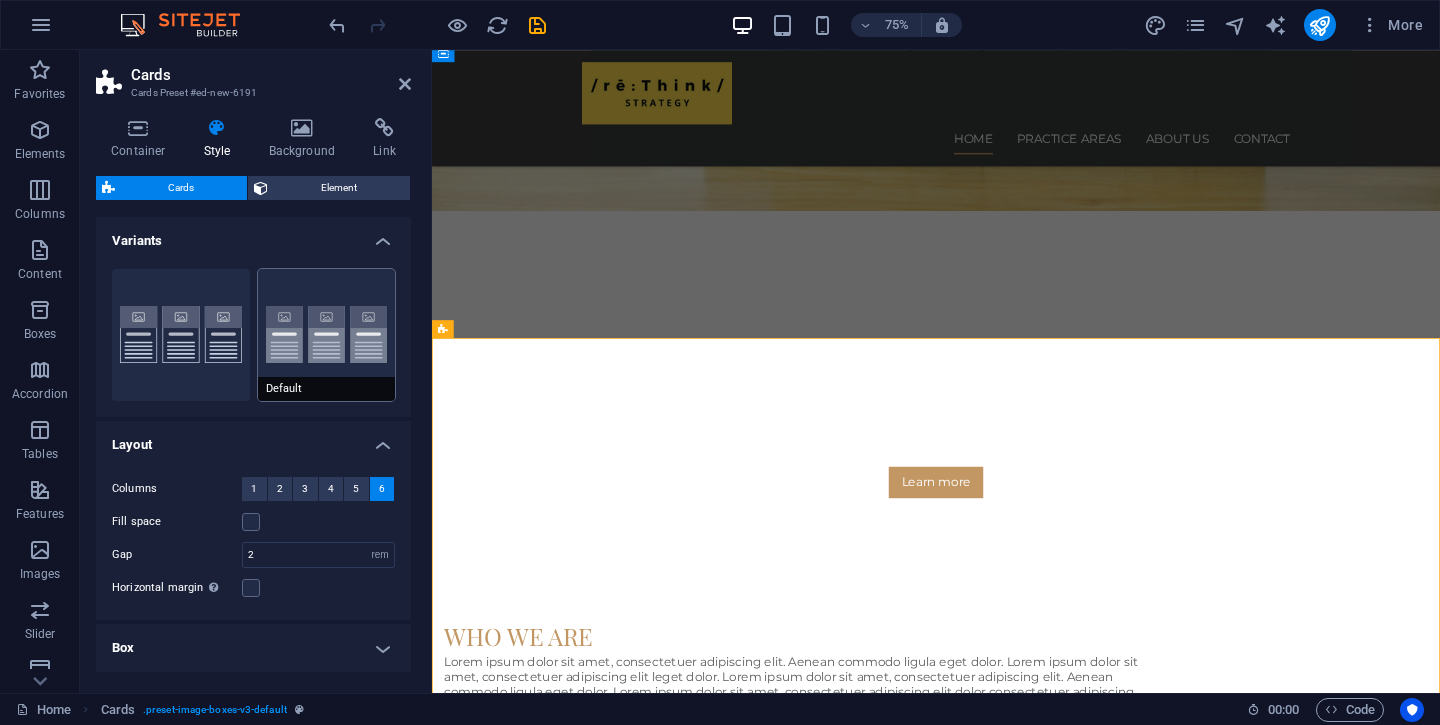 click on "Default" at bounding box center (327, 335) 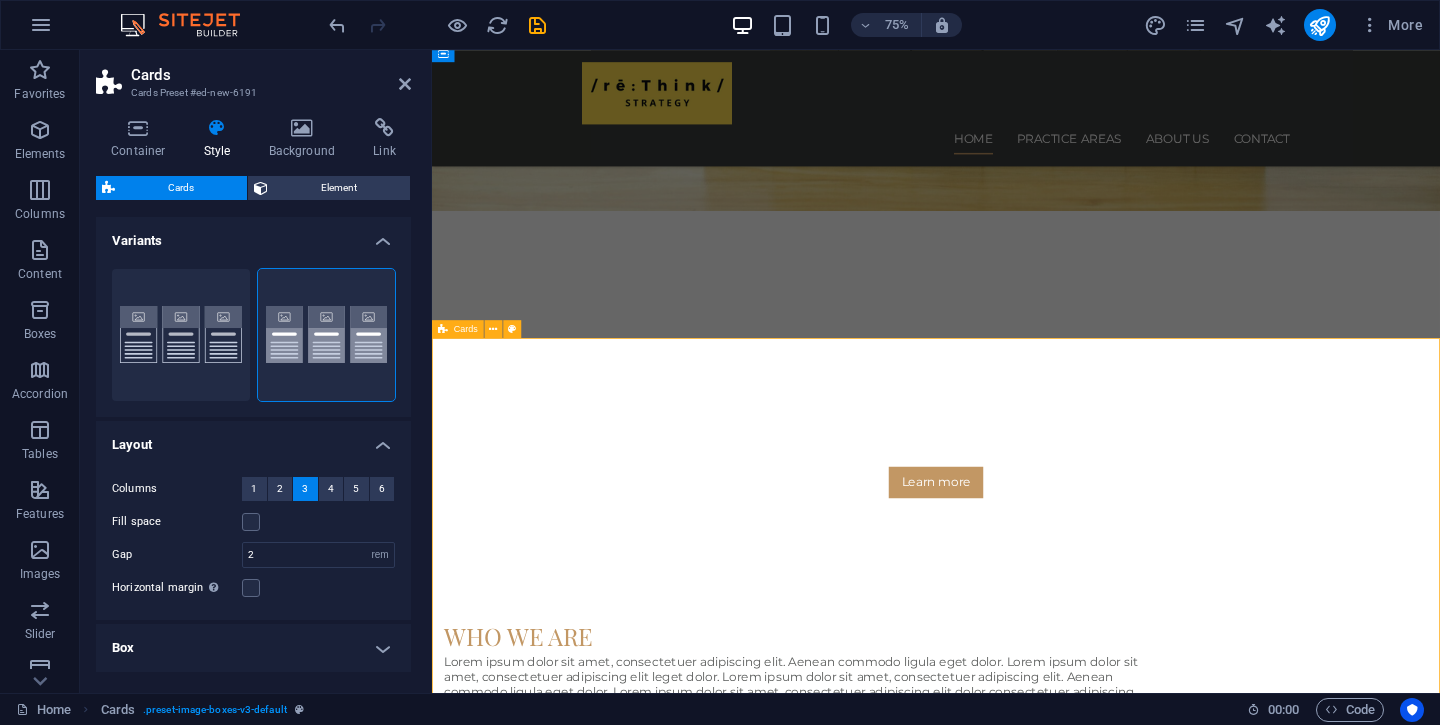 click on "Headline Lorem ipsum dolor sit amet, consectetuer adipiscing elit. Aenean commodo ligula eget dolor. Lorem ipsum dolor sit amet. Headline Lorem ipsum dolor sit amet, consectetuer adipiscing elit. Aenean commodo ligula eget dolor. Lorem ipsum dolor sit amet. Headline Lorem ipsum dolor sit amet, consectetuer adipiscing elit. Aenean commodo ligula eget dolor. Lorem ipsum dolor sit amet." at bounding box center [1104, 2049] 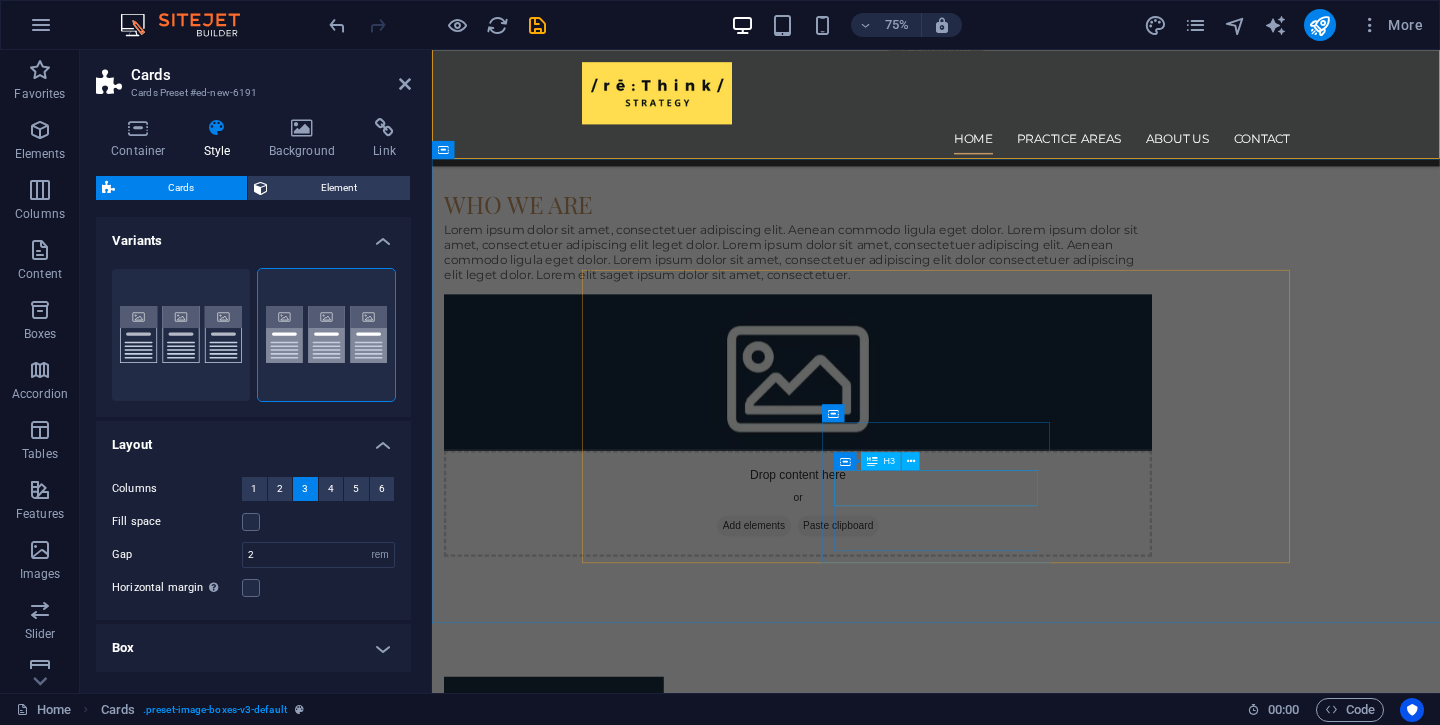 scroll, scrollTop: 588, scrollLeft: 0, axis: vertical 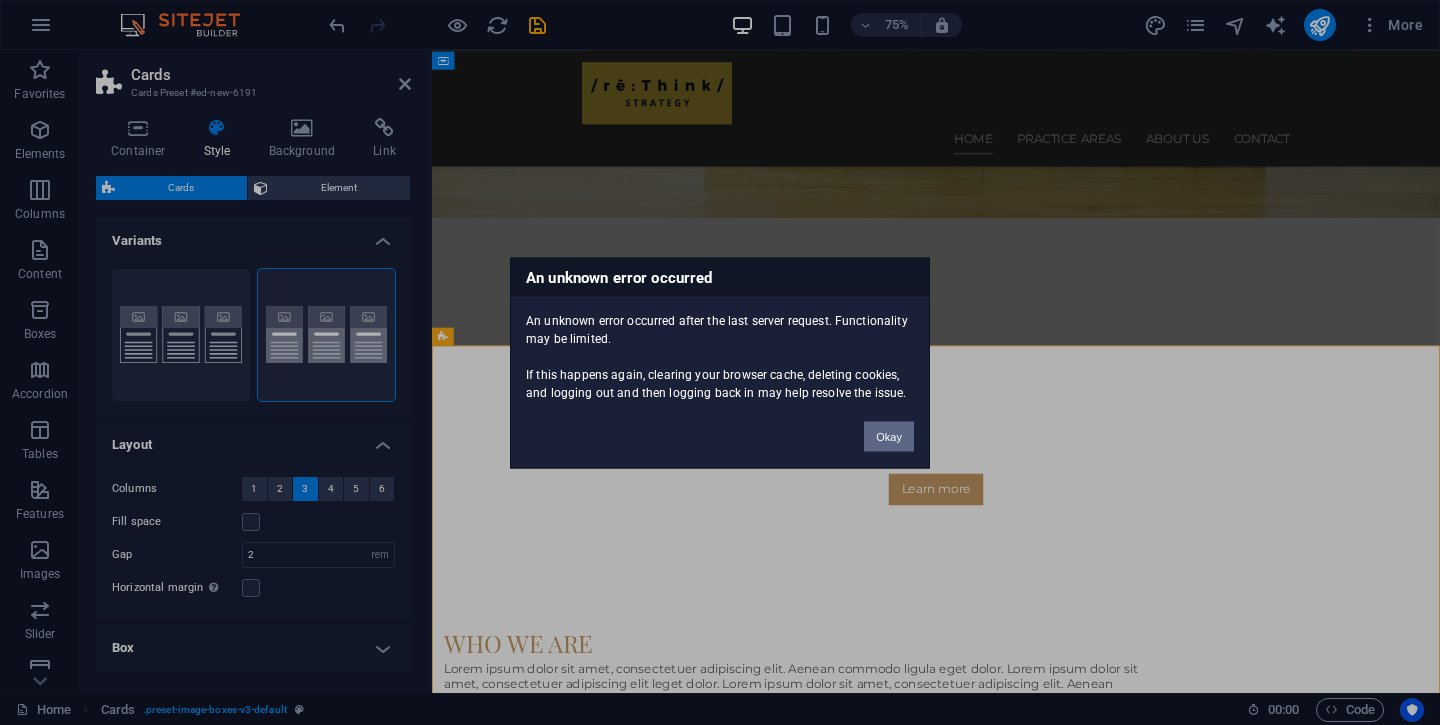 click on "Okay" at bounding box center [889, 436] 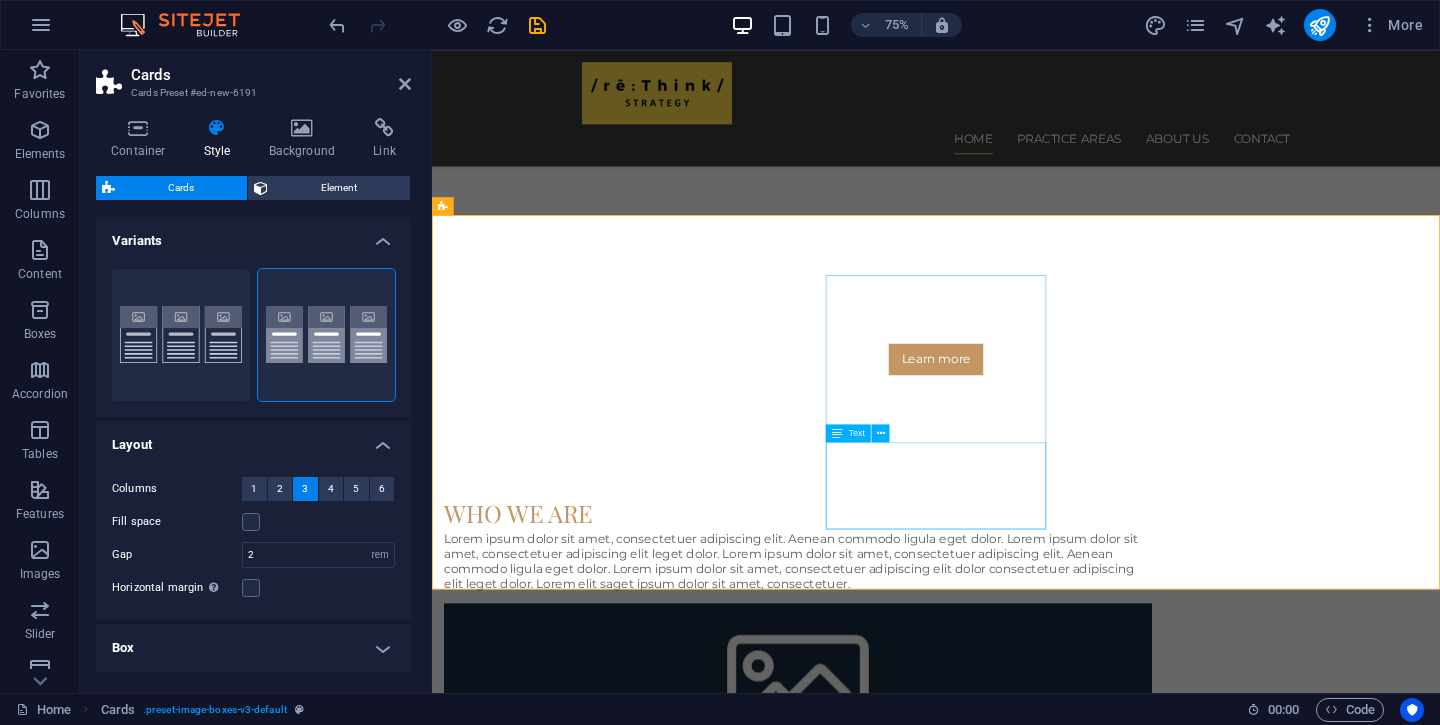 scroll, scrollTop: 765, scrollLeft: 0, axis: vertical 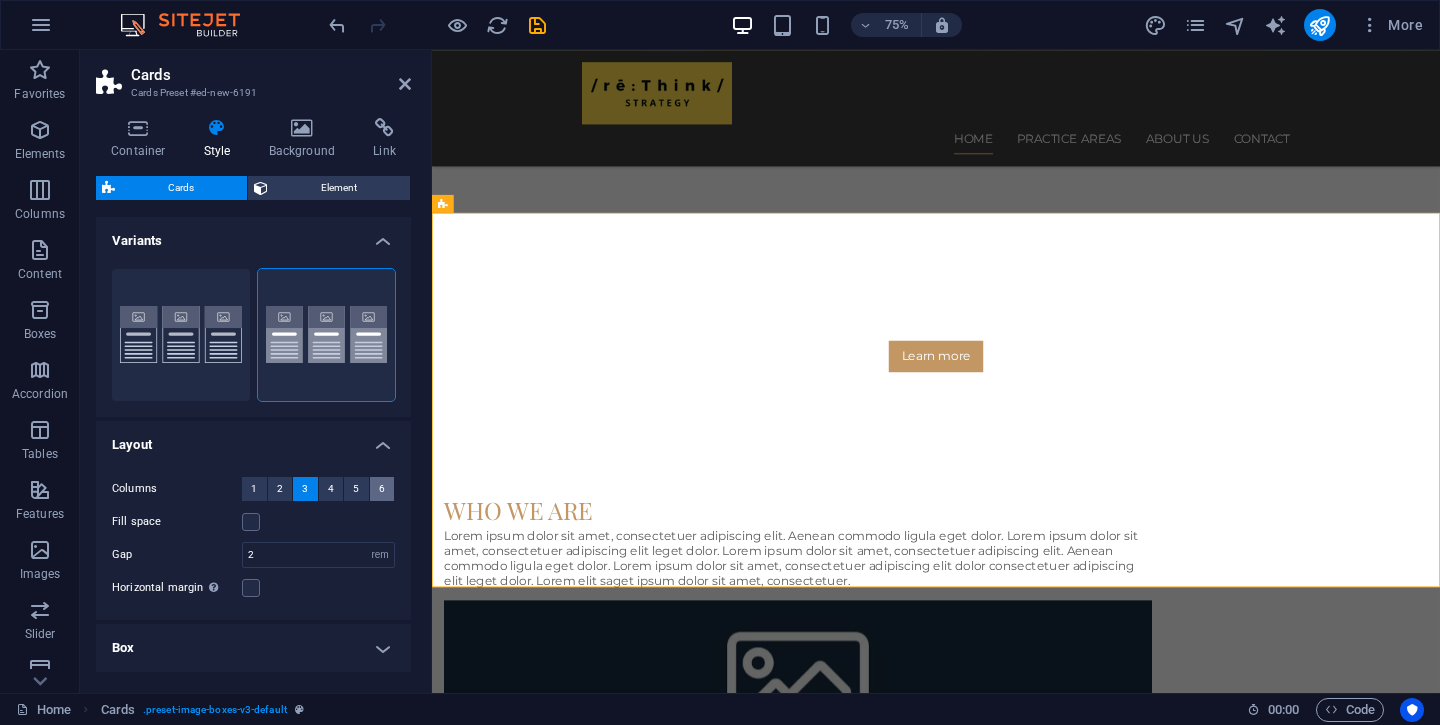 click on "6" at bounding box center [382, 489] 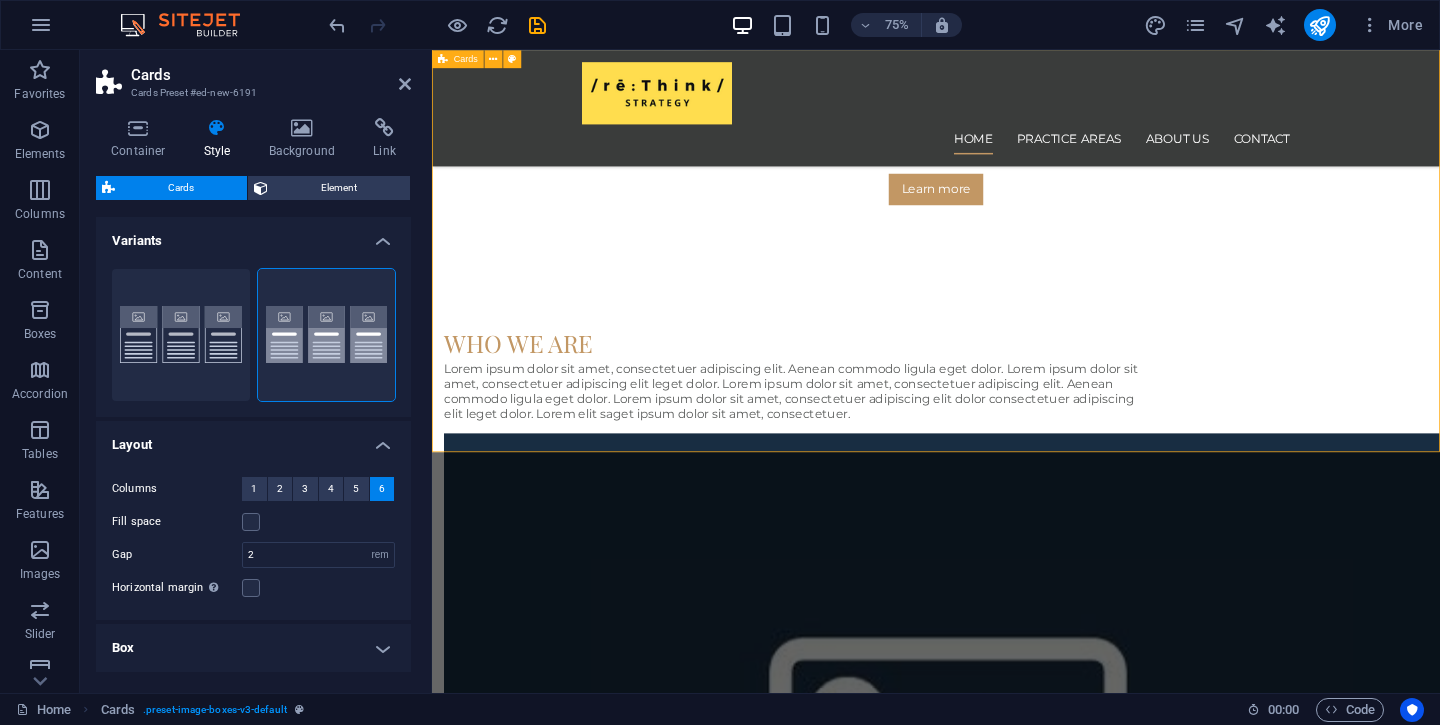 scroll, scrollTop: 894, scrollLeft: 0, axis: vertical 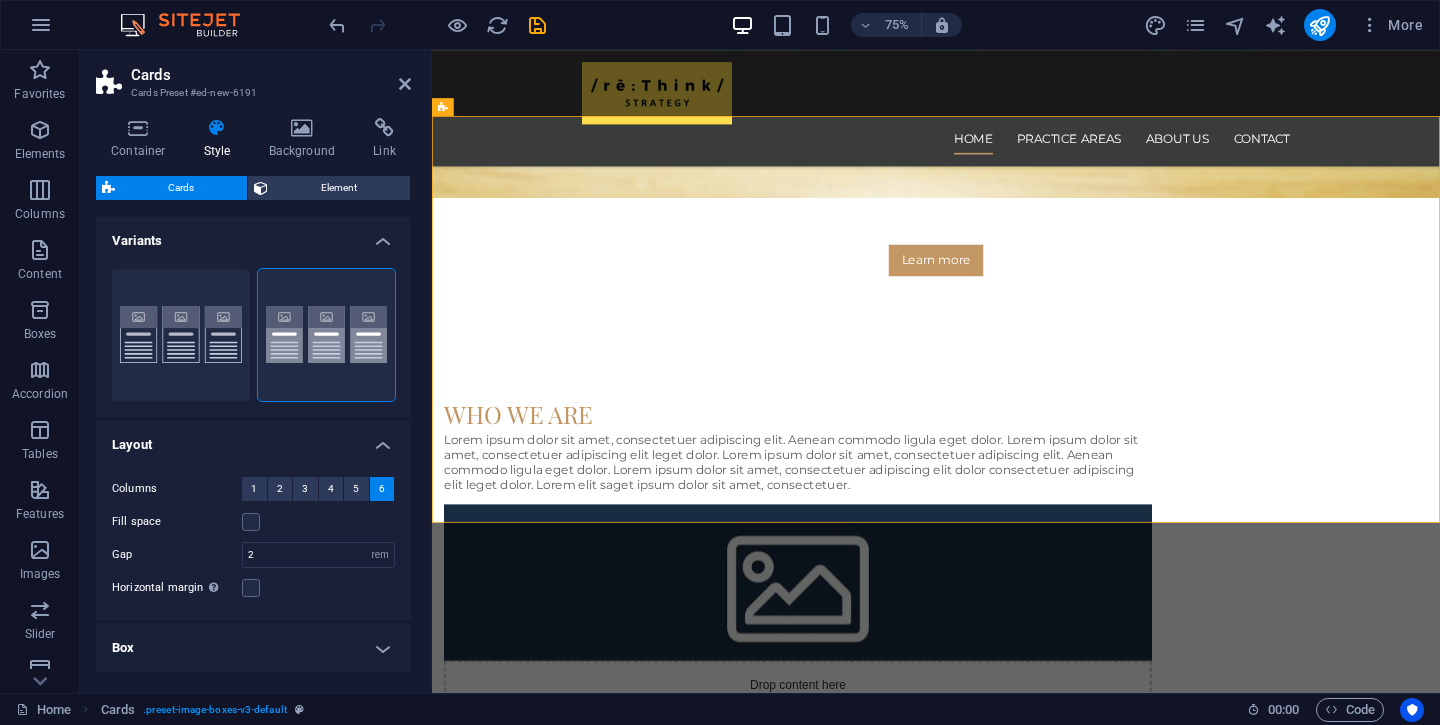 click on "6" at bounding box center (382, 489) 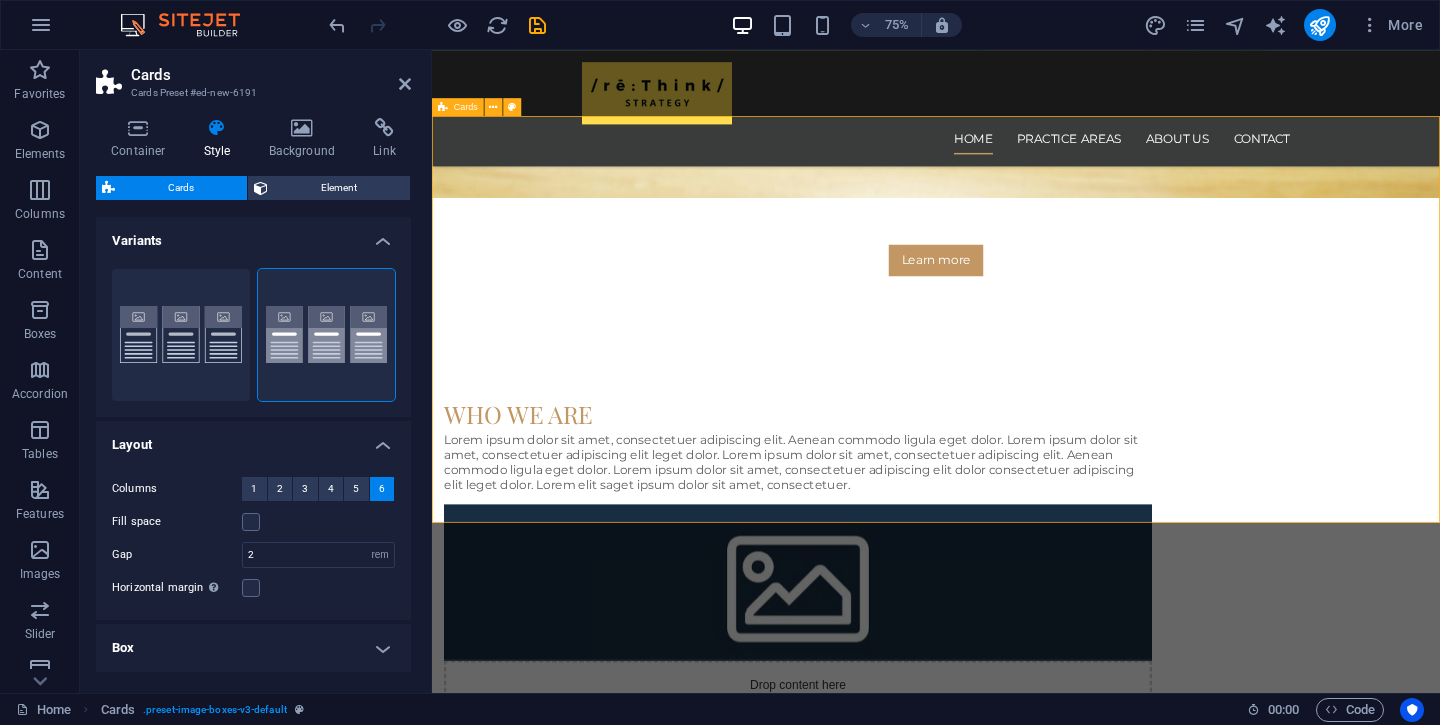 click on "Headline Lorem ipsum dolor sit amet, consectetuer adipiscing elit. Aenean commodo ligula eget dolor. Lorem ipsum dolor sit amet. Headline Lorem ipsum dolor sit amet, consectetuer adipiscing elit. Aenean commodo ligula eget dolor. Lorem ipsum dolor sit amet. Headline Lorem ipsum dolor sit amet, consectetuer adipiscing elit. Aenean commodo ligula eget dolor. Lorem ipsum dolor sit amet." at bounding box center (1104, 1753) 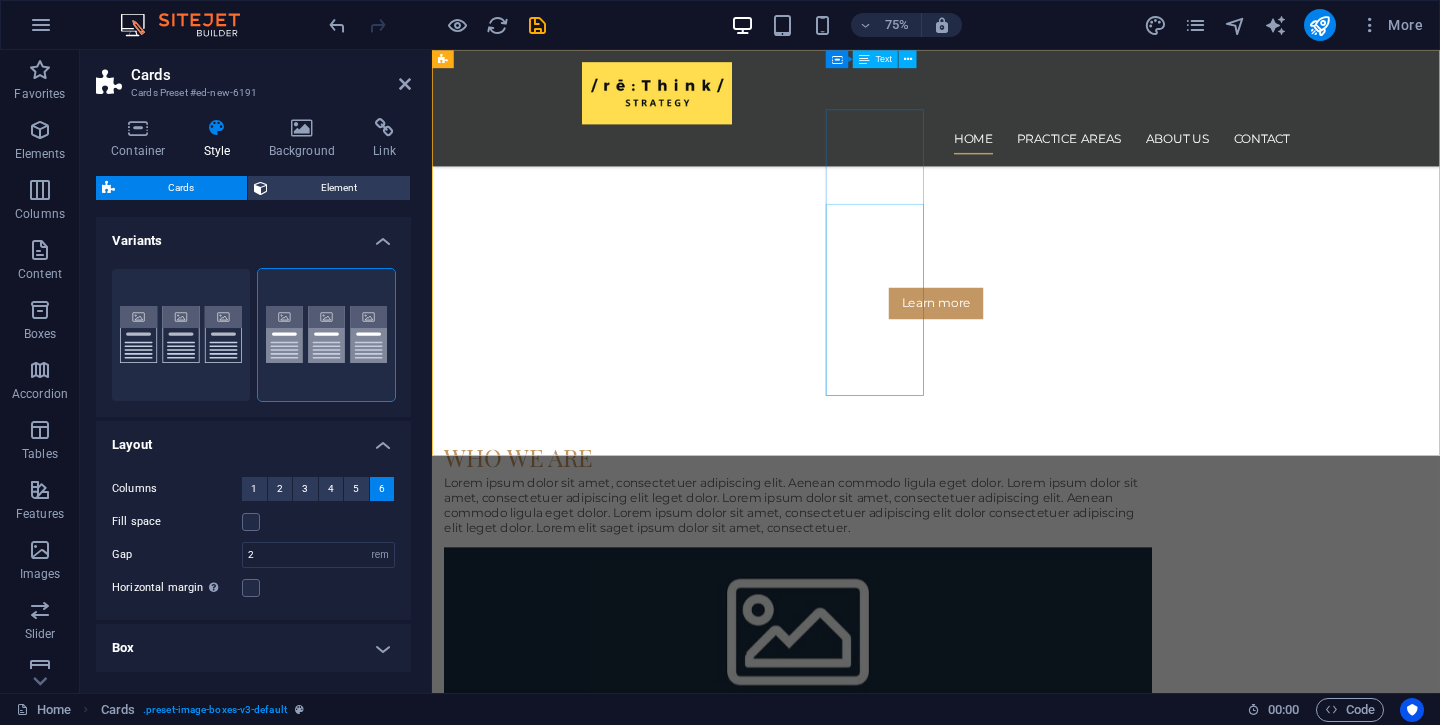scroll, scrollTop: 655, scrollLeft: 0, axis: vertical 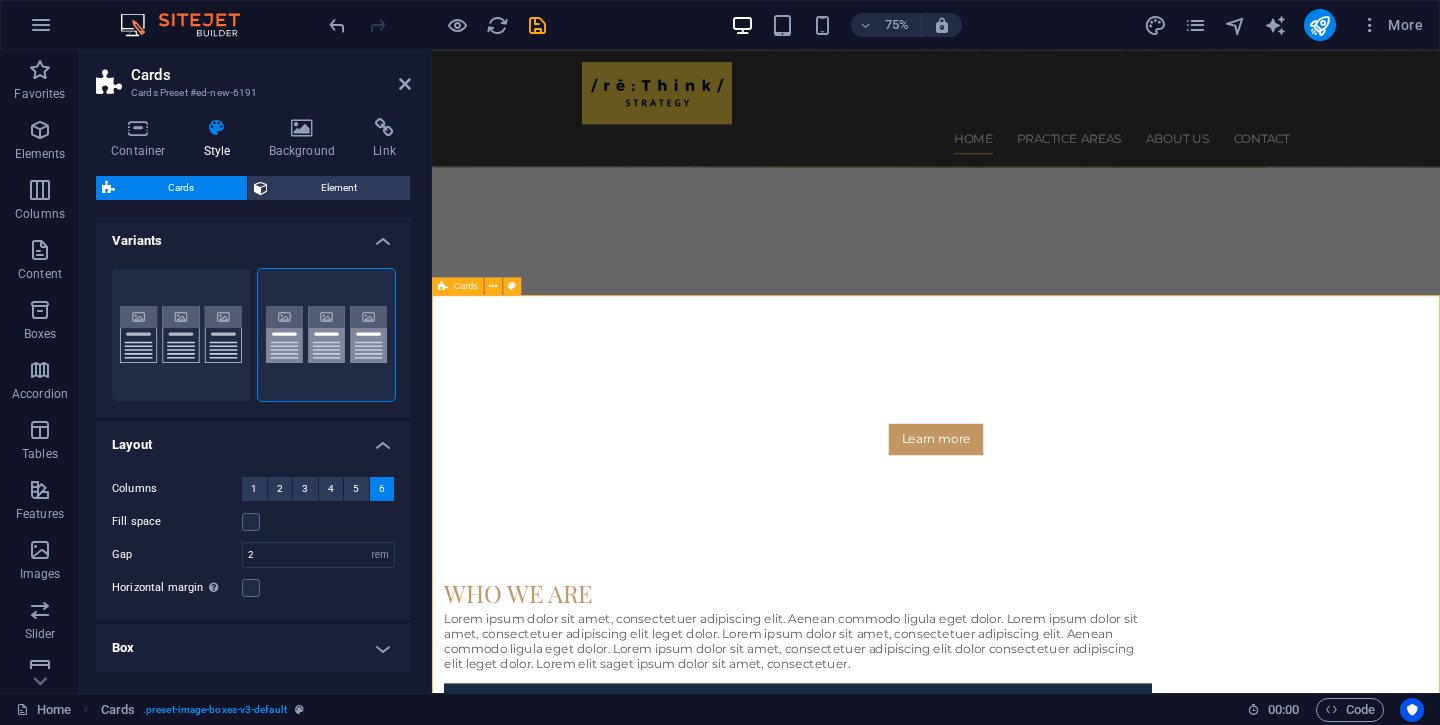 click on "Headline Lorem ipsum dolor sit amet, consectetuer adipiscing elit. Aenean commodo ligula eget dolor. Lorem ipsum dolor sit amet. Headline Lorem ipsum dolor sit amet, consectetuer adipiscing elit. Aenean commodo ligula eget dolor. Lorem ipsum dolor sit amet. Headline Lorem ipsum dolor sit amet, consectetuer adipiscing elit. Aenean commodo ligula eget dolor. Lorem ipsum dolor sit amet." at bounding box center (1104, 1992) 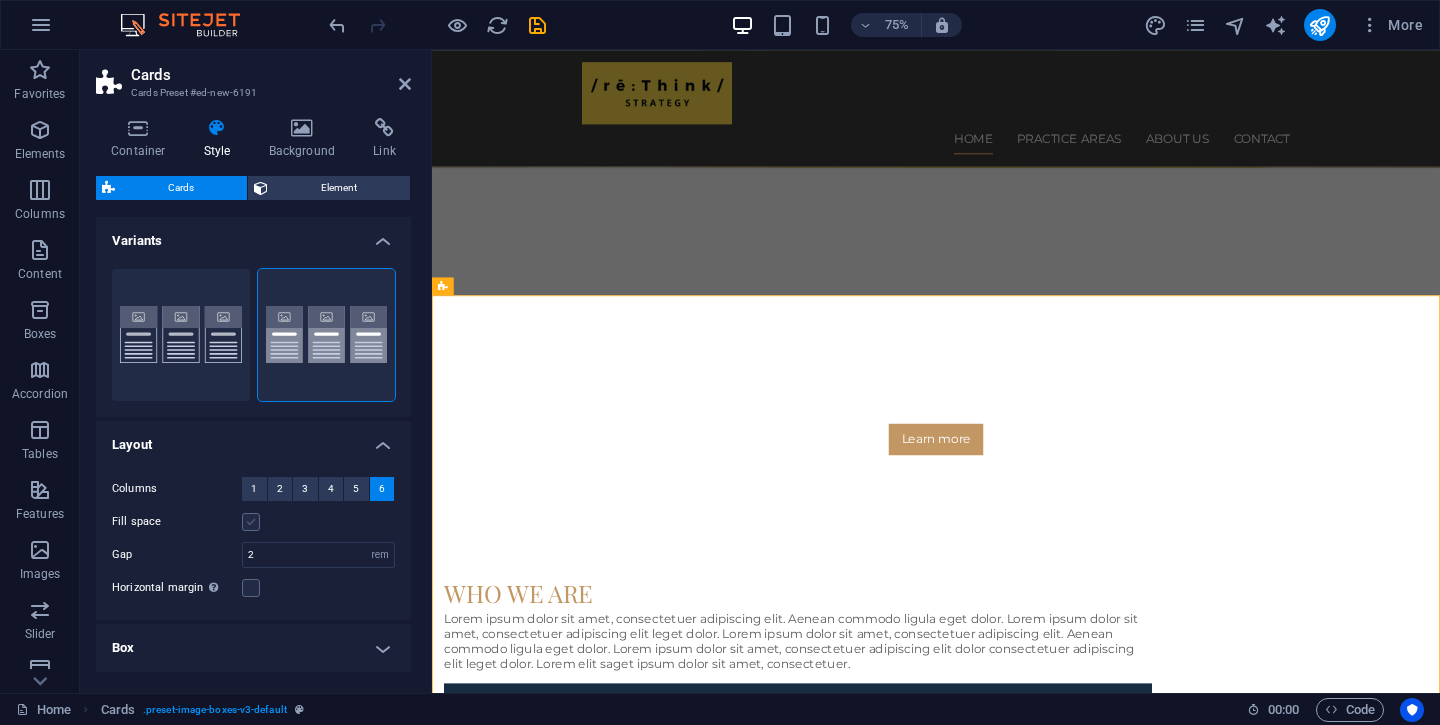 click at bounding box center [251, 522] 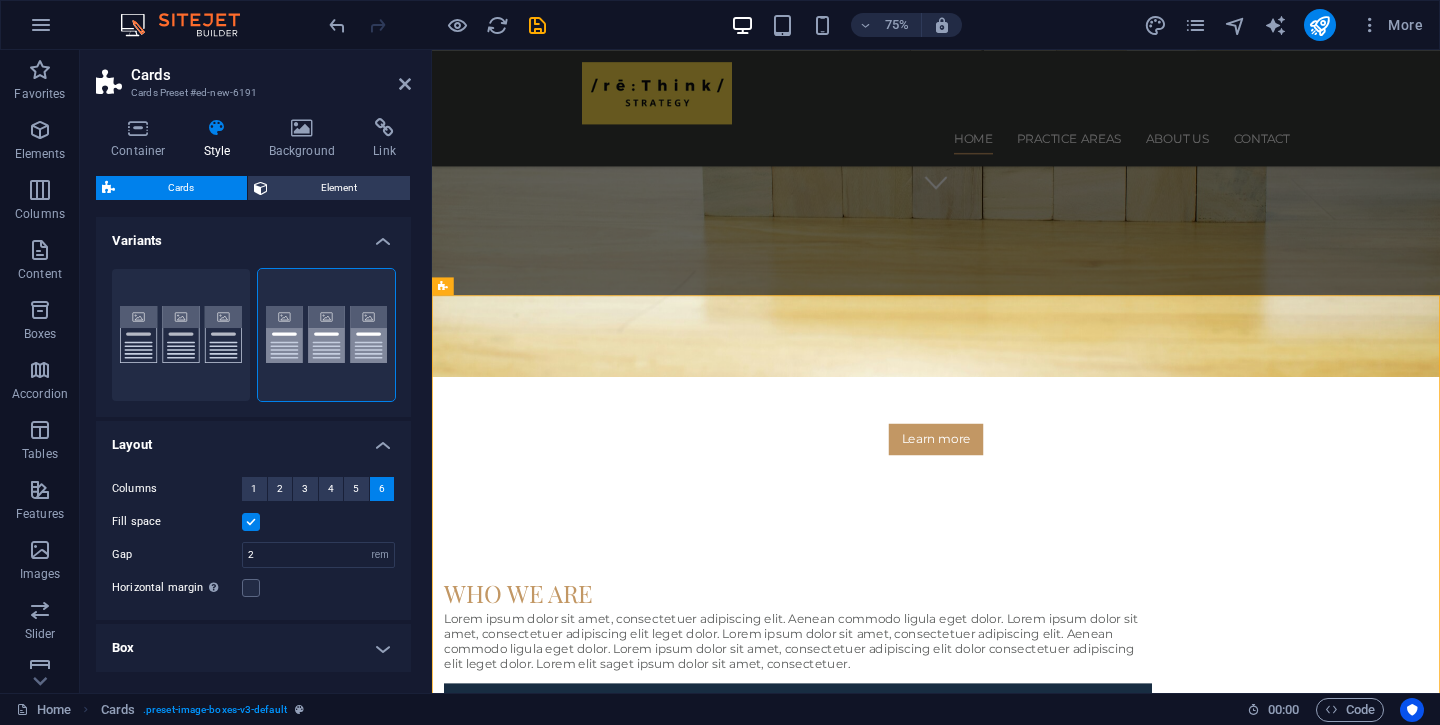 click at bounding box center (251, 522) 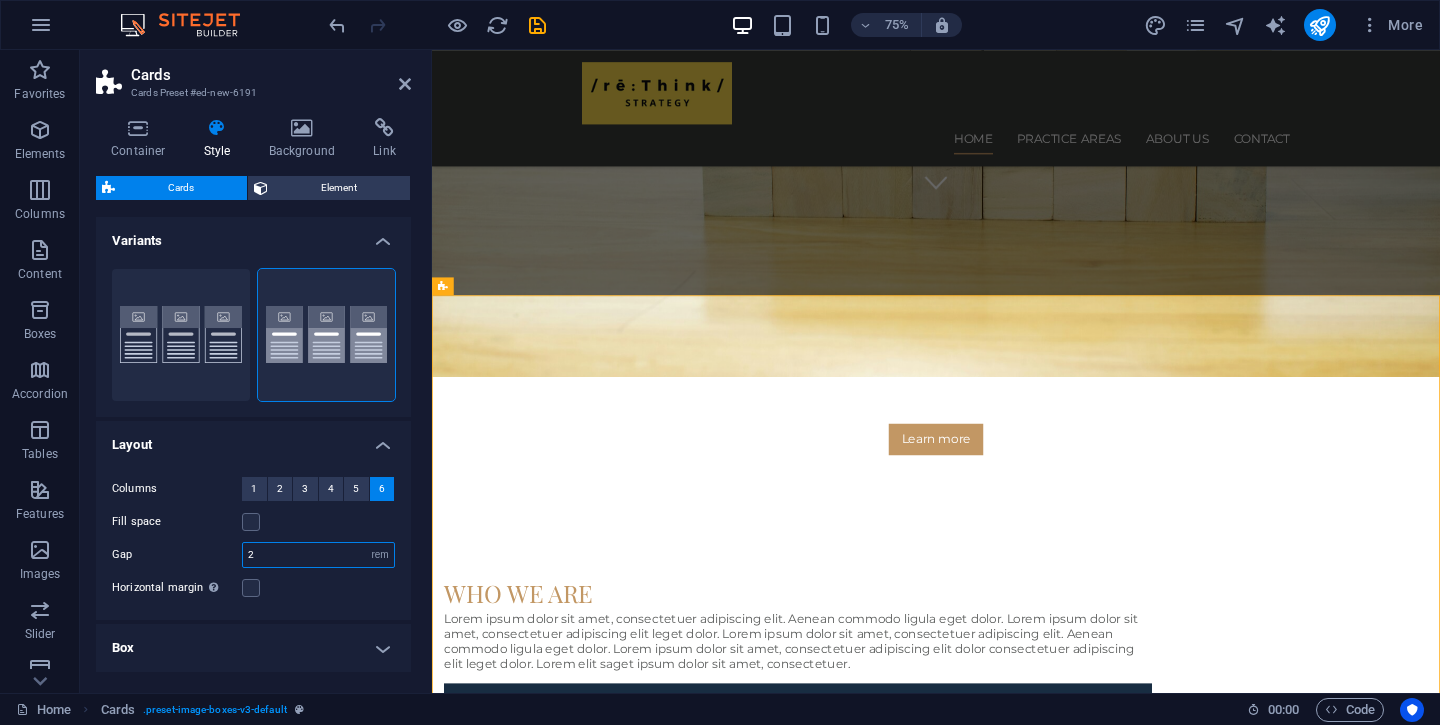 click on "2" at bounding box center [318, 555] 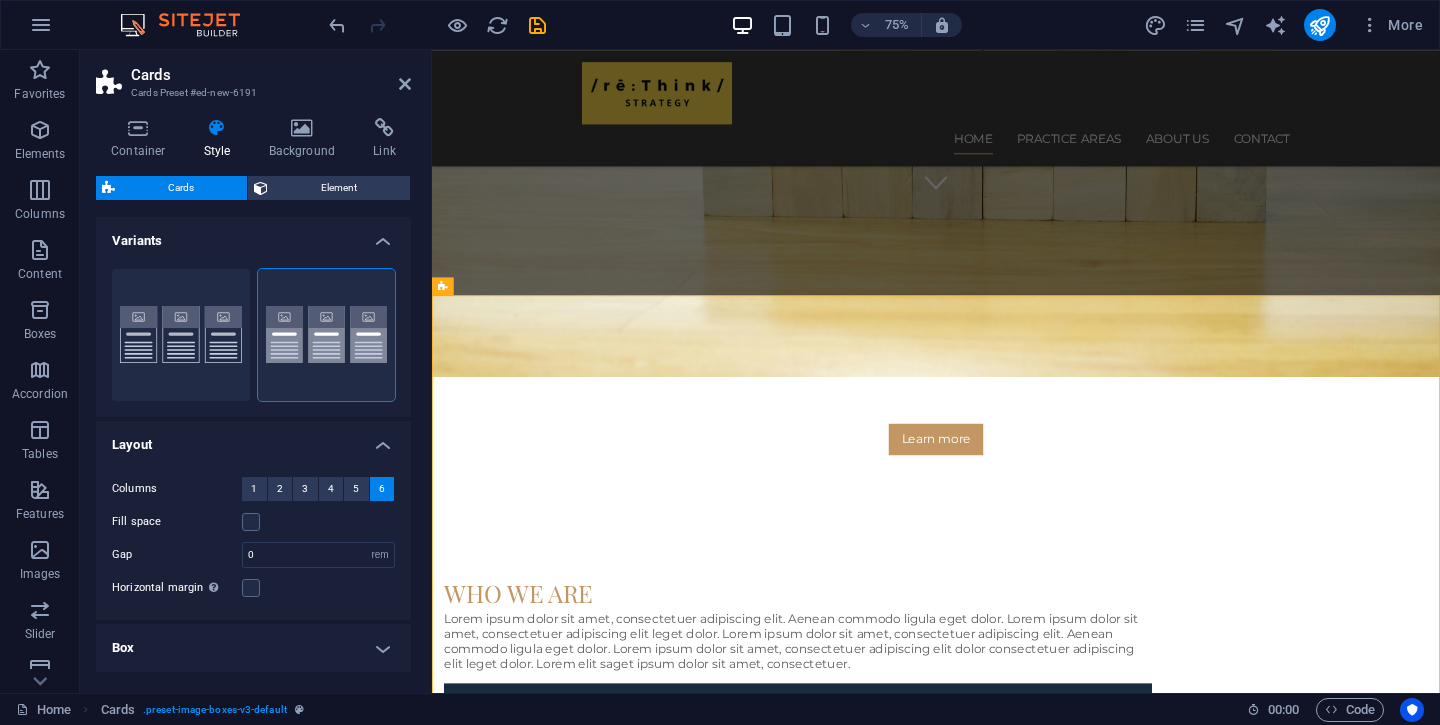 click on "Columns 1 2 3 4 5 6 Fill space Gap 0 px rem % vw vh Horizontal margin Only if the containers "Content width" is not set to "Default"" at bounding box center [253, 538] 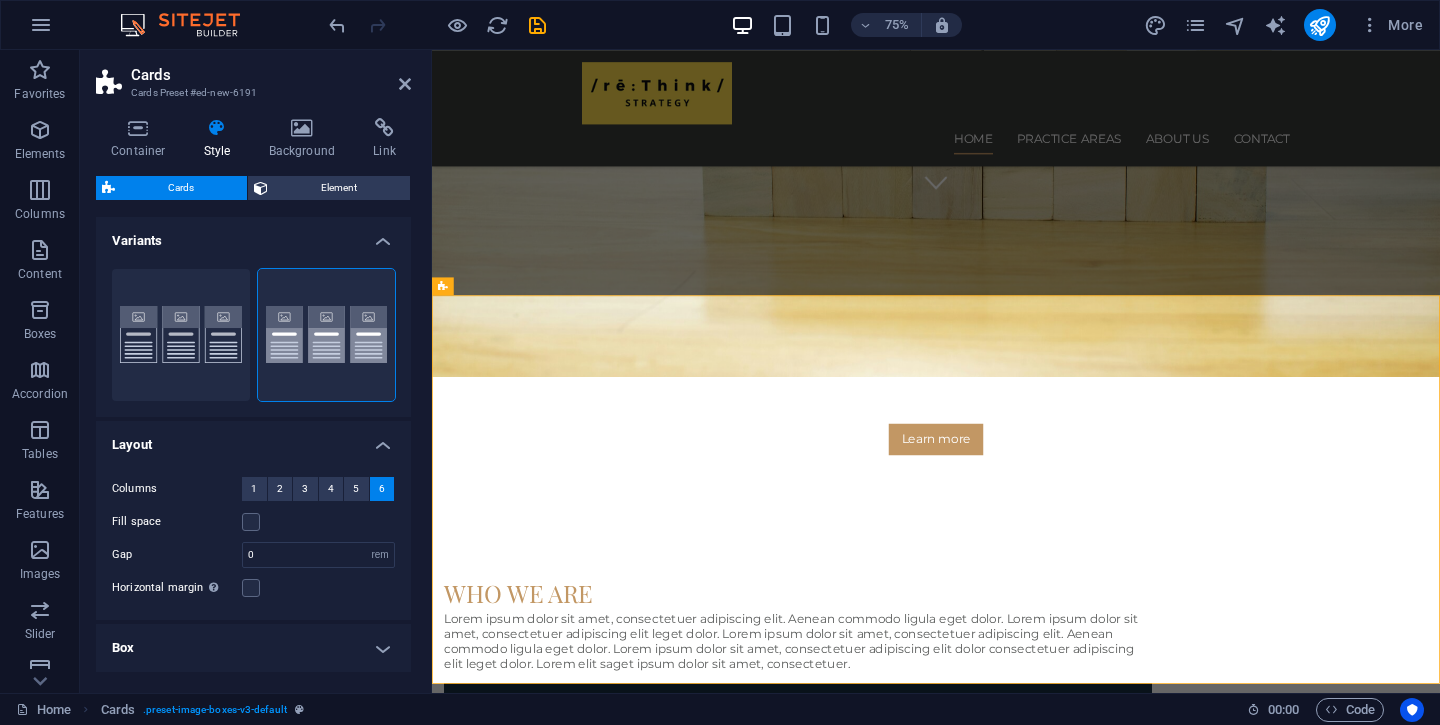 type on "2" 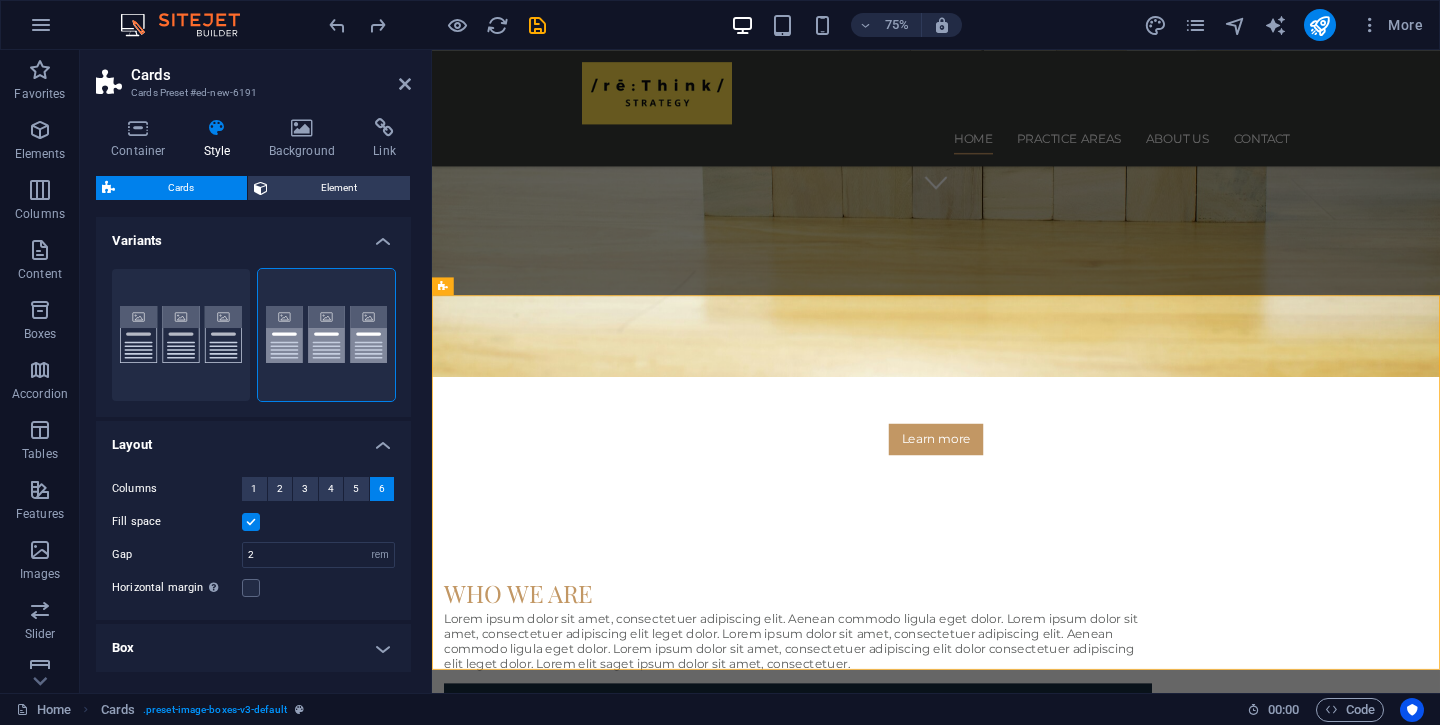 click at bounding box center (251, 522) 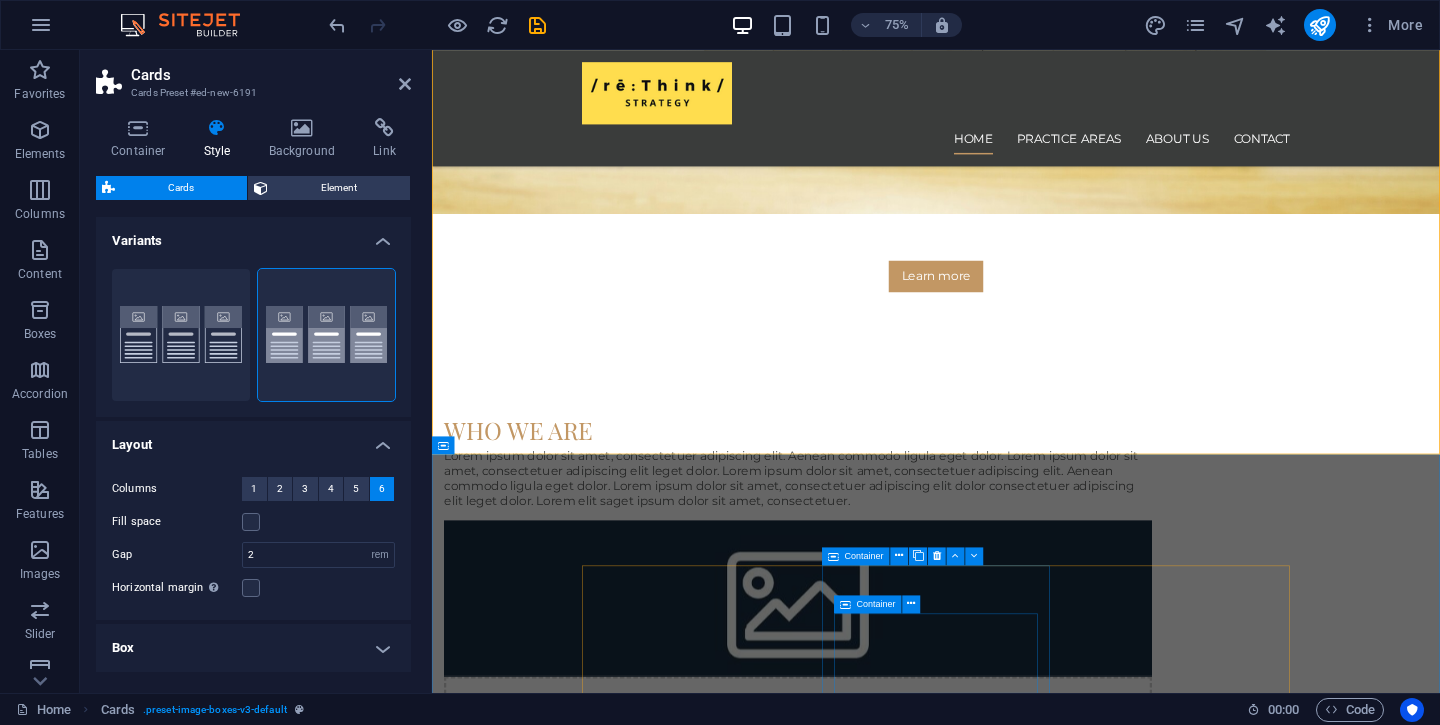 scroll, scrollTop: 806, scrollLeft: 0, axis: vertical 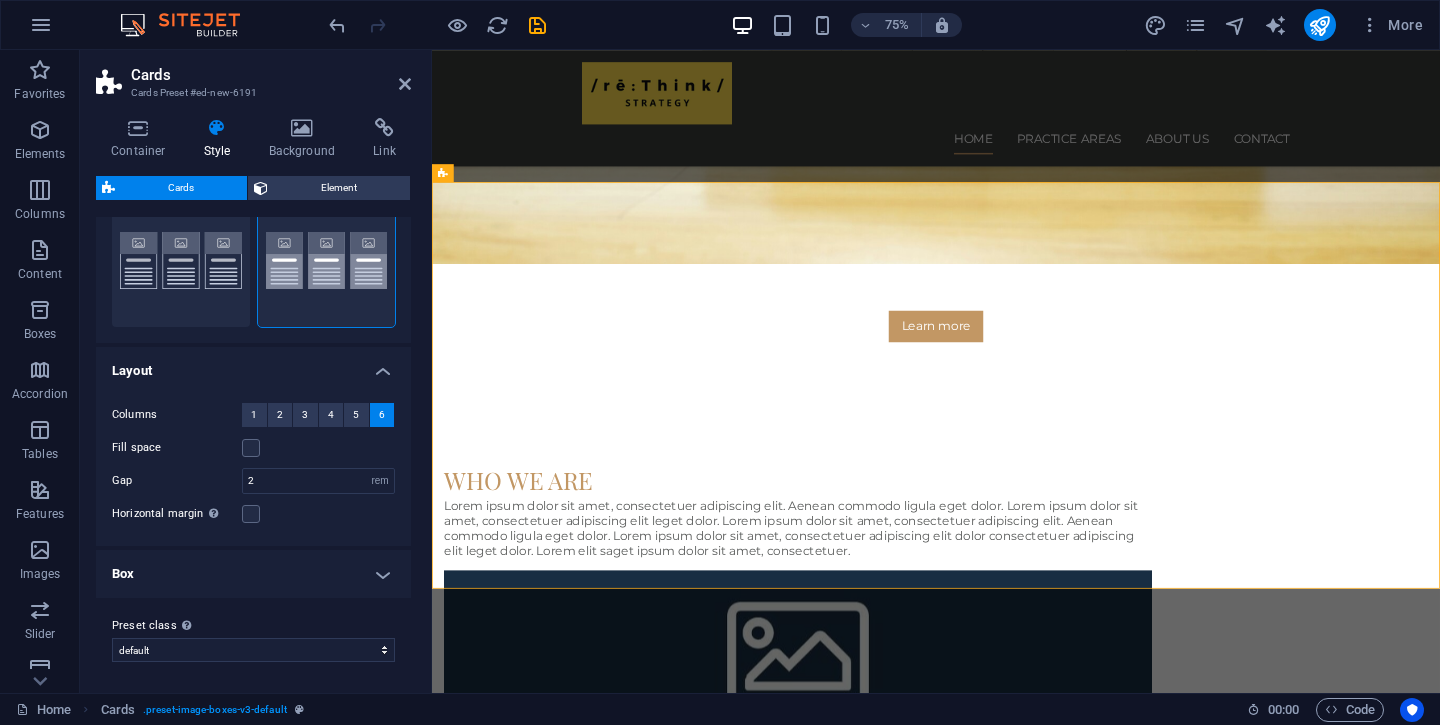 click on "Box" at bounding box center (253, 574) 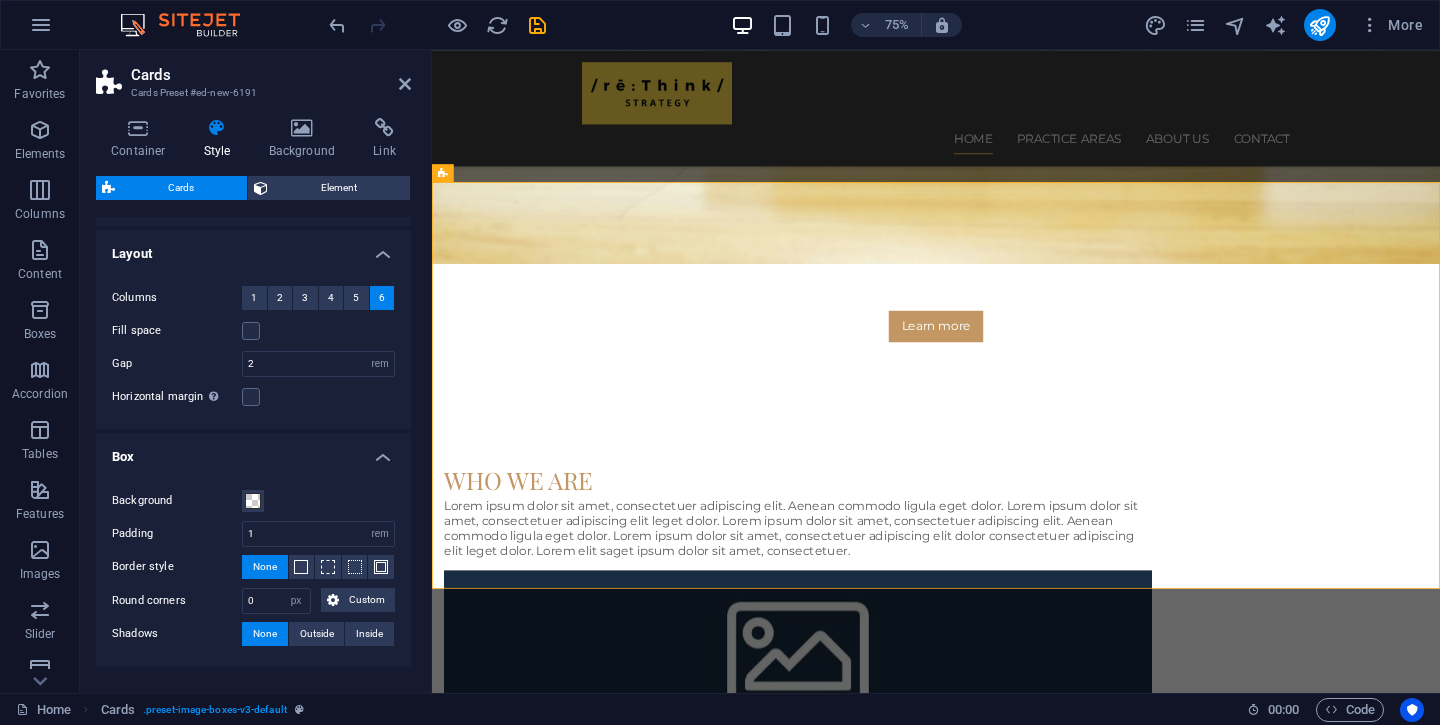 scroll, scrollTop: 172, scrollLeft: 0, axis: vertical 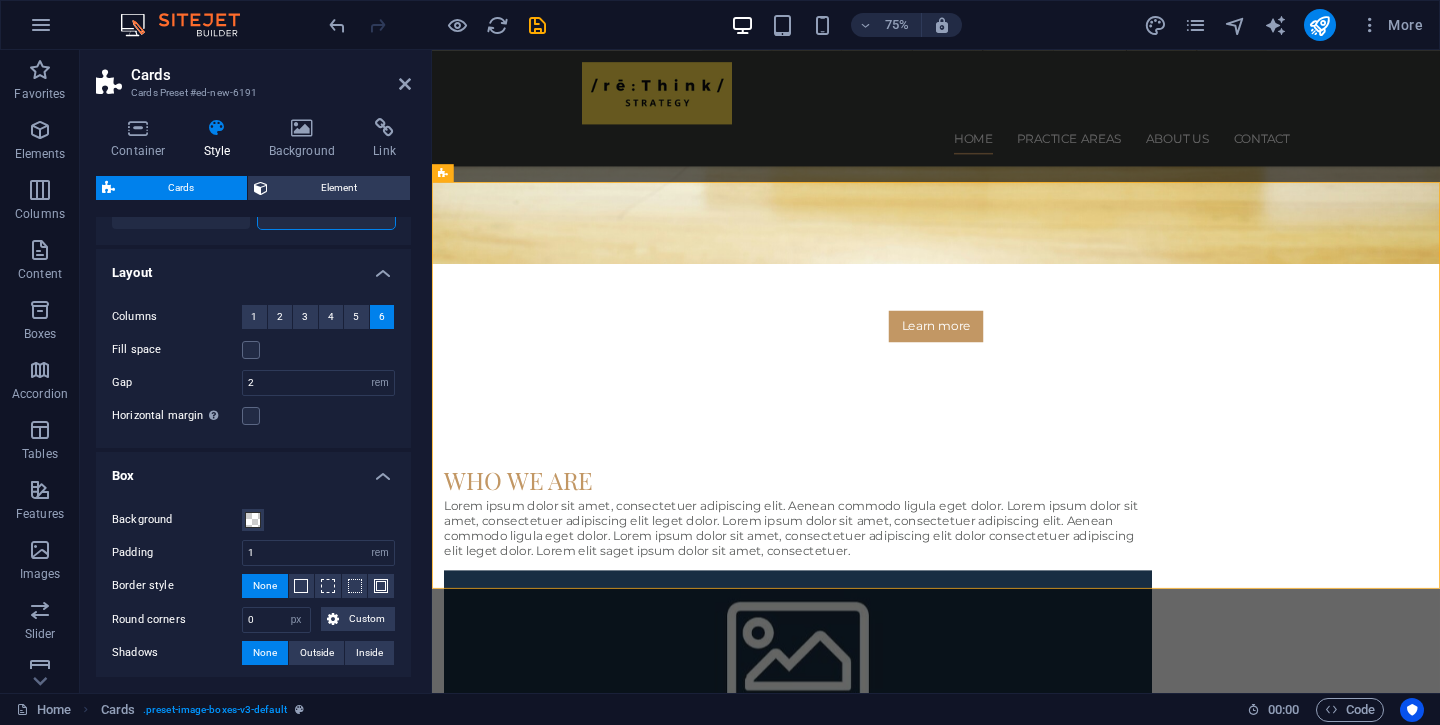 click on "Background Padding 1 px rem % vw vh Border style None              - Width 1 px rem vh vw Custom Custom 1 px rem vh vw 1 px rem vh vw 1 px rem vh vw 1 px rem vh vw  - Color Round corners 0 px rem % vh vw Custom Custom 0 px rem % vh vw 0 px rem % vh vw 0 px rem % vh vw 0 px rem % vh vw Shadows None Outside Inside Color X offset 0 px rem vh vw Y offset 0 px rem vh vw Blur 0 px rem % vh vw Spread 0 px rem vh vw" at bounding box center [253, 587] 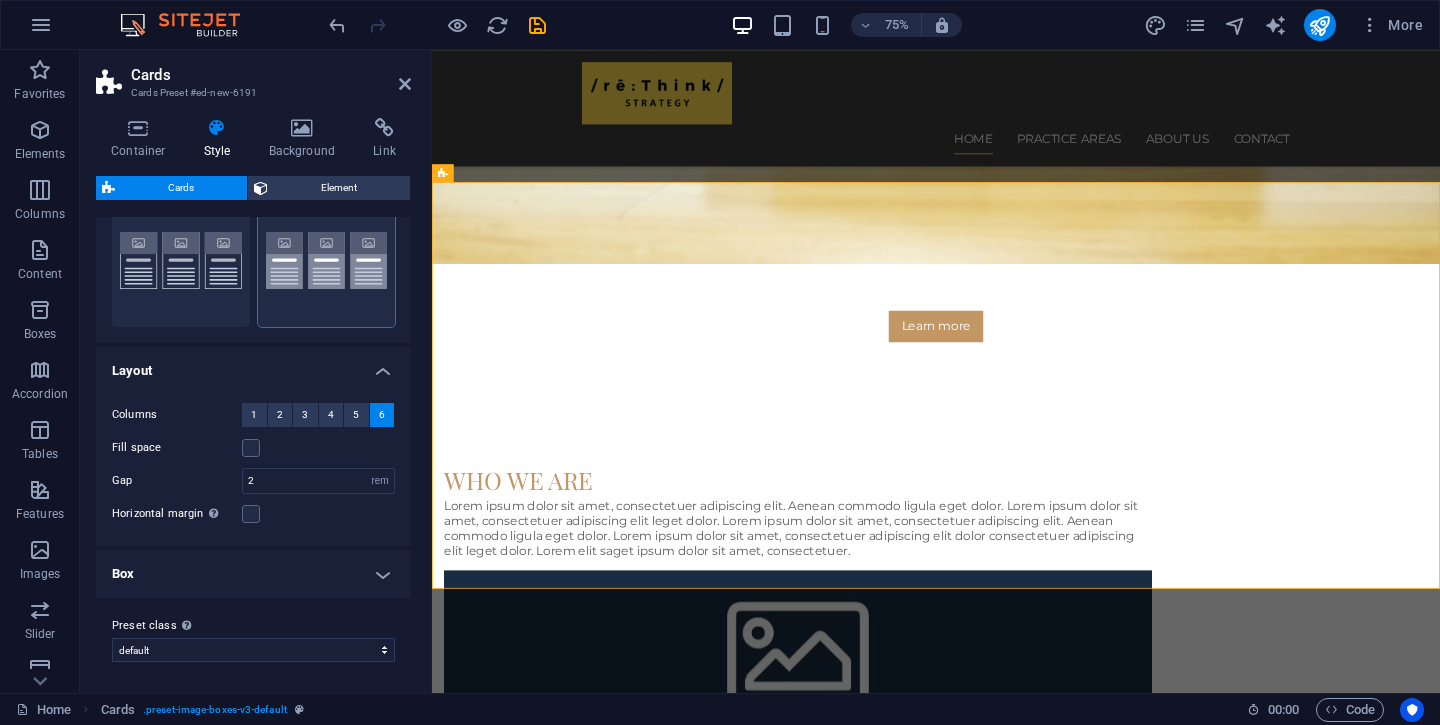 scroll, scrollTop: 0, scrollLeft: 0, axis: both 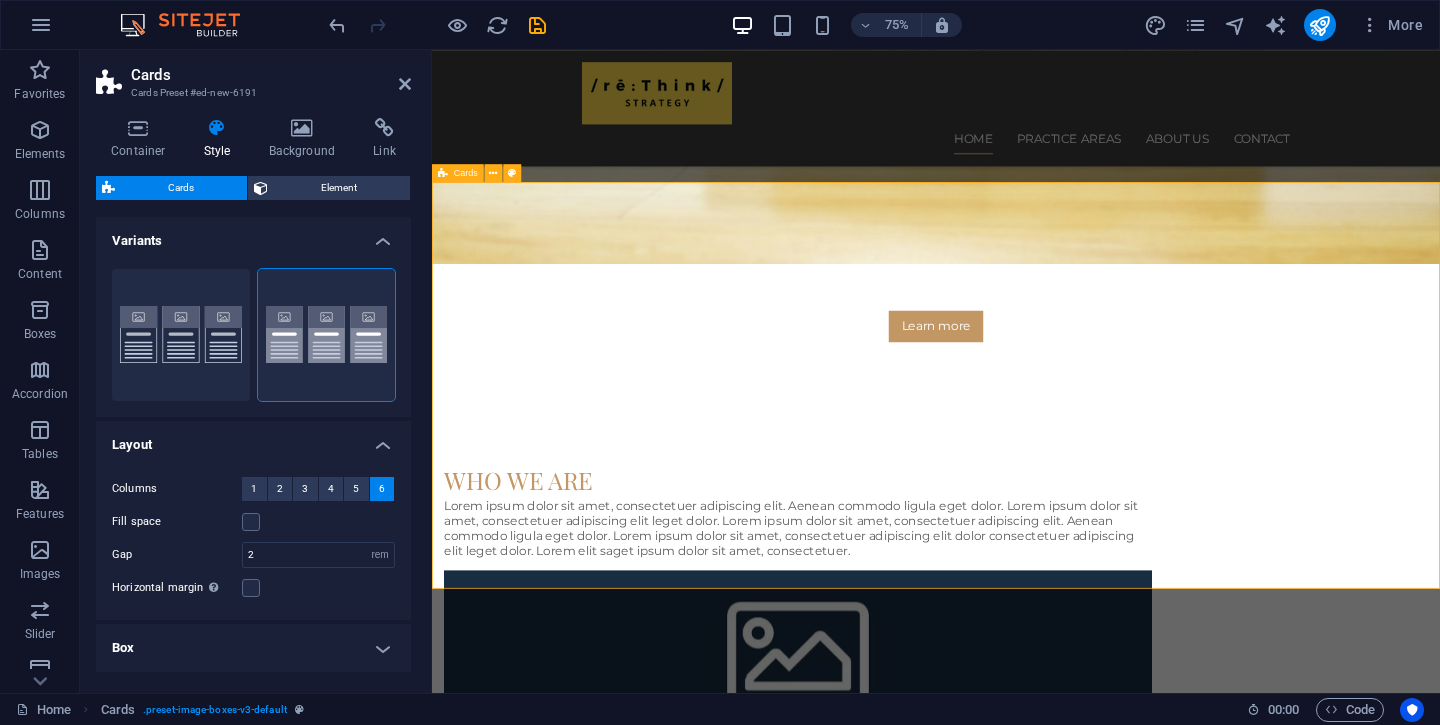 click on "Headline Lorem ipsum dolor sit amet, consectetuer adipiscing elit. Aenean commodo ligula eget dolor. Lorem ipsum dolor sit amet. Headline Lorem ipsum dolor sit amet, consectetuer adipiscing elit. Aenean commodo ligula eget dolor. Lorem ipsum dolor sit amet. Headline Lorem ipsum dolor sit amet, consectetuer adipiscing elit. Aenean commodo ligula eget dolor. Lorem ipsum dolor sit amet." at bounding box center [1104, 1841] 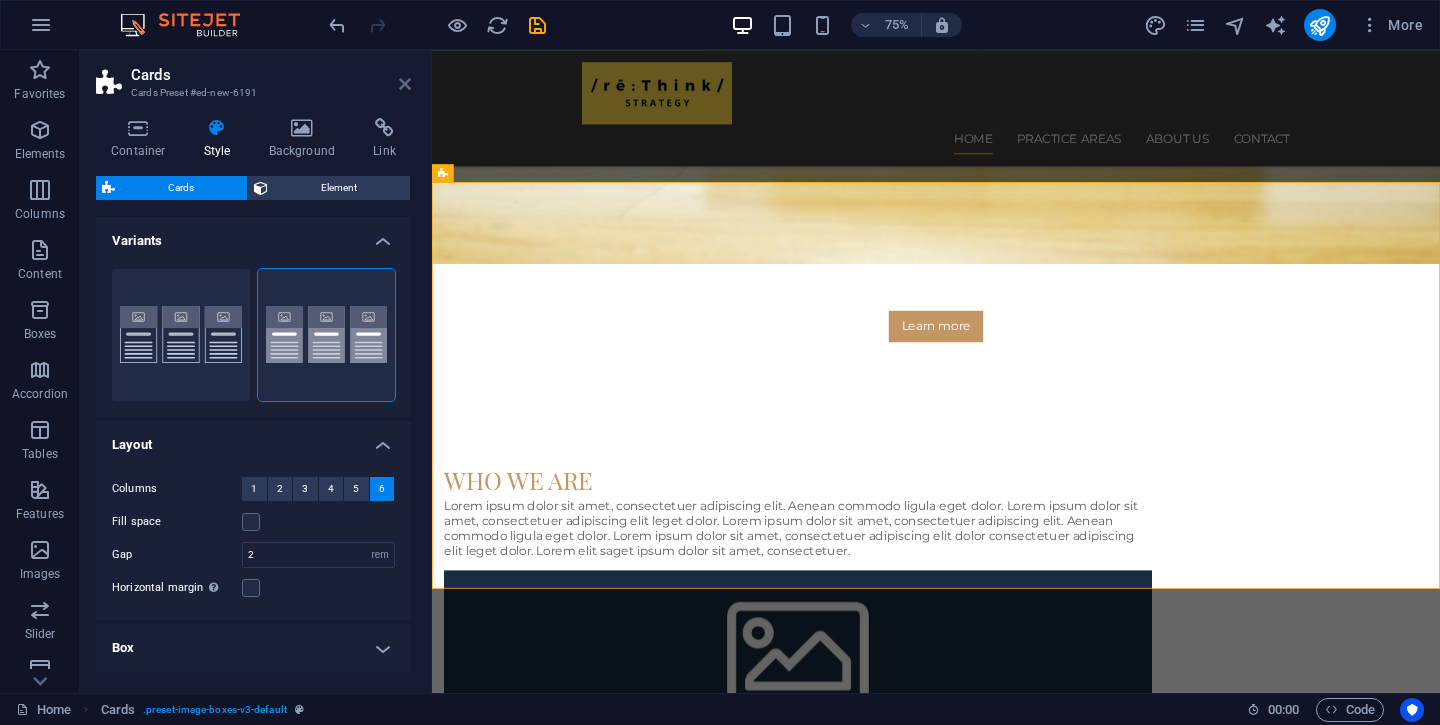 drag, startPoint x: 402, startPoint y: 81, endPoint x: 430, endPoint y: 43, distance: 47.201694 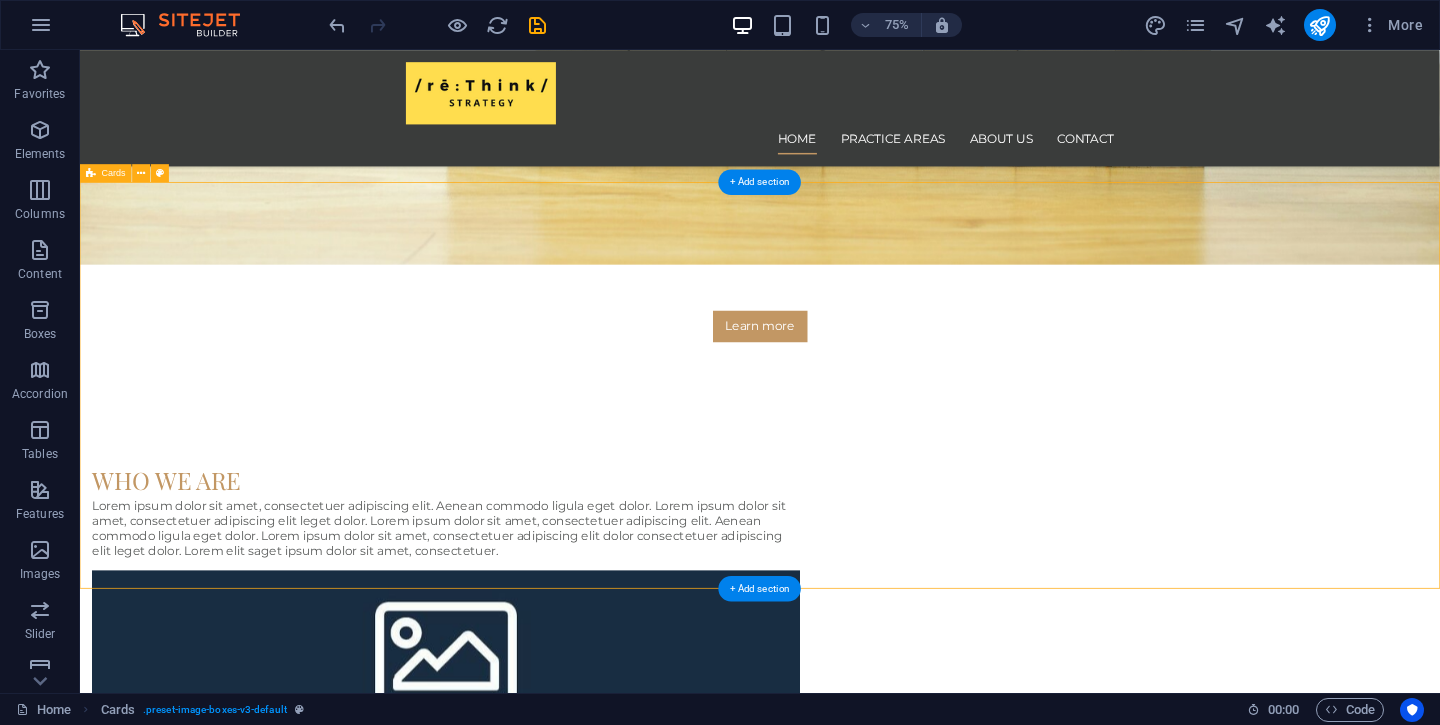 click on "Headline Lorem ipsum dolor sit amet, consectetuer adipiscing elit. Aenean commodo ligula eget dolor. Lorem ipsum dolor sit amet. Headline Lorem ipsum dolor sit amet, consectetuer adipiscing elit. Aenean commodo ligula eget dolor. Lorem ipsum dolor sit amet. Headline Lorem ipsum dolor sit amet, consectetuer adipiscing elit. Aenean commodo ligula eget dolor. Lorem ipsum dolor sit amet." at bounding box center (986, 1841) 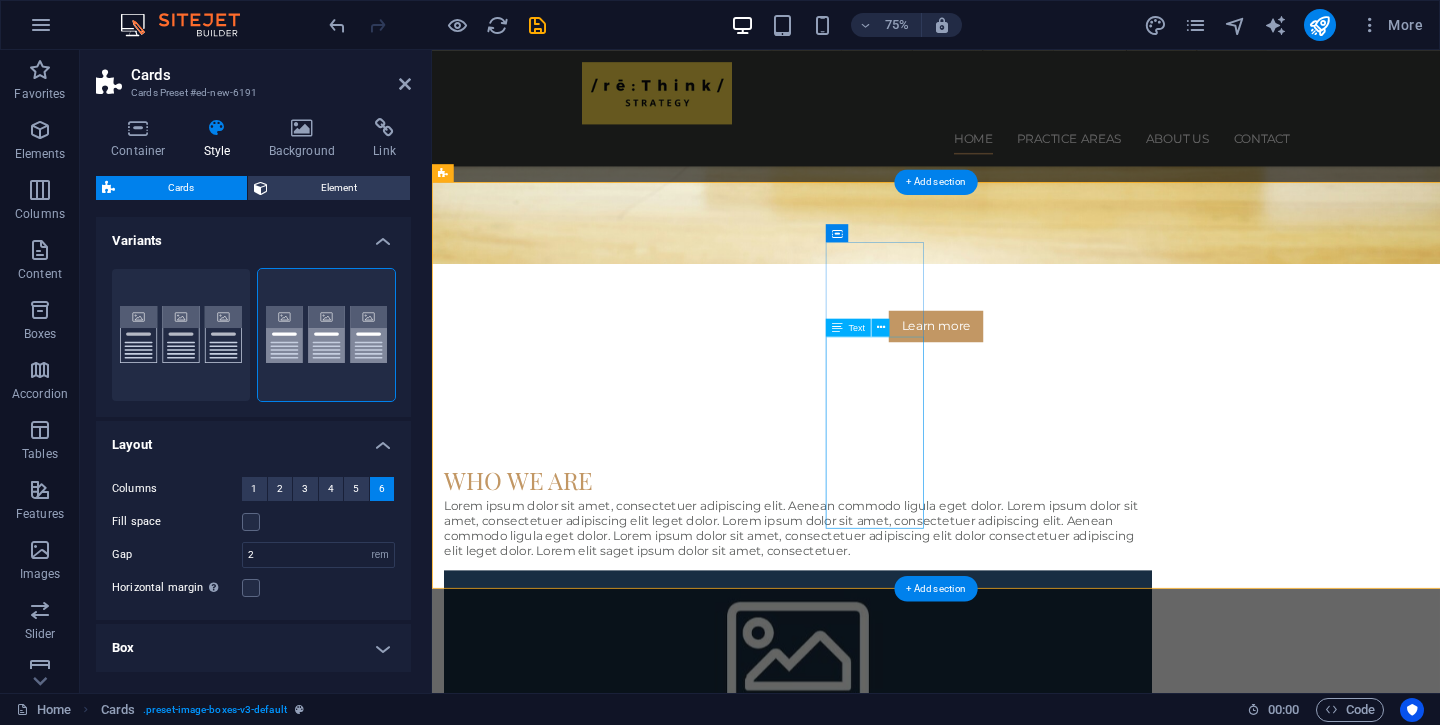 click on "Lorem ipsum dolor sit amet, consectetuer adipiscing elit. Aenean commodo ligula eget dolor. Lorem ipsum dolor sit amet." at bounding box center (513, 2302) 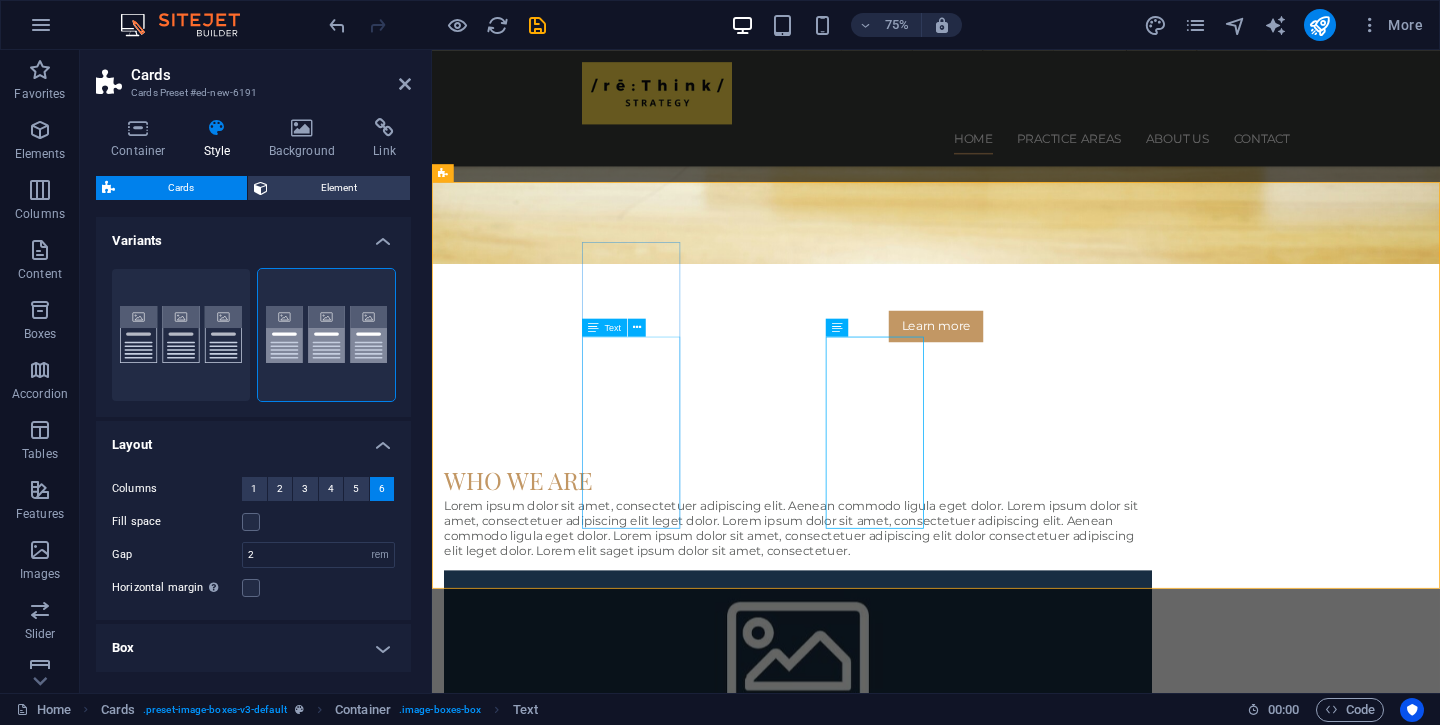 click on "Lorem ipsum dolor sit amet, consectetuer adipiscing elit. Aenean commodo ligula eget dolor. Lorem ipsum dolor sit amet." at bounding box center [513, 1506] 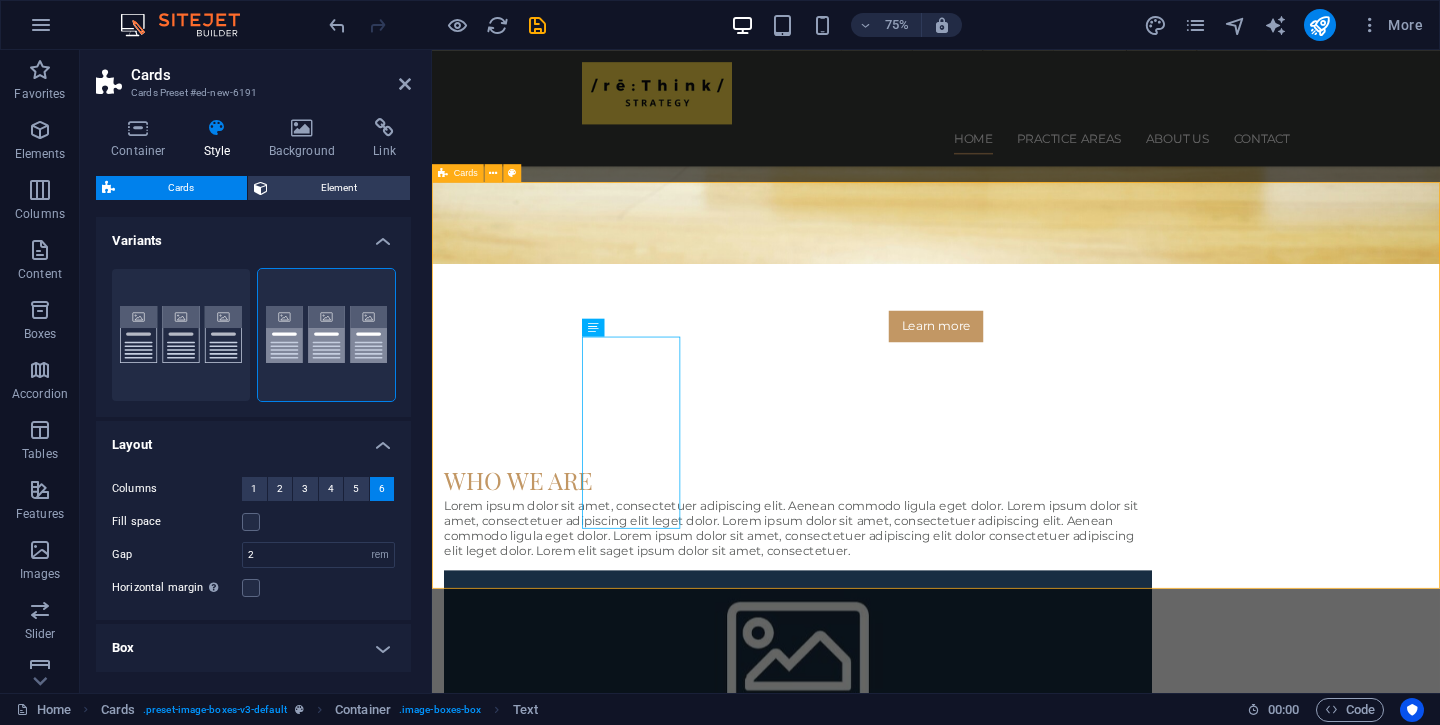click on "Headline Lorem ipsum dolor sit amet, consectetuer adipiscing elit. Aenean commodo ligula eget dolor. Lorem ipsum dolor sit amet. Headline Lorem ipsum dolor sit amet, consectetuer adipiscing elit. Aenean commodo ligula eget dolor. Lorem ipsum dolor sit amet. Headline Lorem ipsum dolor sit amet, consectetuer adipiscing elit. Aenean commodo ligula eget dolor. Lorem ipsum dolor sit amet." at bounding box center (1104, 1841) 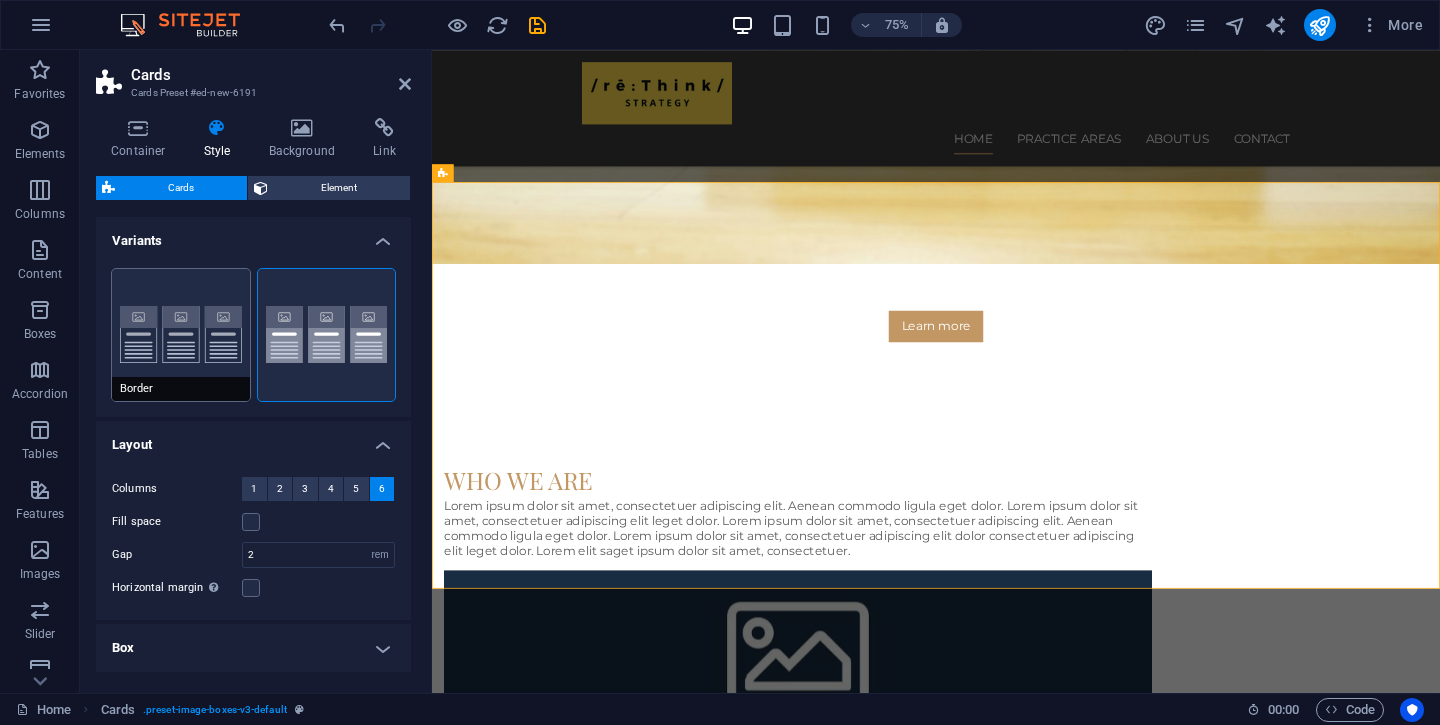 click on "Border" at bounding box center [181, 335] 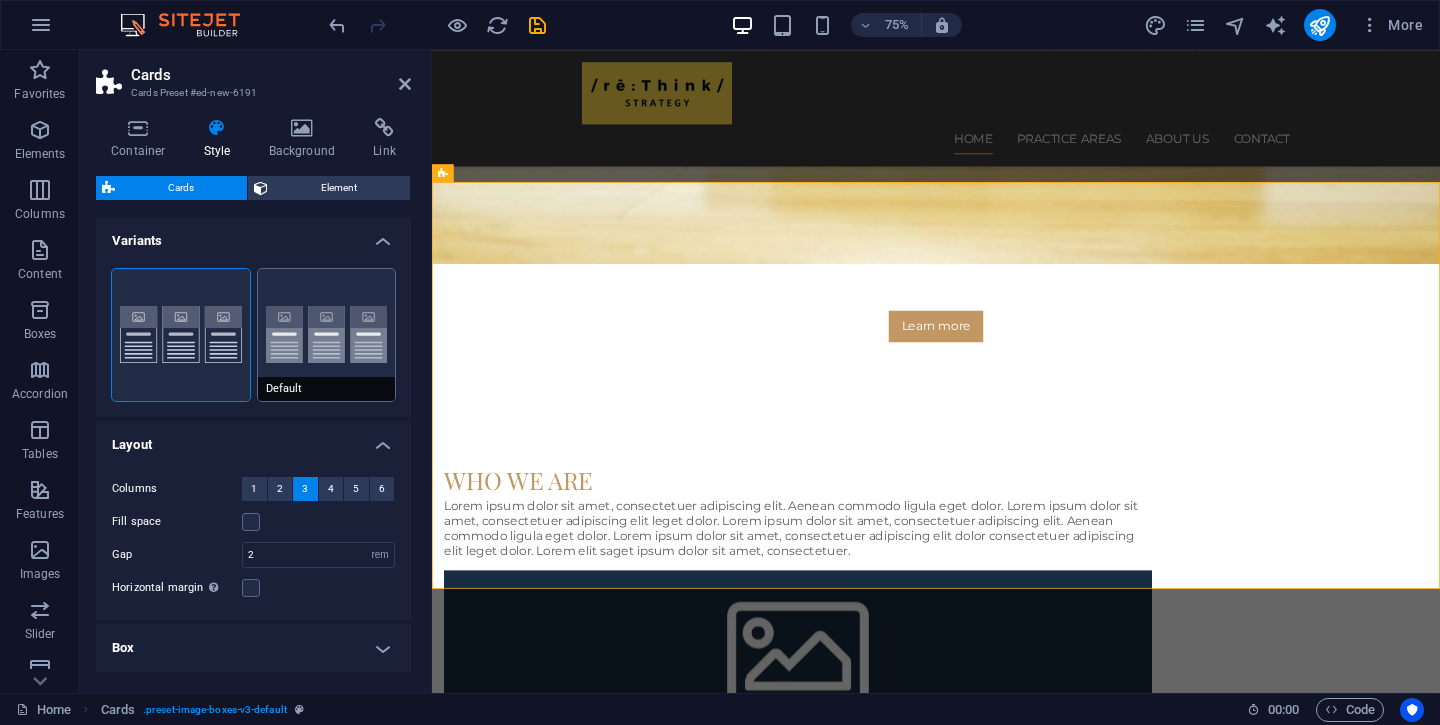 click on "Default" at bounding box center (327, 335) 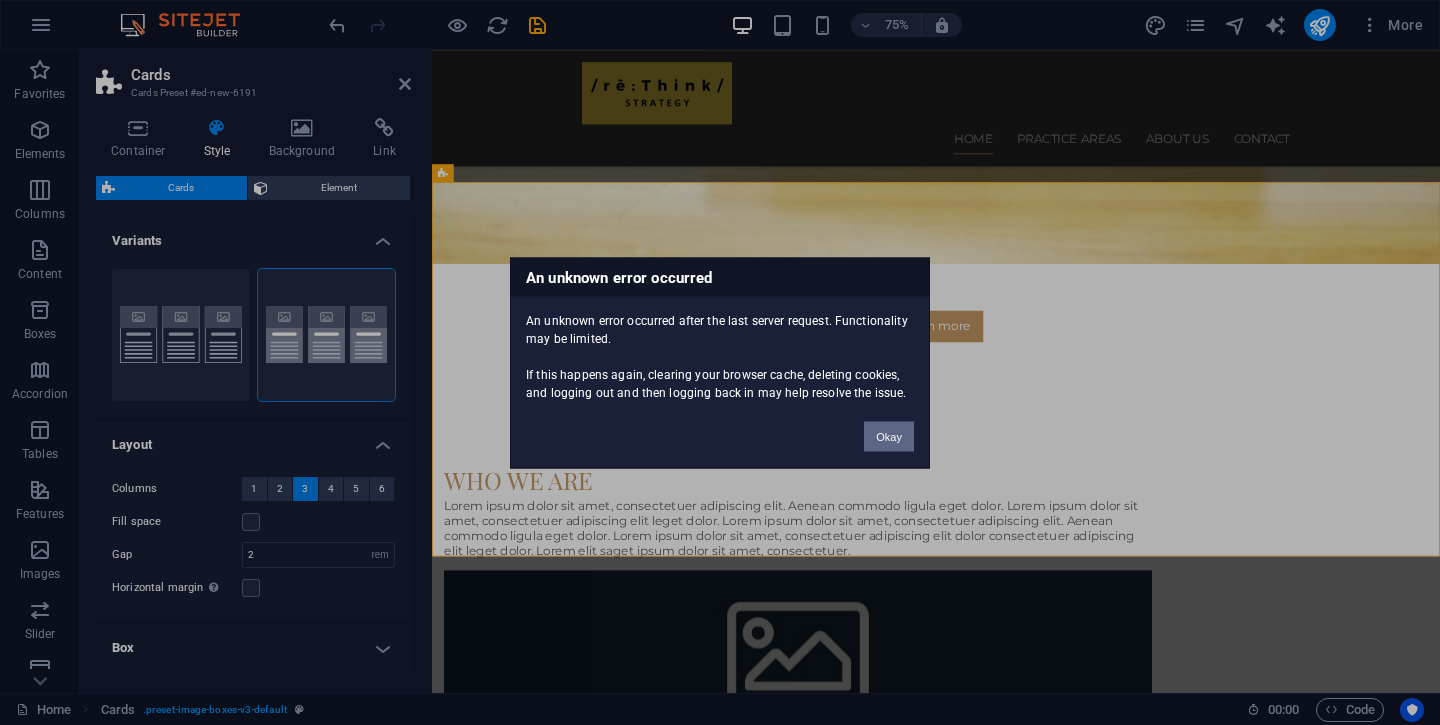 click on "Okay" at bounding box center (889, 436) 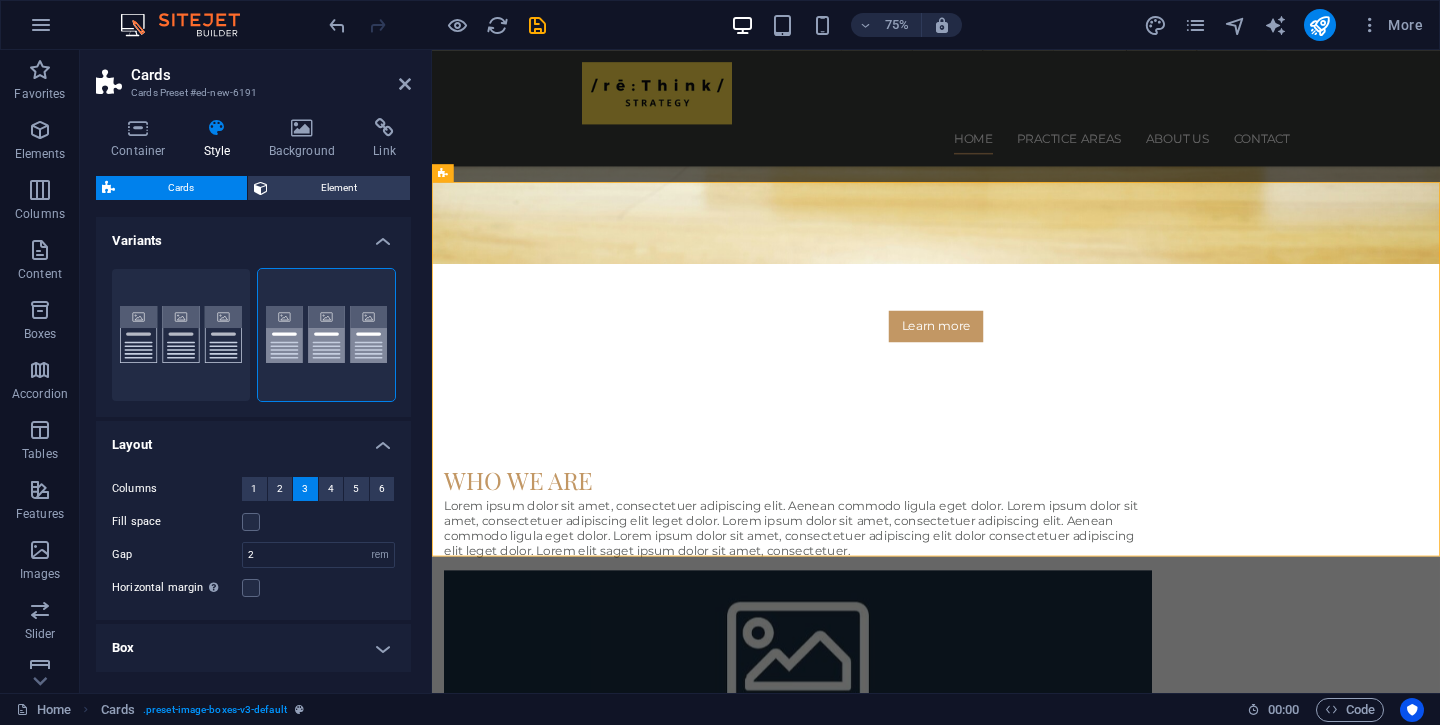 click on "Cards Preset #ed-new-6191" at bounding box center [253, 76] 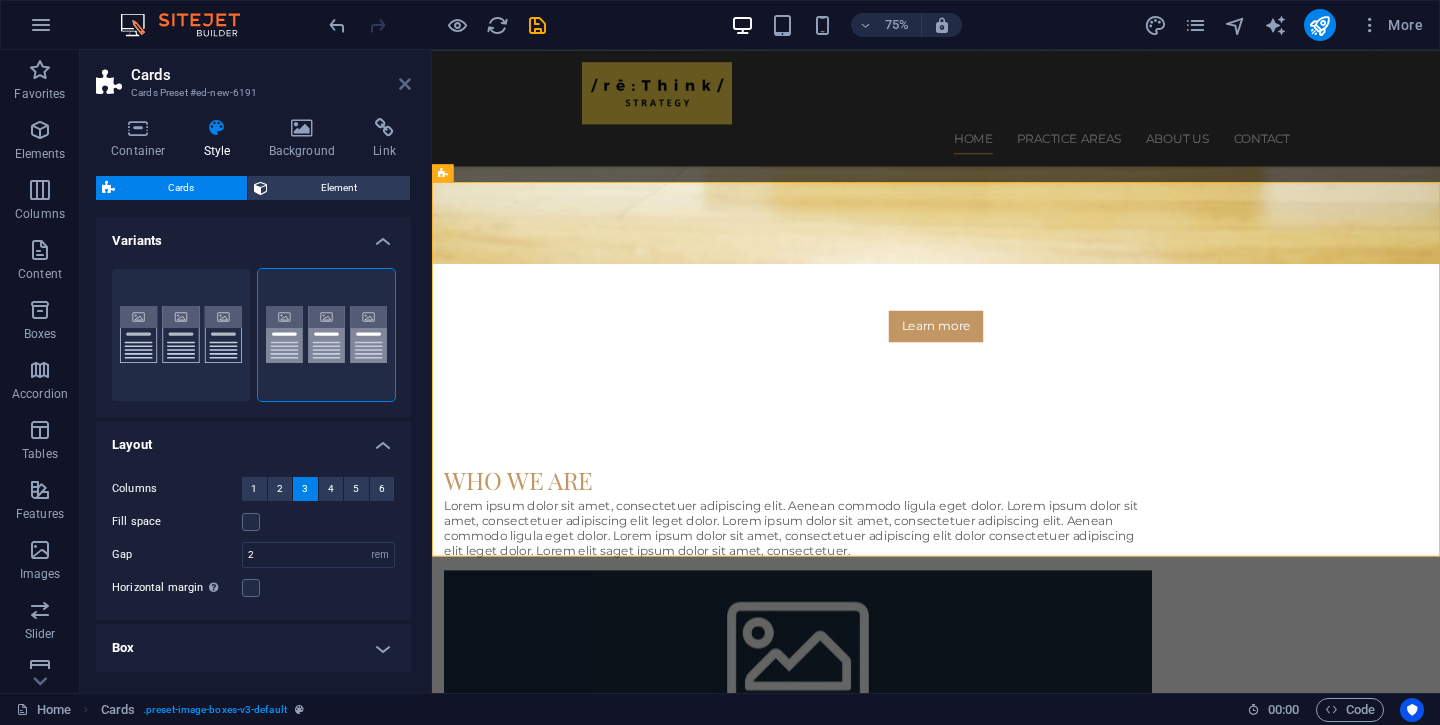 click at bounding box center (405, 84) 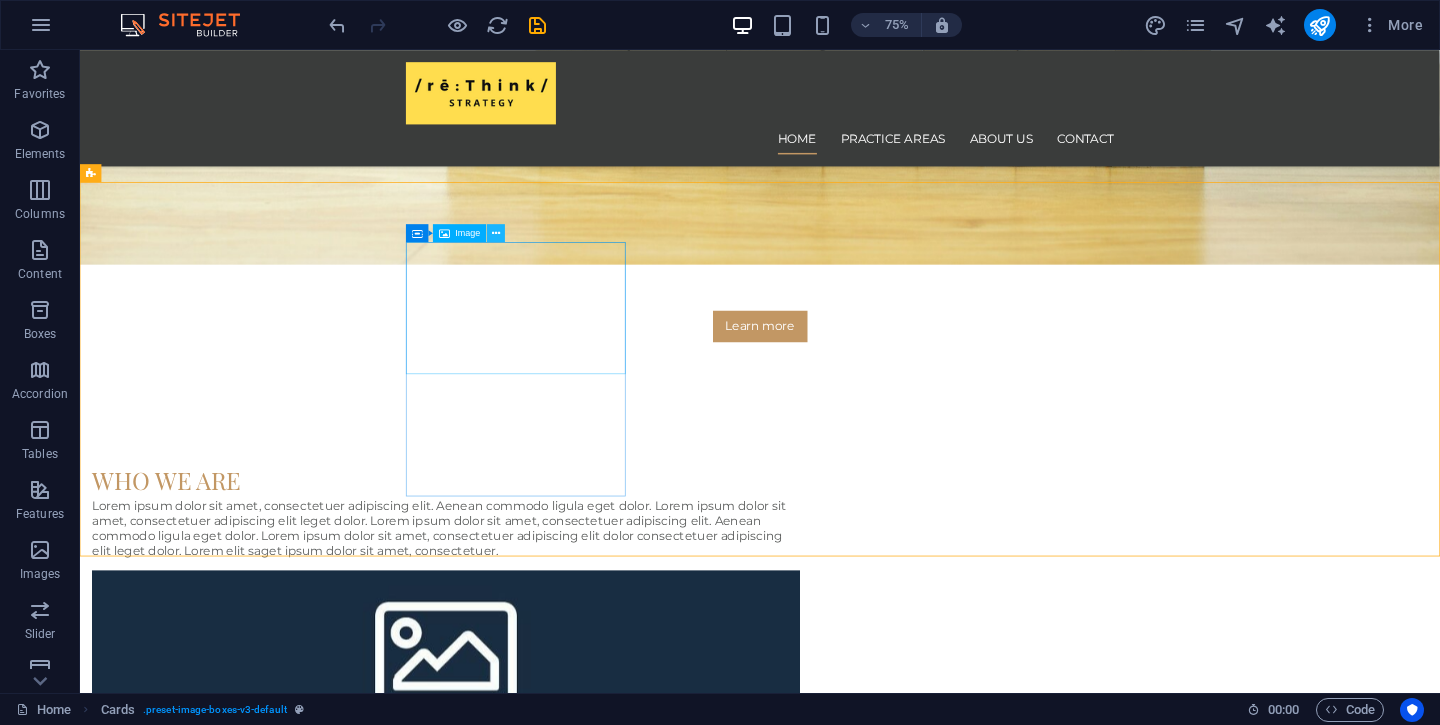 click at bounding box center [496, 233] 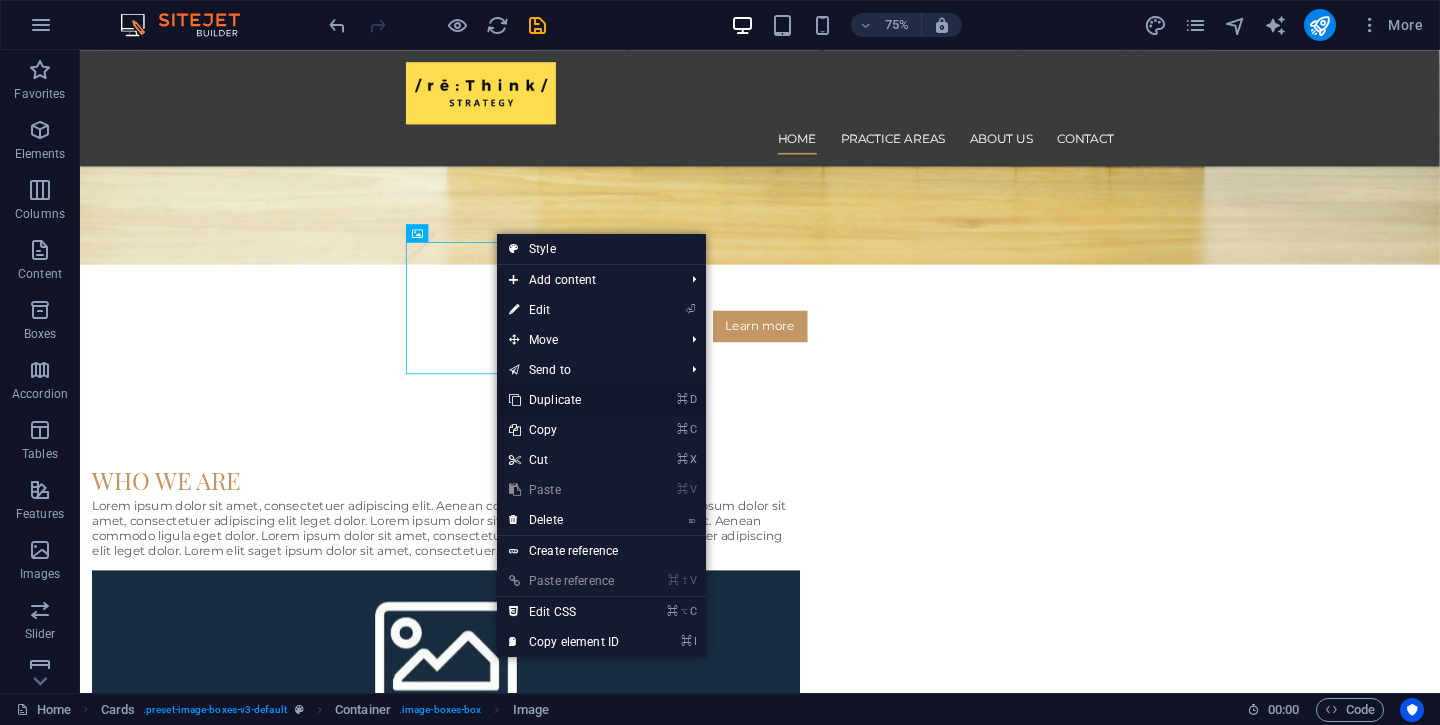 click on "⌘ D  Duplicate" at bounding box center (564, 400) 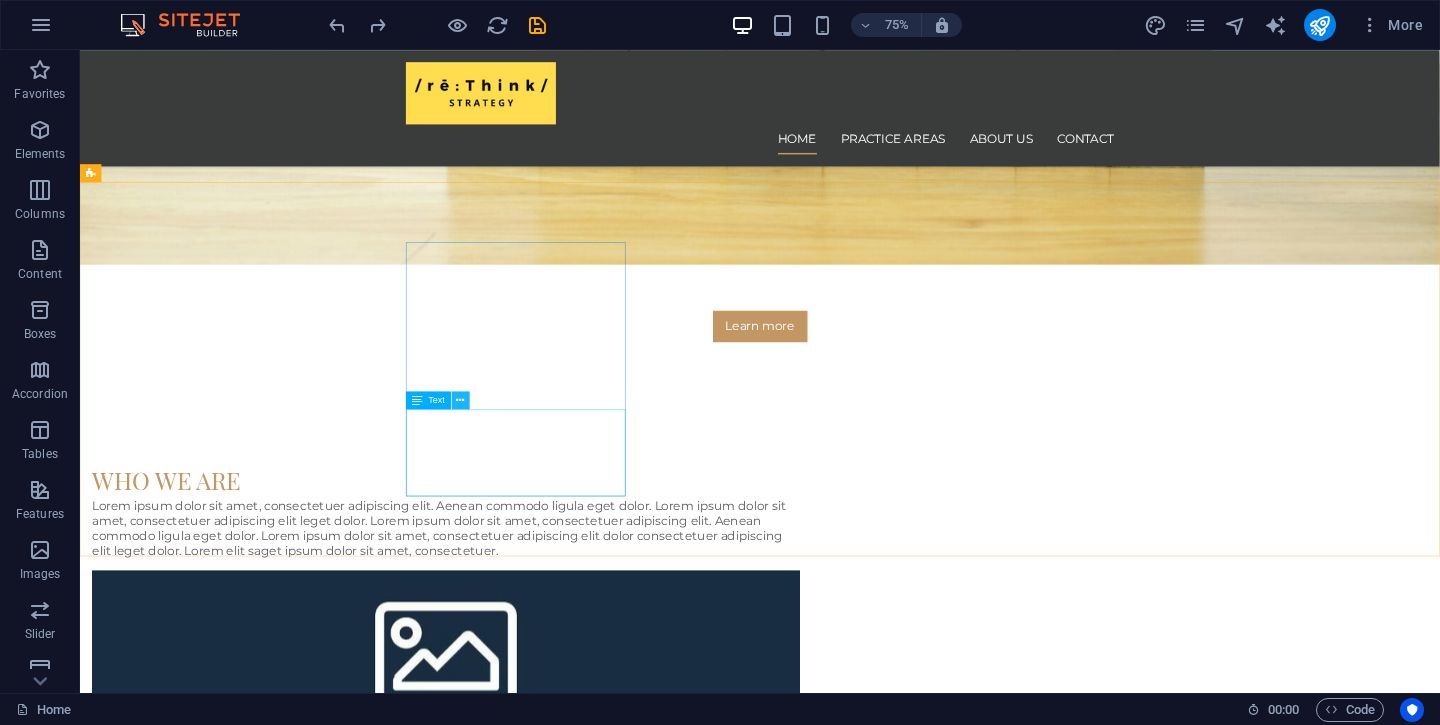 click at bounding box center (461, 401) 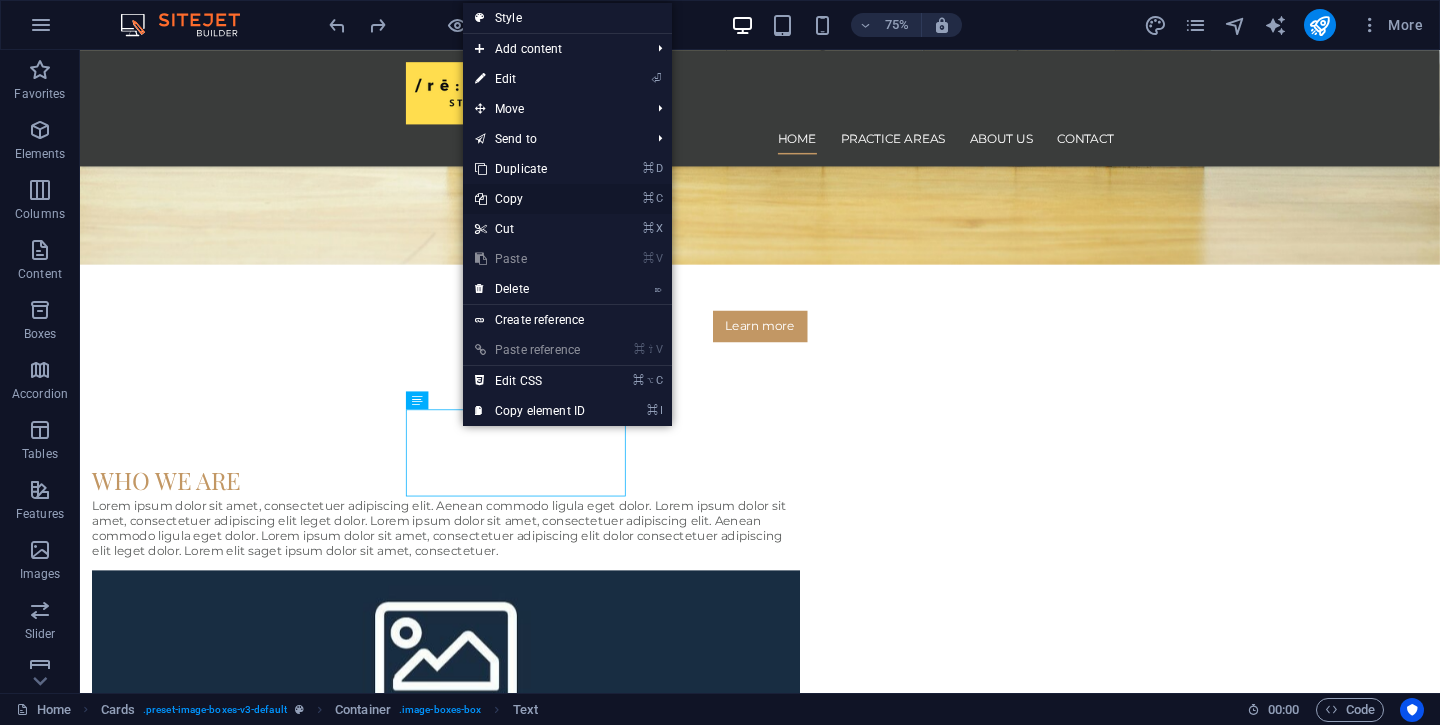 click on "⌘ C  Copy" at bounding box center (530, 199) 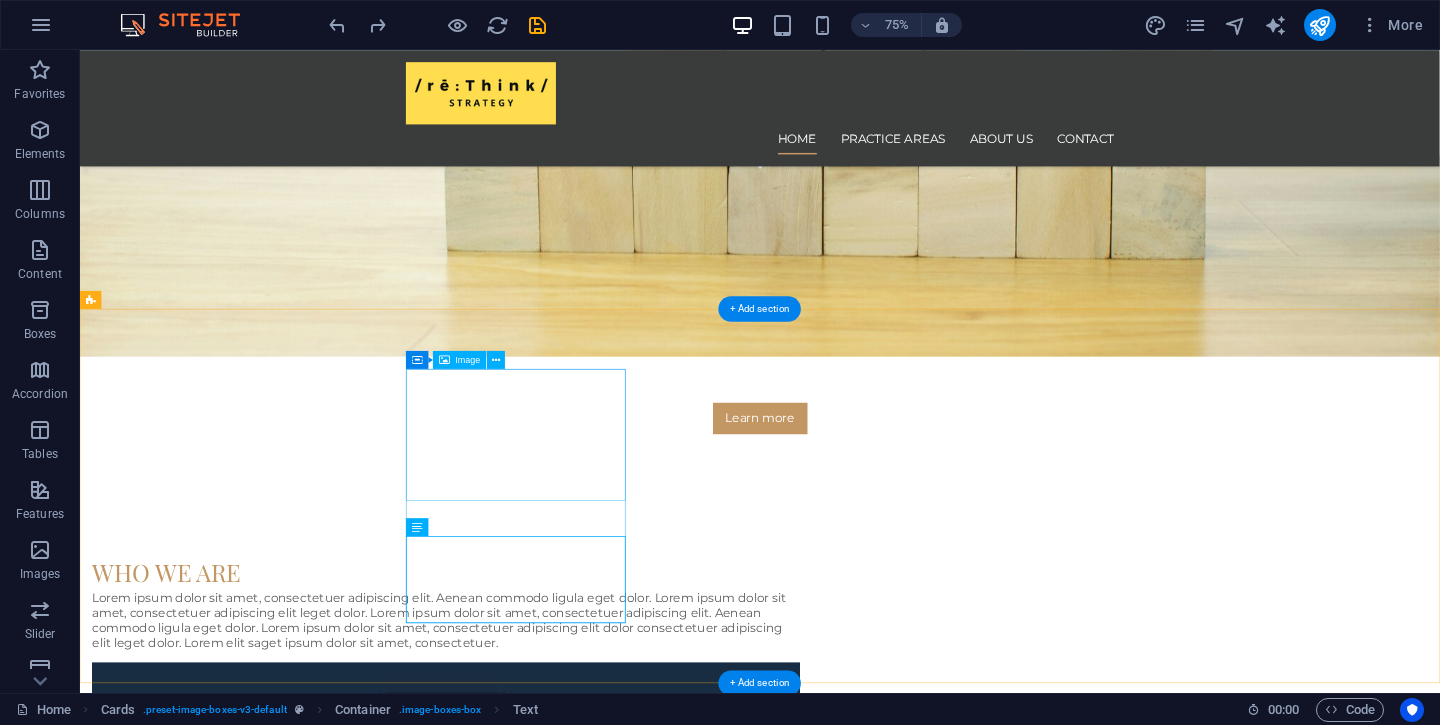 scroll, scrollTop: 618, scrollLeft: 0, axis: vertical 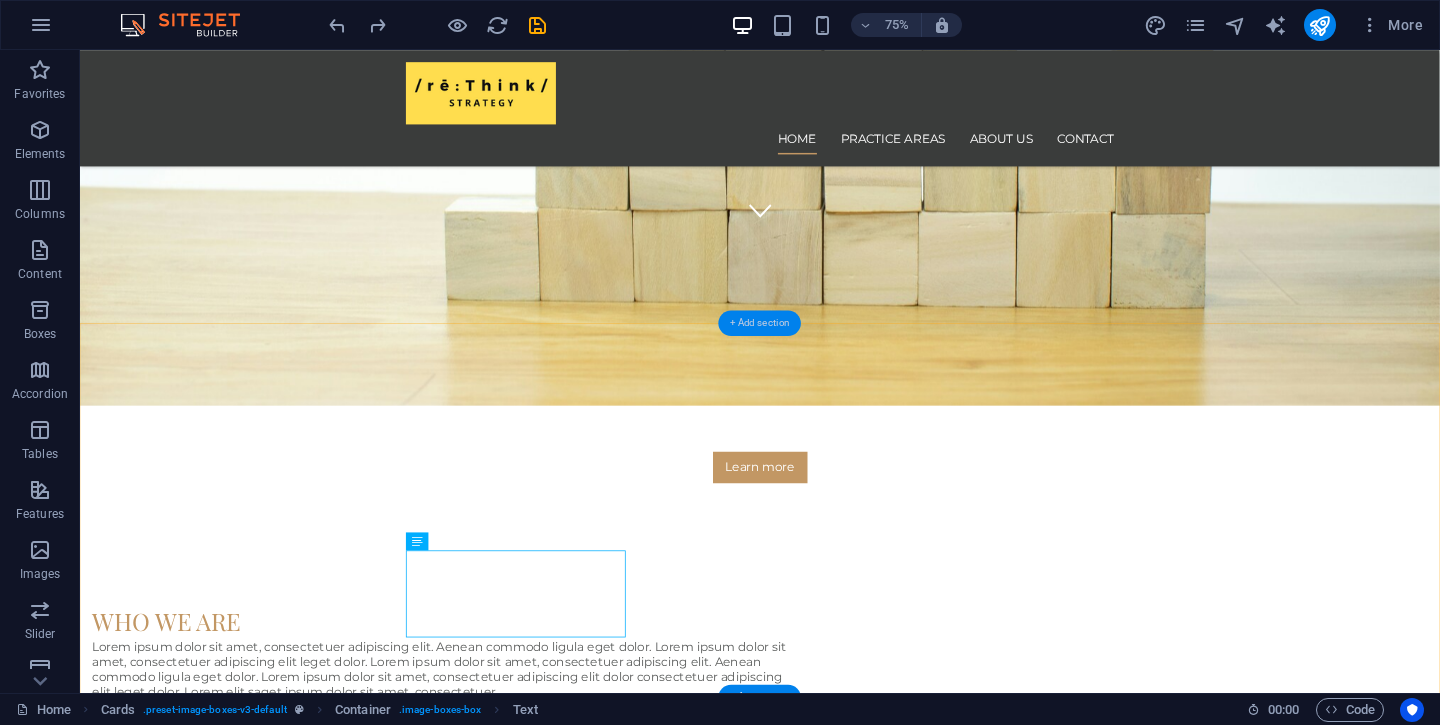 click on "+ Add section" at bounding box center (759, 323) 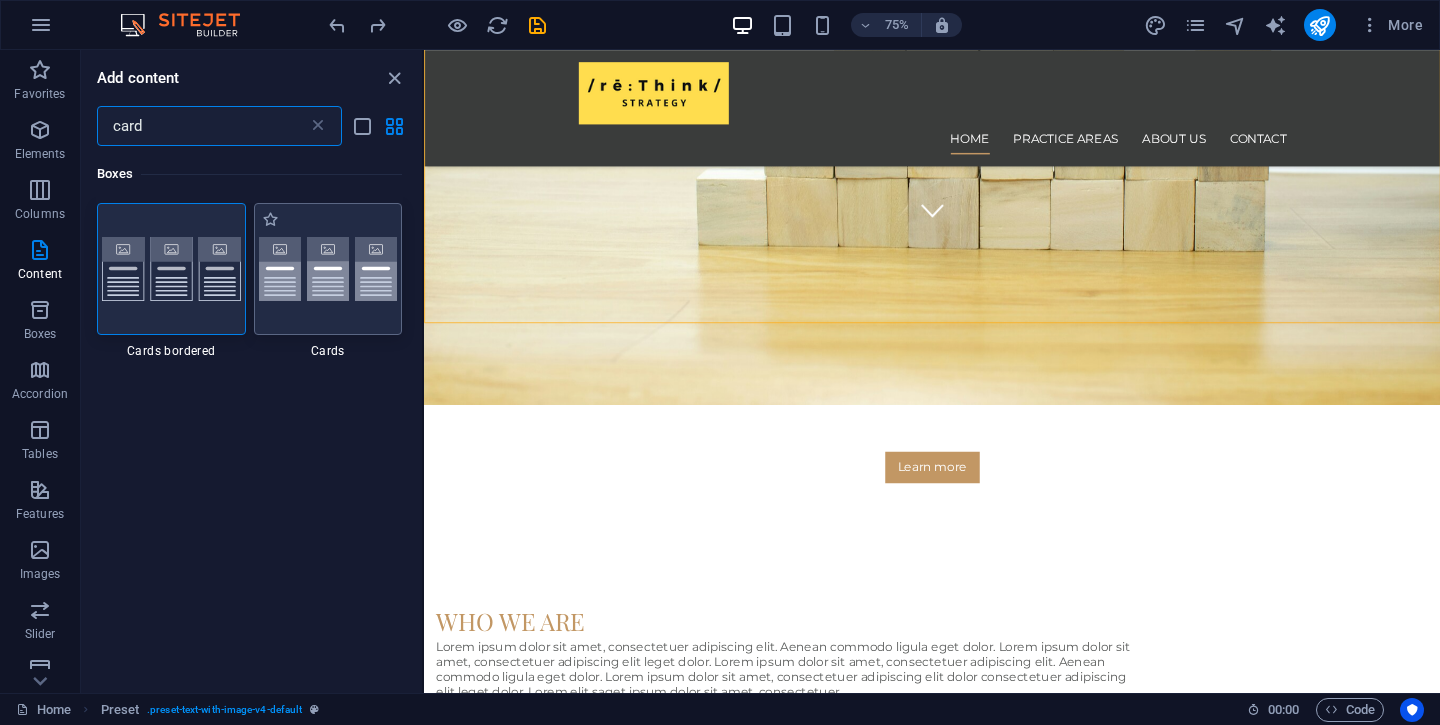 click at bounding box center [328, 269] 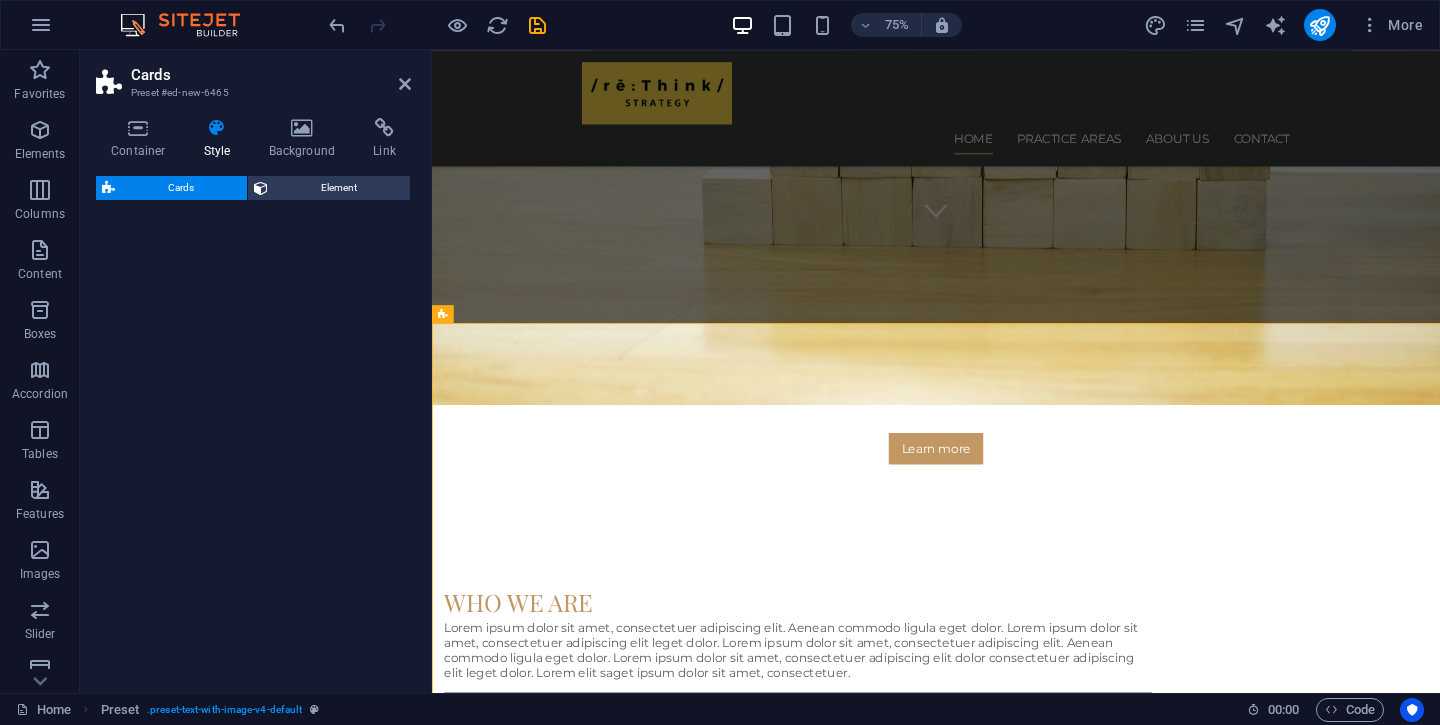 select on "rem" 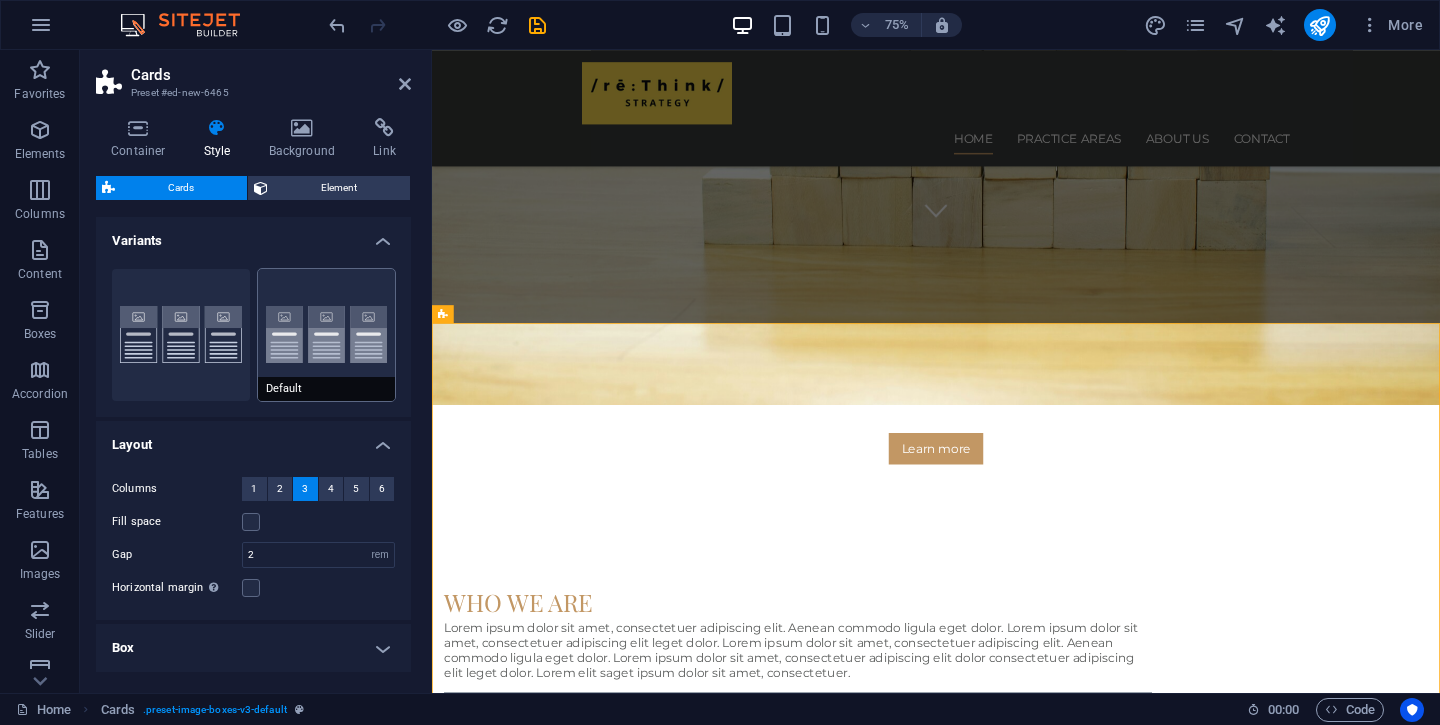 click on "Default" at bounding box center (327, 335) 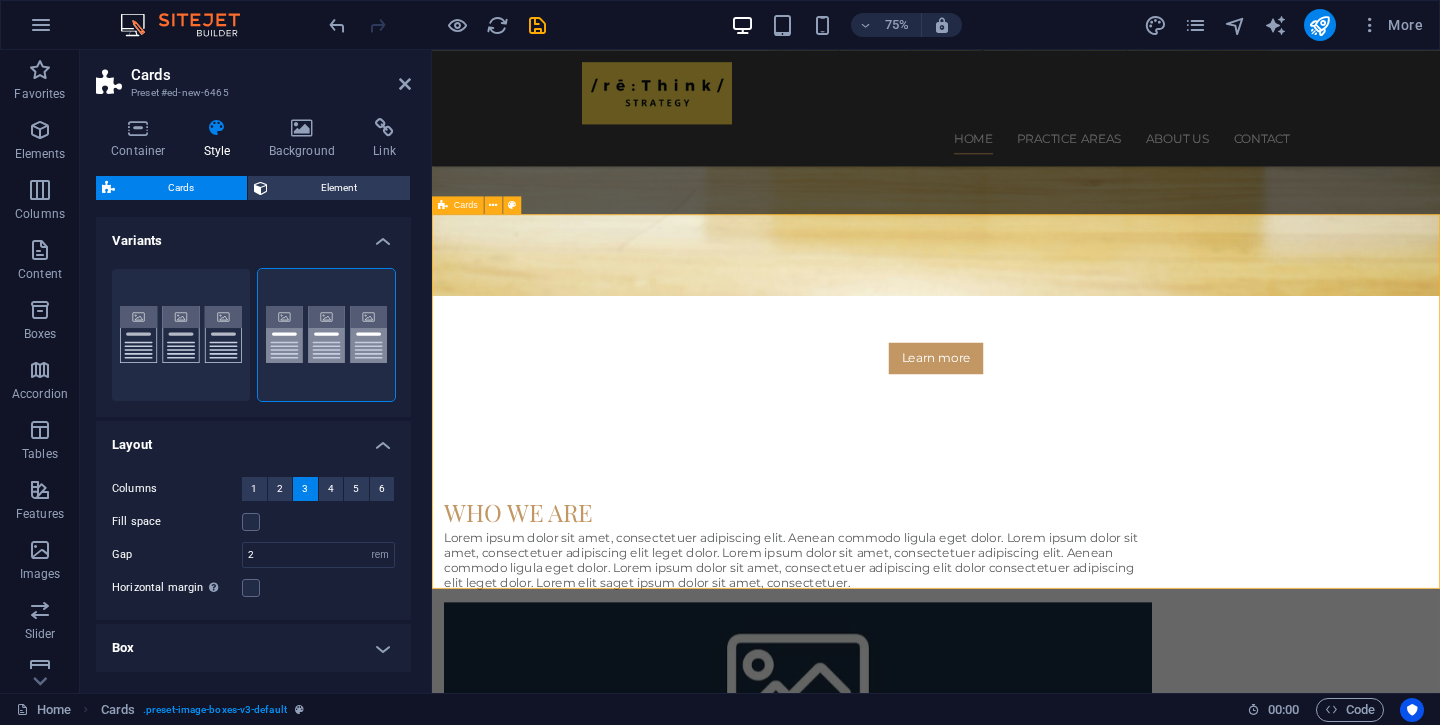 scroll, scrollTop: 1019, scrollLeft: 0, axis: vertical 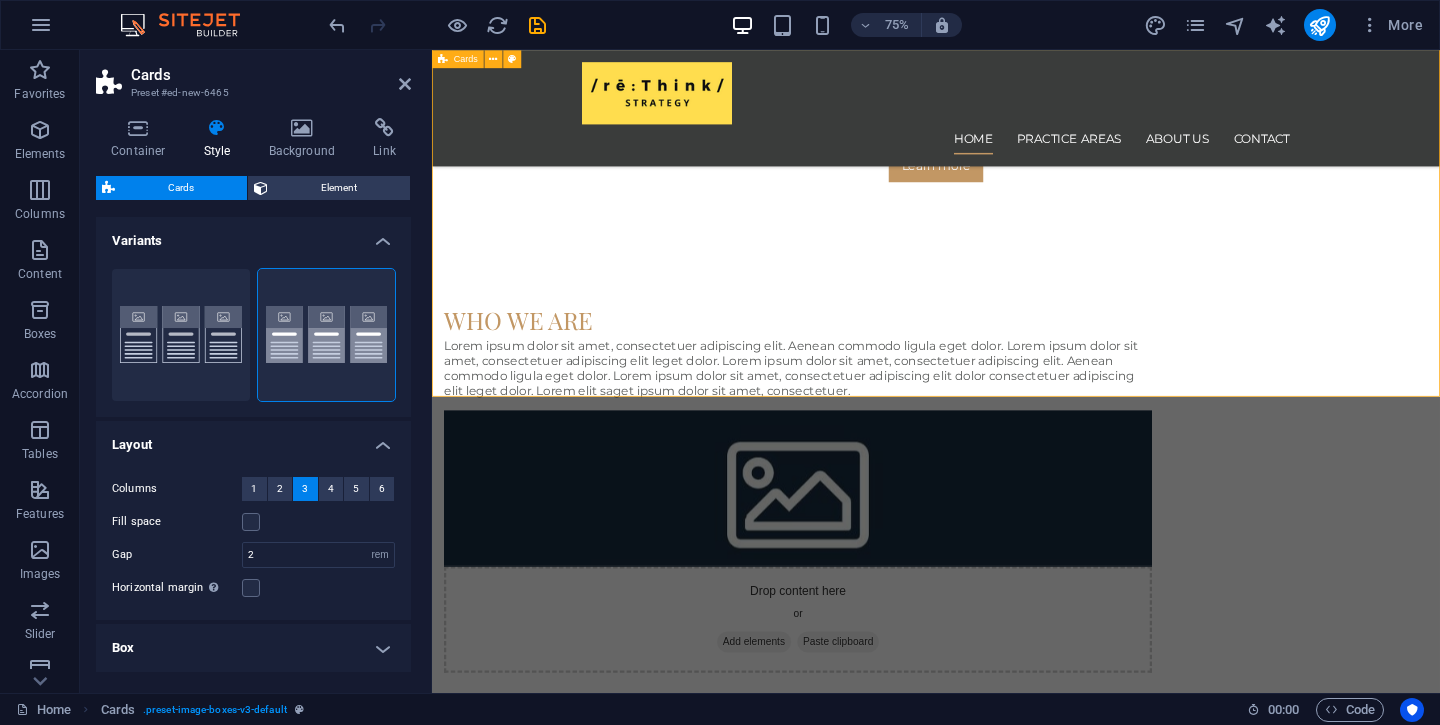 click on "Headline Lorem ipsum dolor sit amet, consectetuer adipiscing elit. Aenean commodo ligula eget dolor. Lorem ipsum dolor sit amet. Headline Lorem ipsum dolor sit amet, consectetuer adipiscing elit. Aenean commodo ligula eget dolor. Lorem ipsum dolor sit amet. Headline Lorem ipsum dolor sit amet, consectetuer adipiscing elit. Aenean commodo ligula eget dolor. Lorem ipsum dolor sit amet." at bounding box center (1104, 1565) 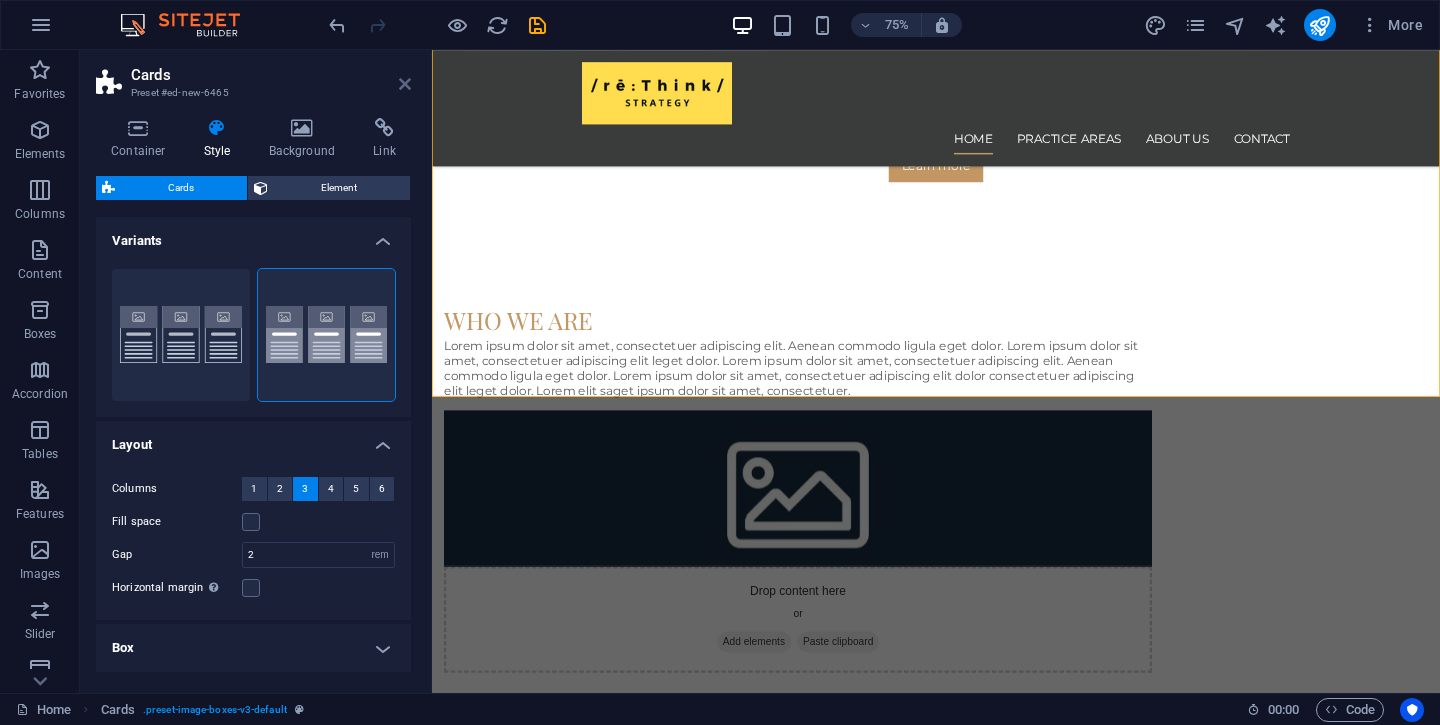 click at bounding box center [405, 84] 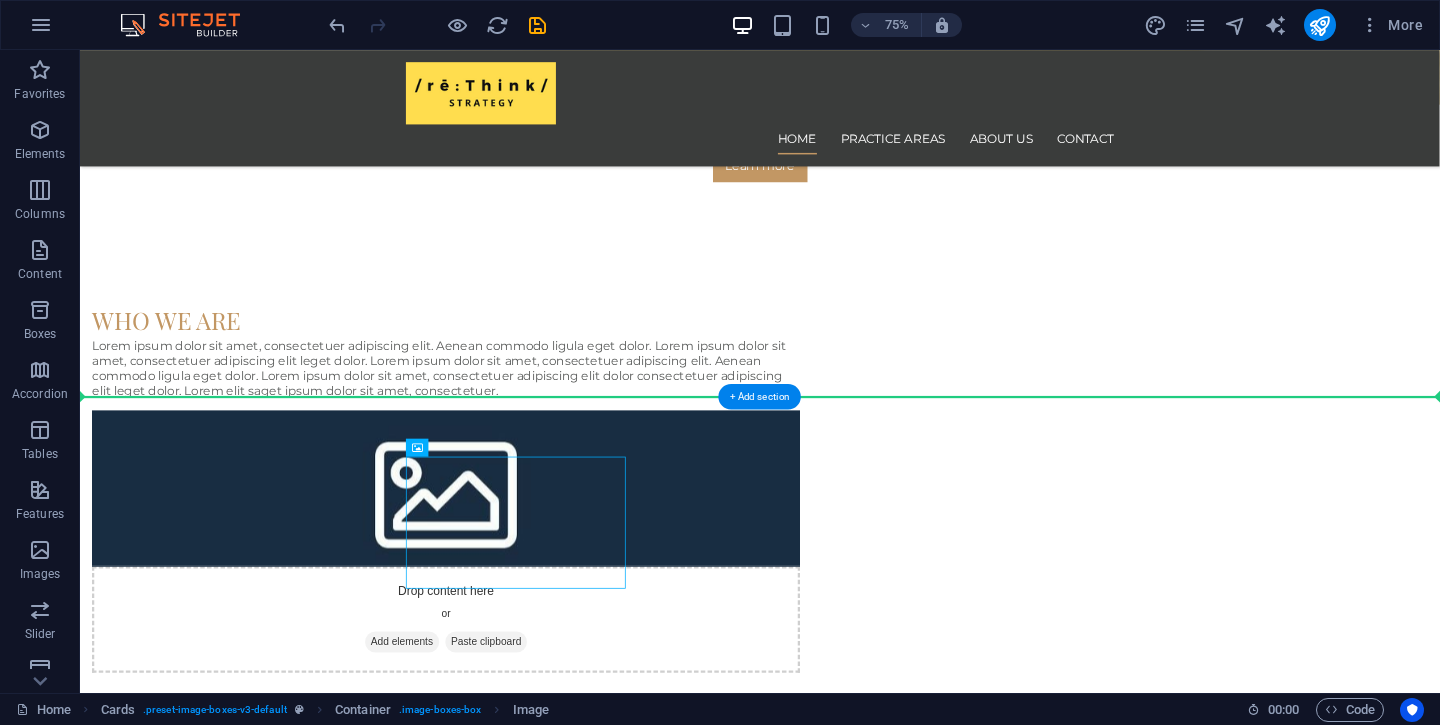 drag, startPoint x: 796, startPoint y: 654, endPoint x: 795, endPoint y: 479, distance: 175.00285 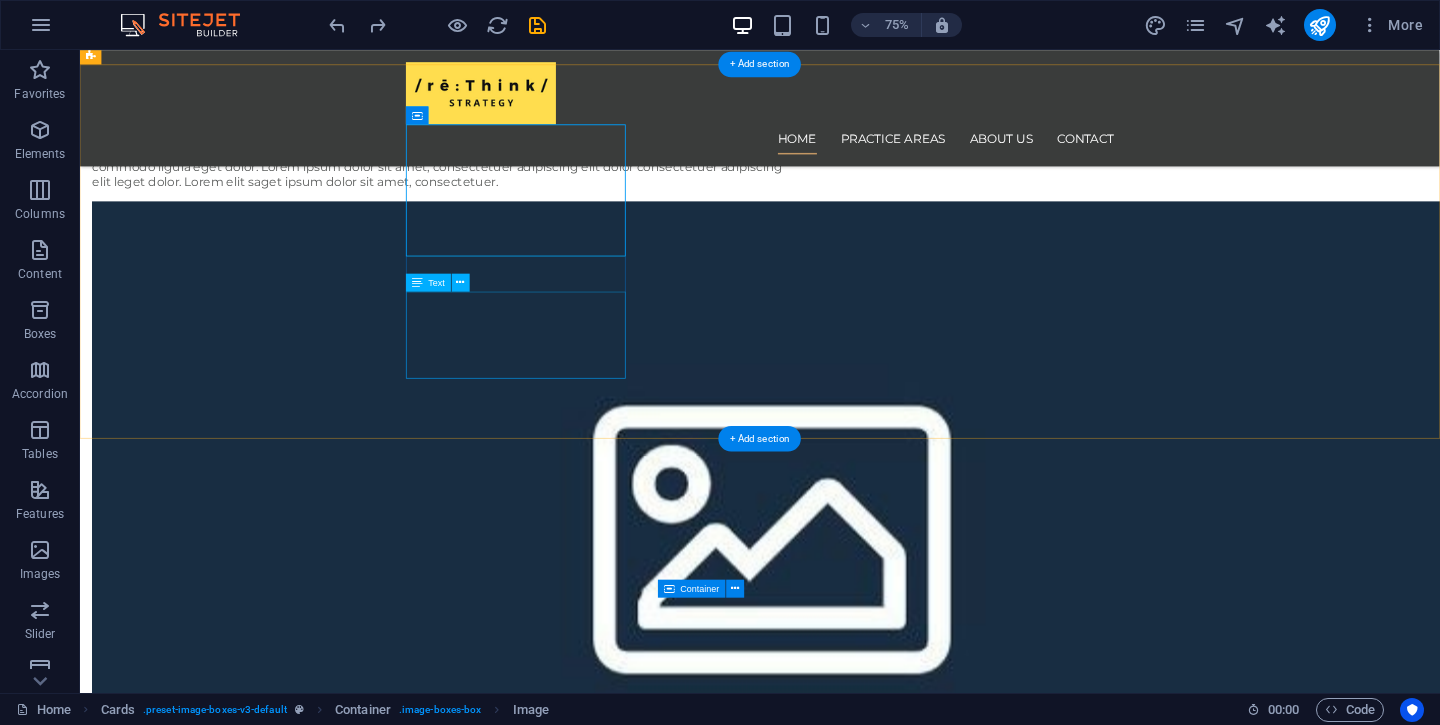 scroll, scrollTop: 1278, scrollLeft: 0, axis: vertical 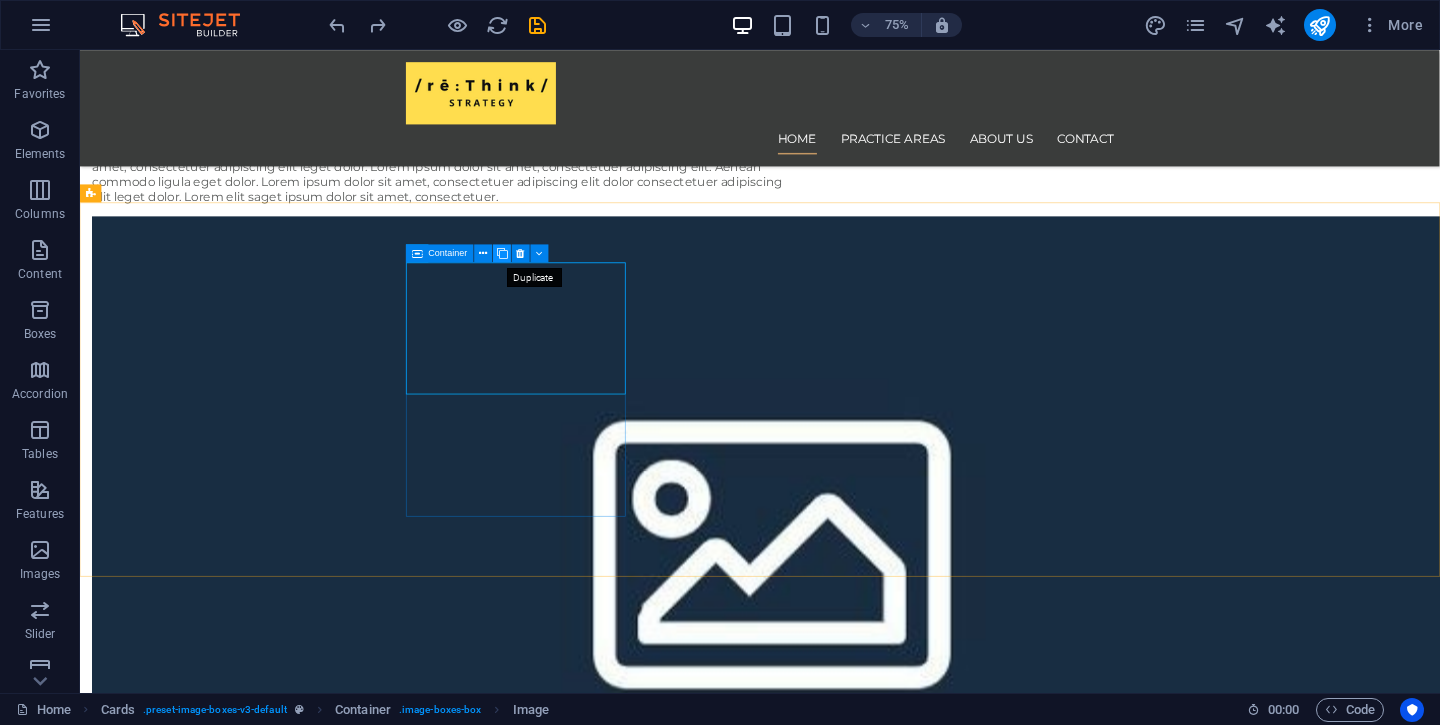 click at bounding box center (502, 254) 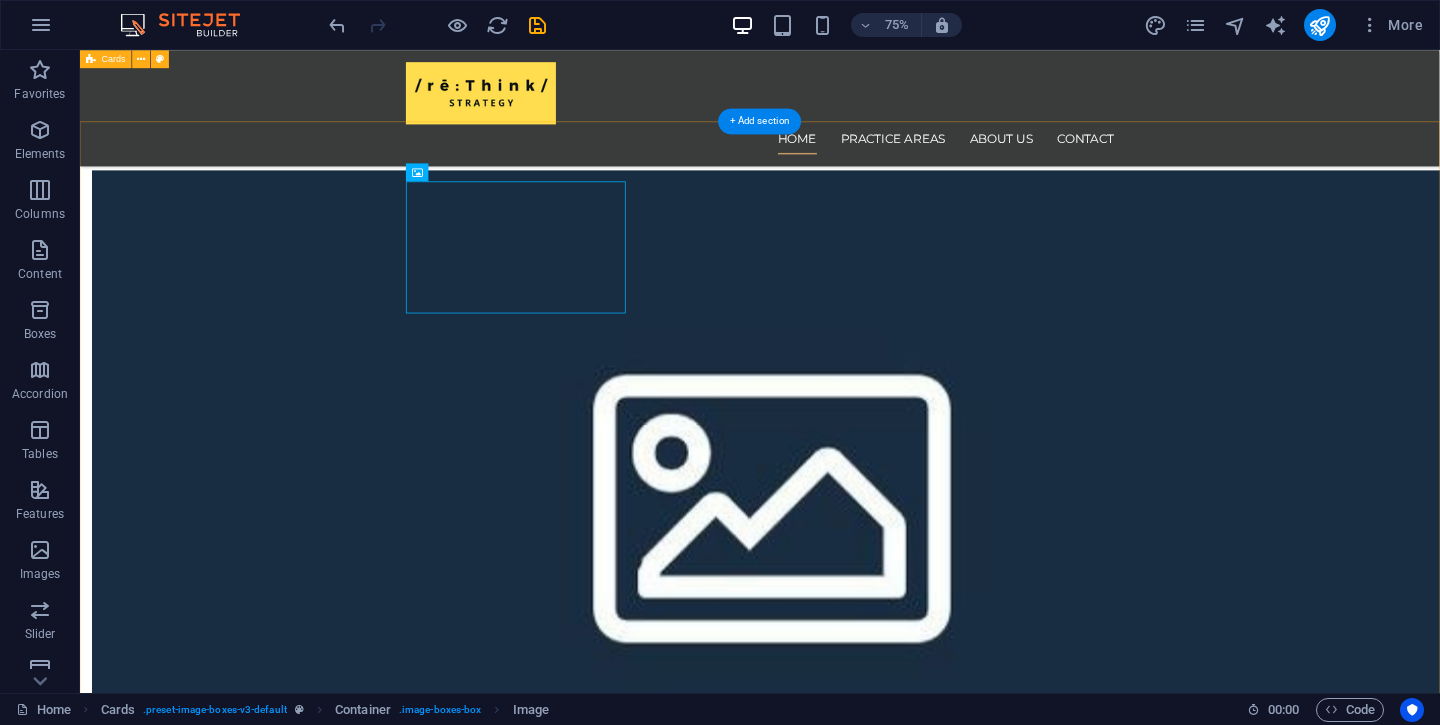 scroll, scrollTop: 1176, scrollLeft: 0, axis: vertical 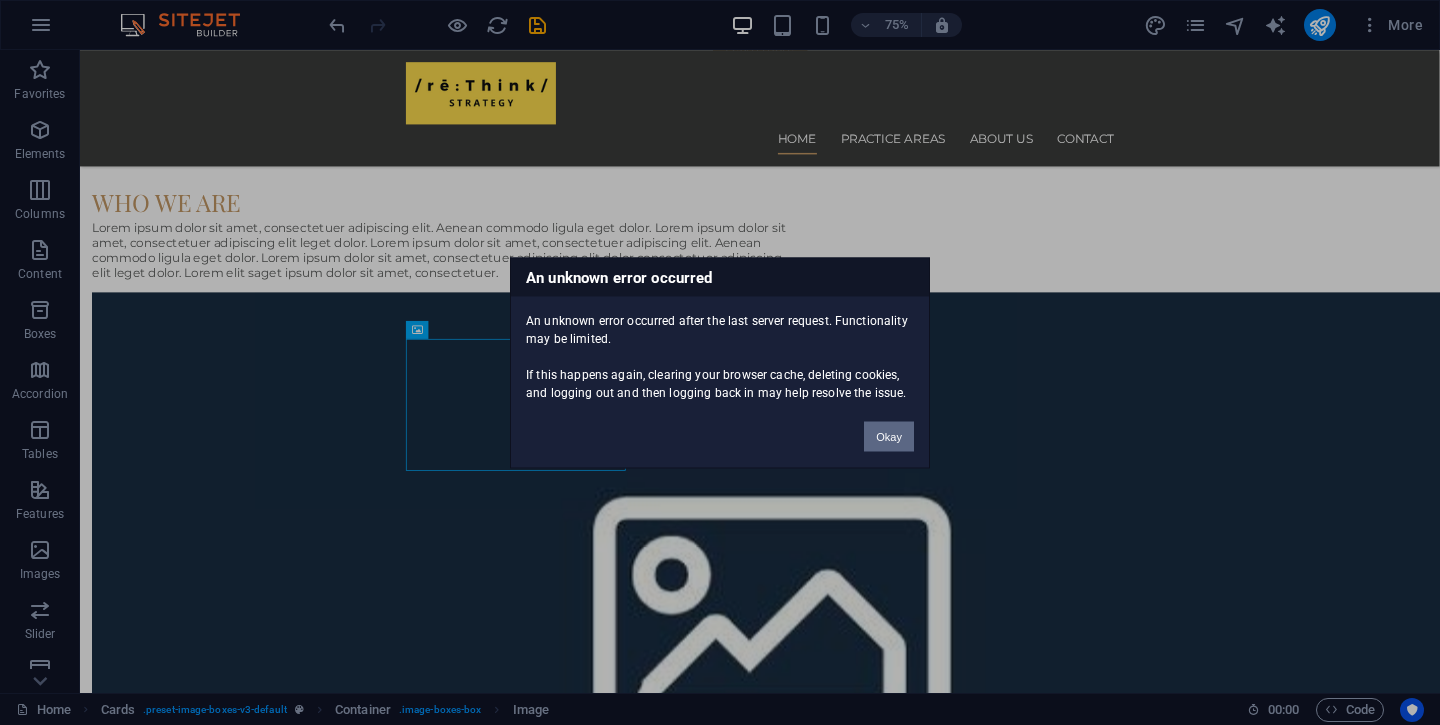 click on "Okay" at bounding box center (889, 436) 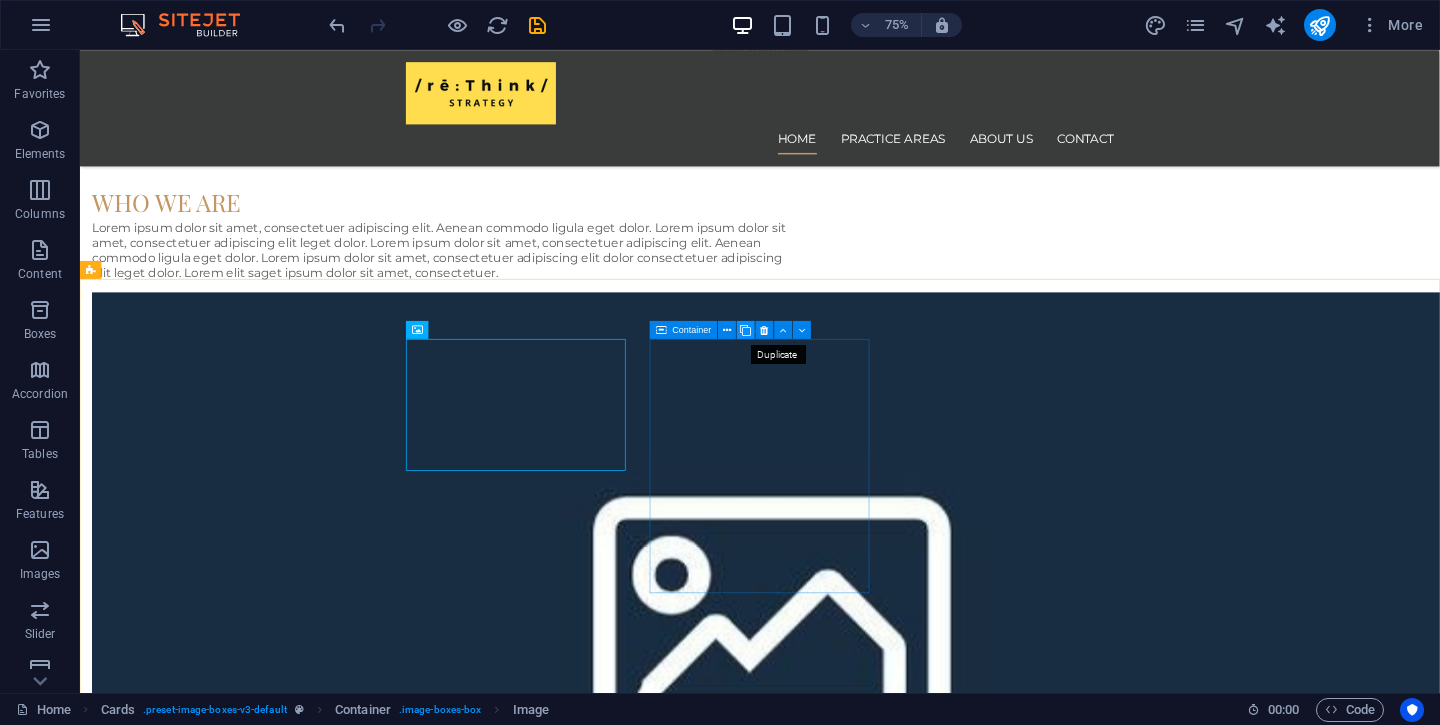 click at bounding box center (746, 330) 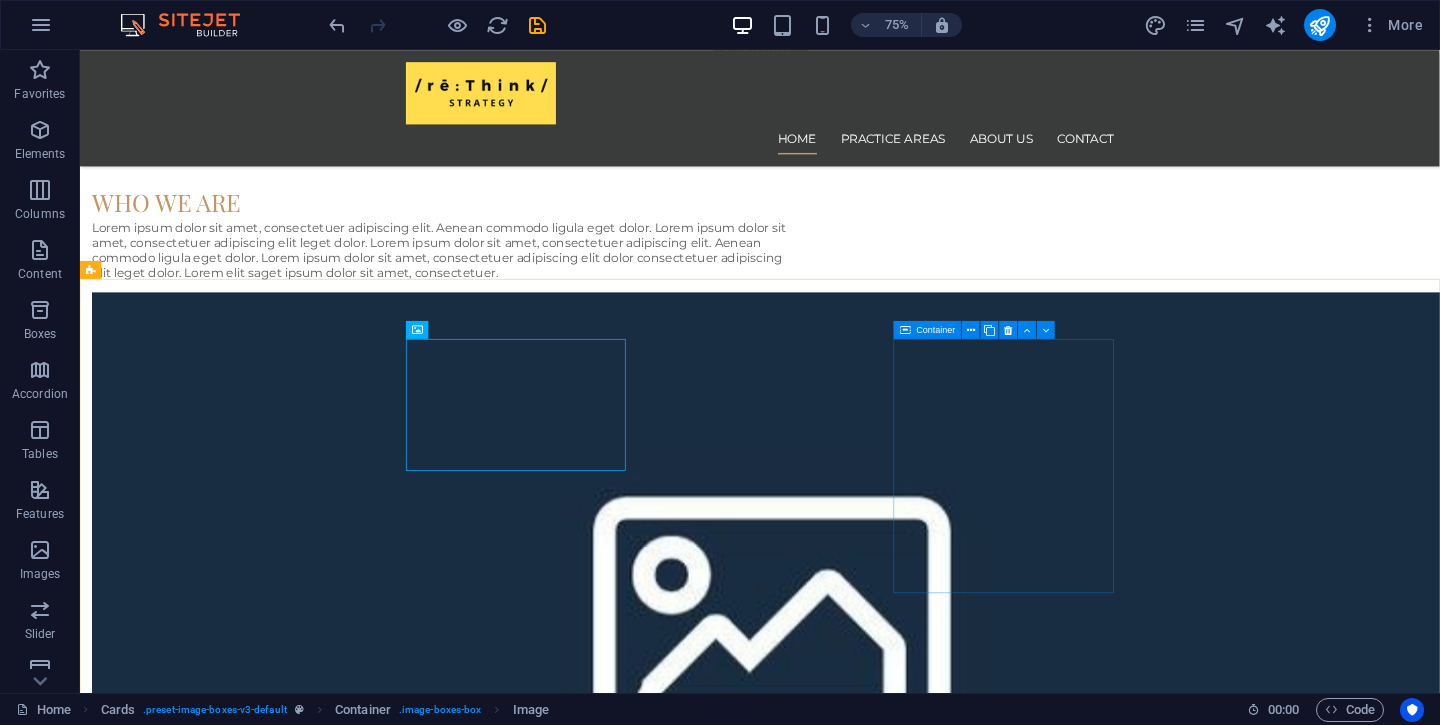 click on "Container" at bounding box center [928, 330] 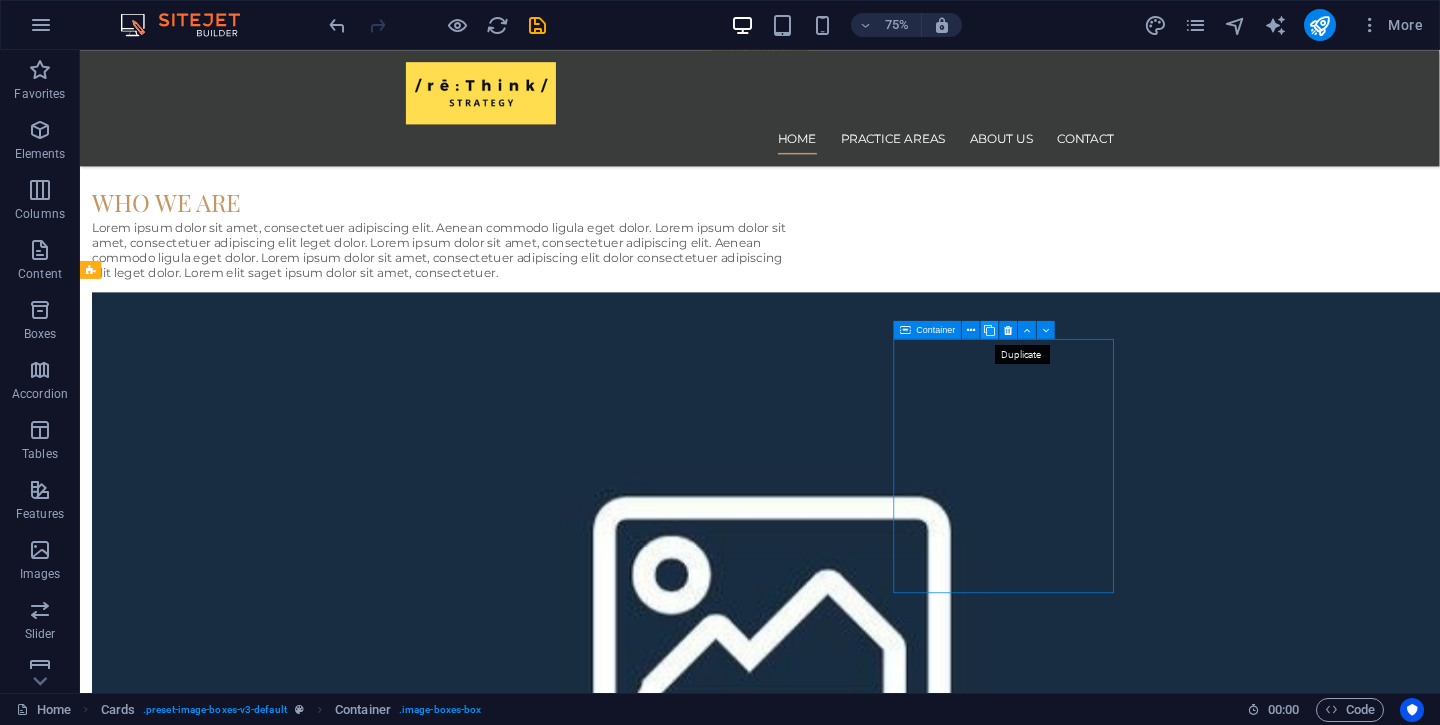 click at bounding box center [990, 330] 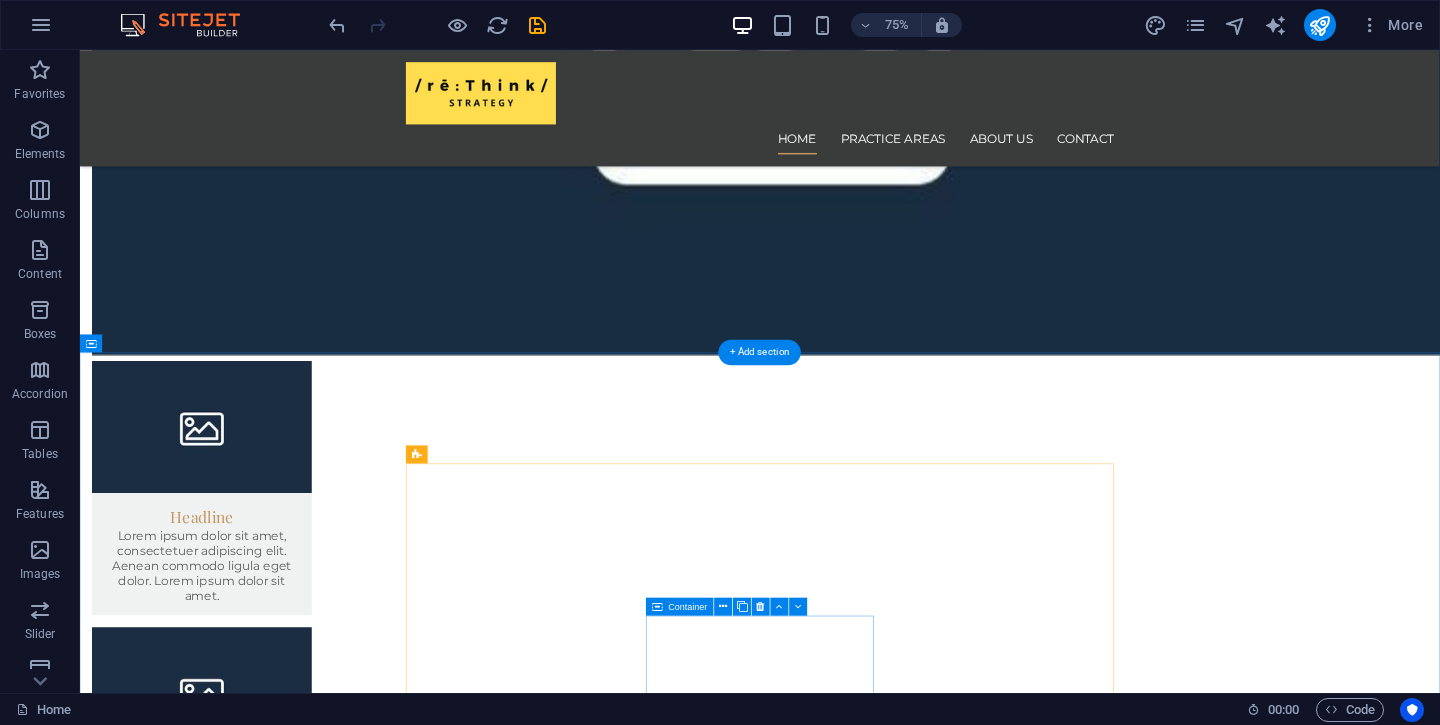 scroll, scrollTop: 1997, scrollLeft: 0, axis: vertical 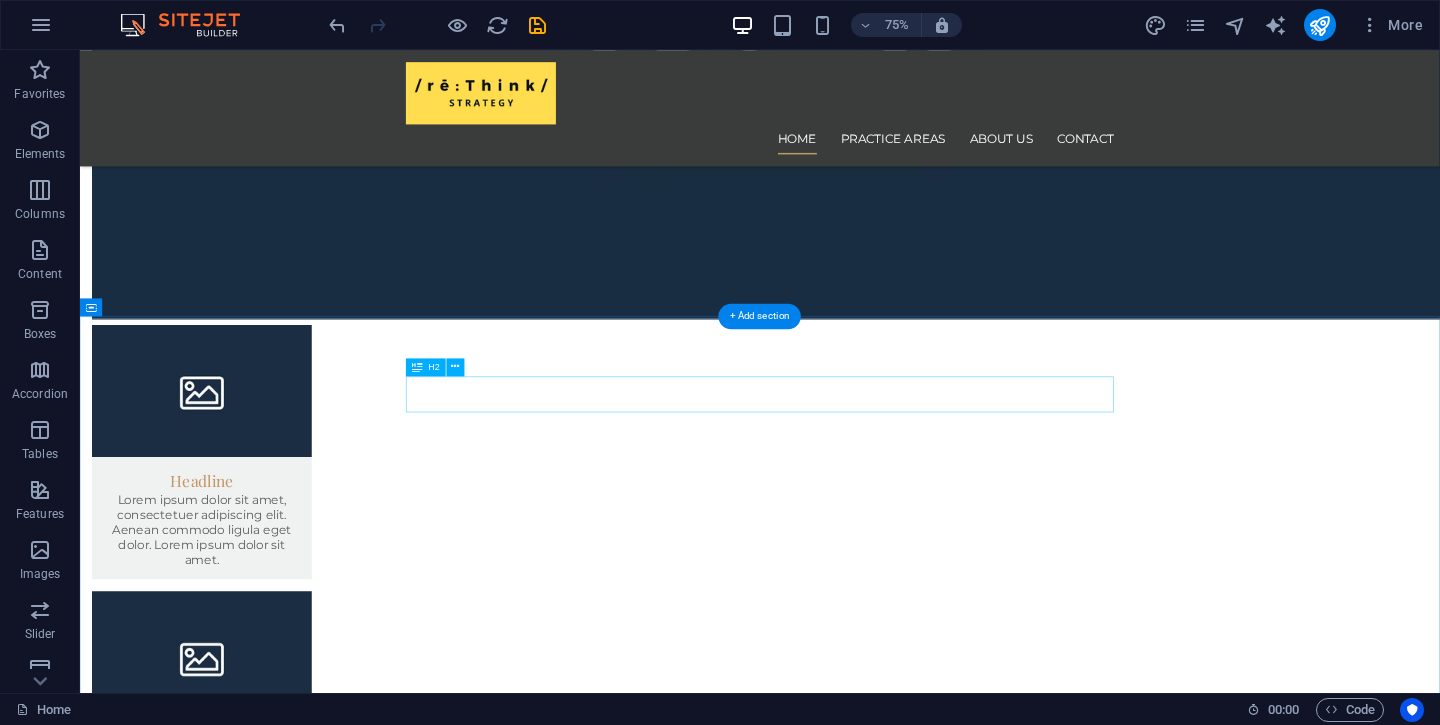 click on "what we do" at bounding box center [987, 3572] 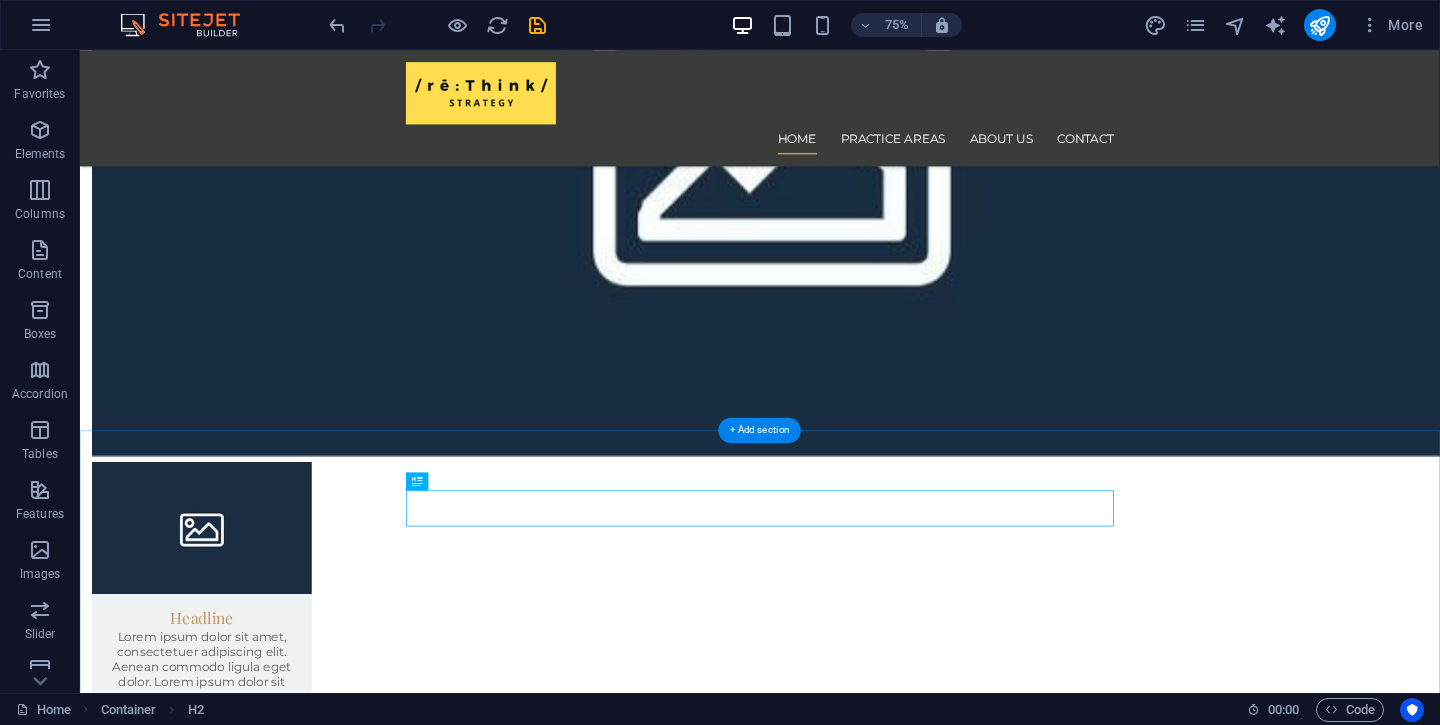 scroll, scrollTop: 1180, scrollLeft: 0, axis: vertical 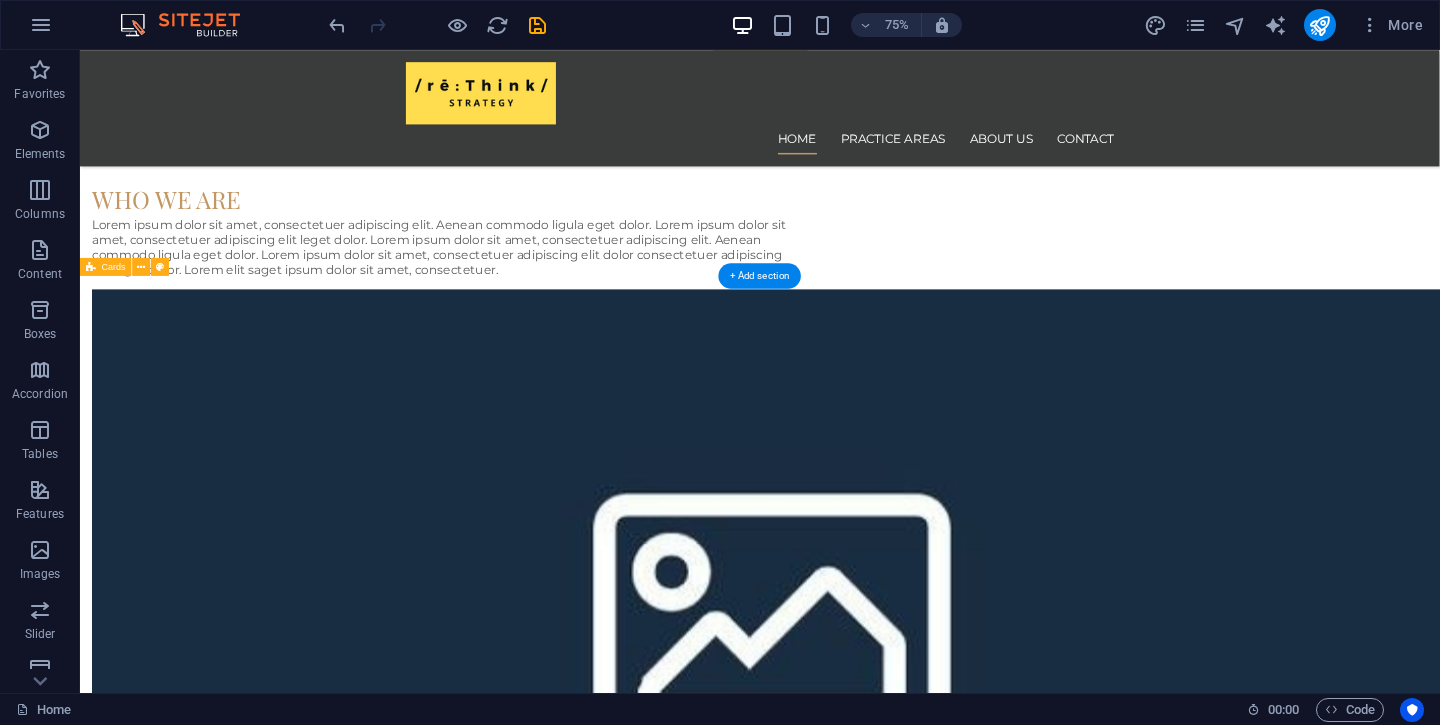 click on "Headline Lorem ipsum dolor sit amet, consectetuer adipiscing elit. Aenean commodo ligula eget dolor. Lorem ipsum dolor sit amet. Headline Lorem ipsum dolor sit amet, consectetuer adipiscing elit. Aenean commodo ligula eget dolor. Lorem ipsum dolor sit amet. Headline Lorem ipsum dolor sit amet, consectetuer adipiscing elit. Aenean commodo ligula eget dolor. Lorem ipsum dolor sit amet. Headline Lorem ipsum dolor sit amet, consectetuer adipiscing elit. Aenean commodo ligula eget dolor. Lorem ipsum dolor sit amet. Headline Lorem ipsum dolor sit amet, consectetuer adipiscing elit. Aenean commodo ligula eget dolor. Lorem ipsum dolor sit amet. Headline Lorem ipsum dolor sit amet, consectetuer adipiscing elit. Aenean commodo ligula eget dolor. Lorem ipsum dolor sit amet." at bounding box center (986, 3147) 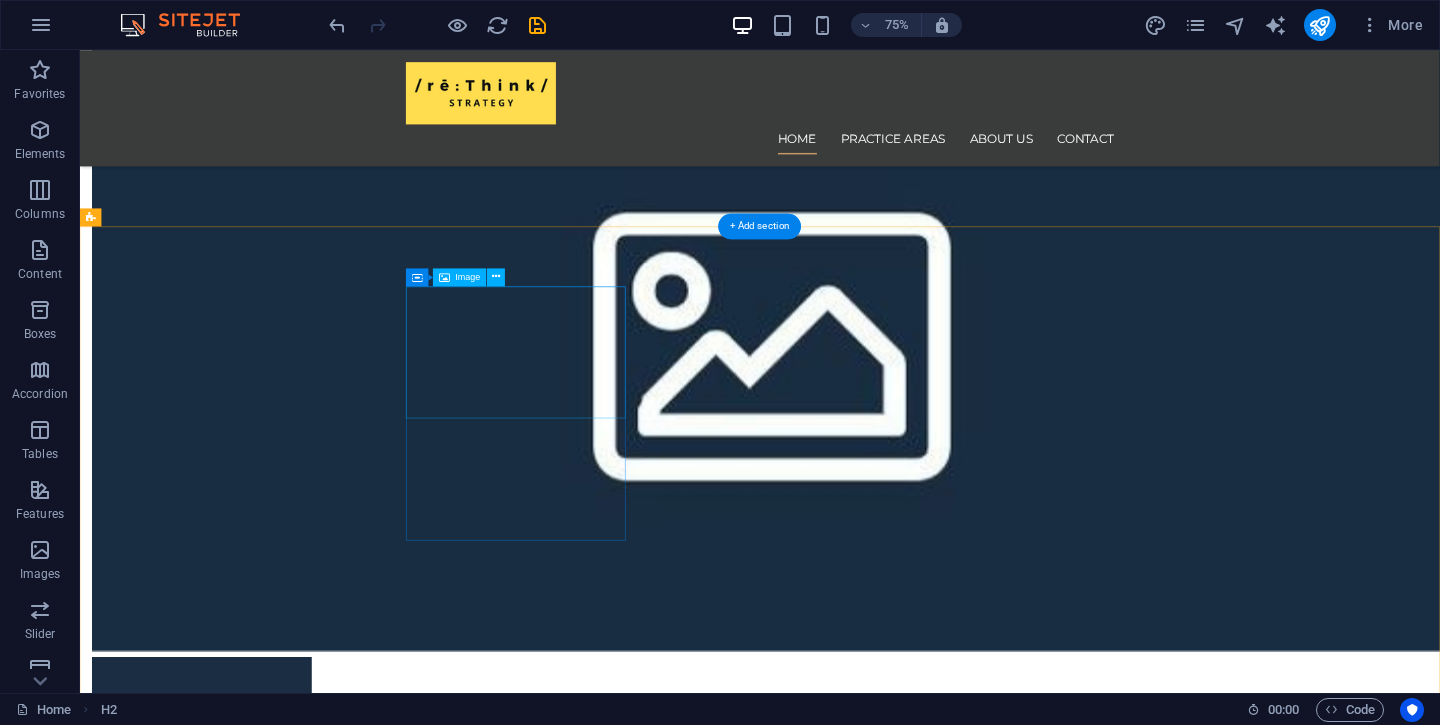 scroll, scrollTop: 1947, scrollLeft: 0, axis: vertical 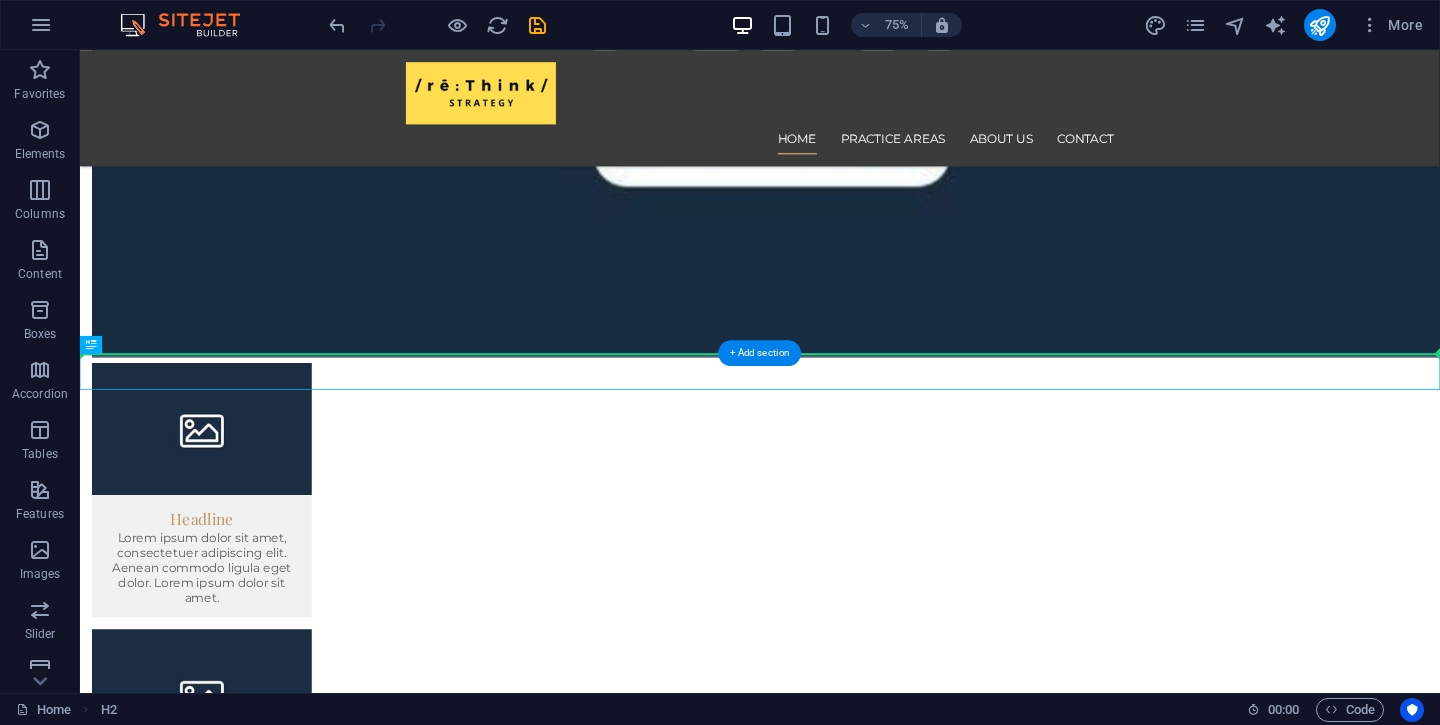 drag, startPoint x: 827, startPoint y: 491, endPoint x: 826, endPoint y: 194, distance: 297.00168 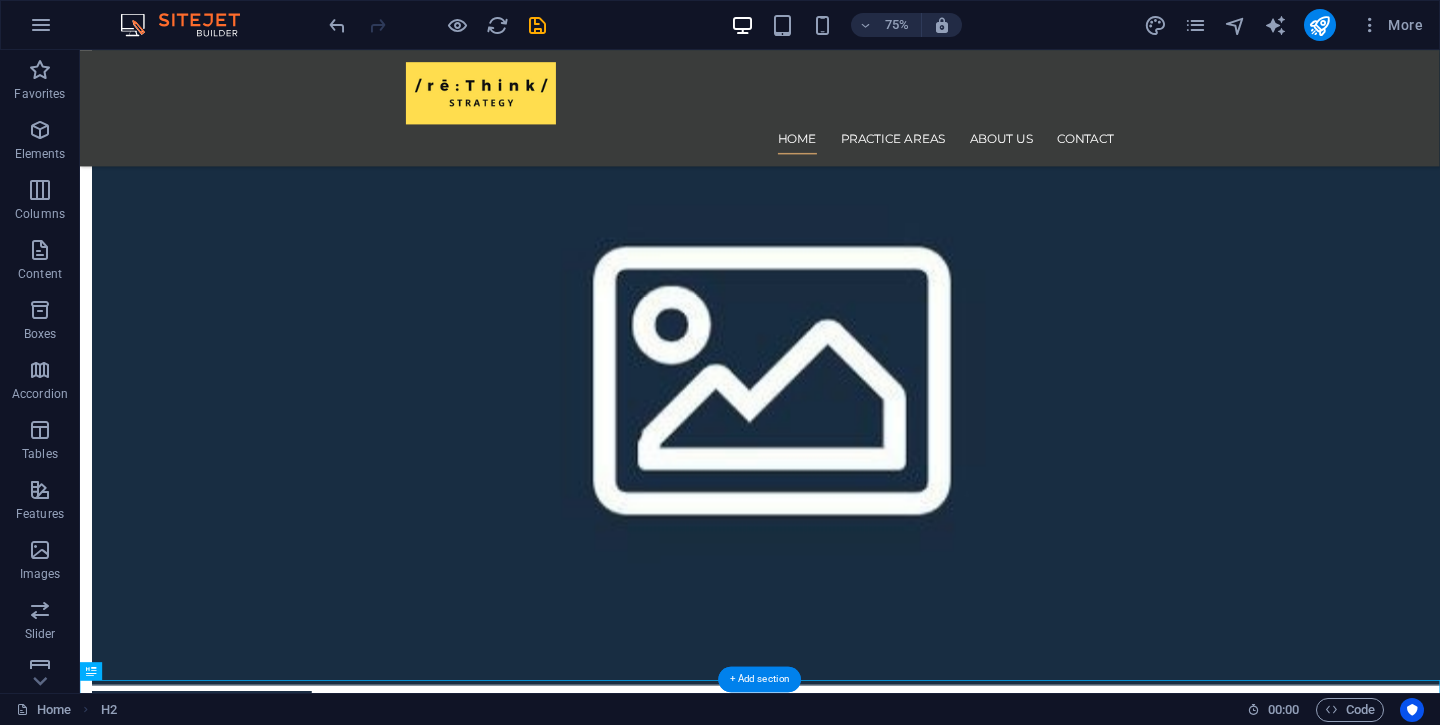 scroll, scrollTop: 1508, scrollLeft: 0, axis: vertical 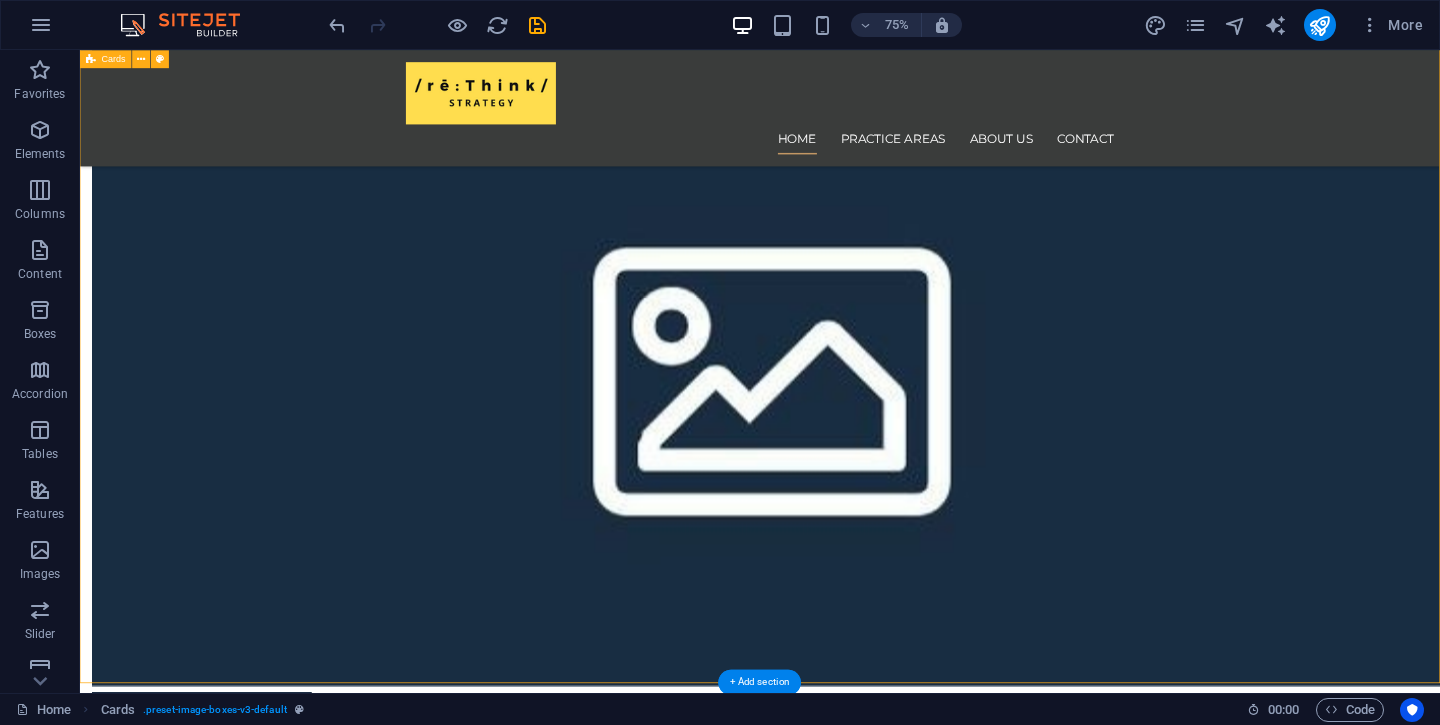 drag, startPoint x: 416, startPoint y: 891, endPoint x: 425, endPoint y: 383, distance: 508.0797 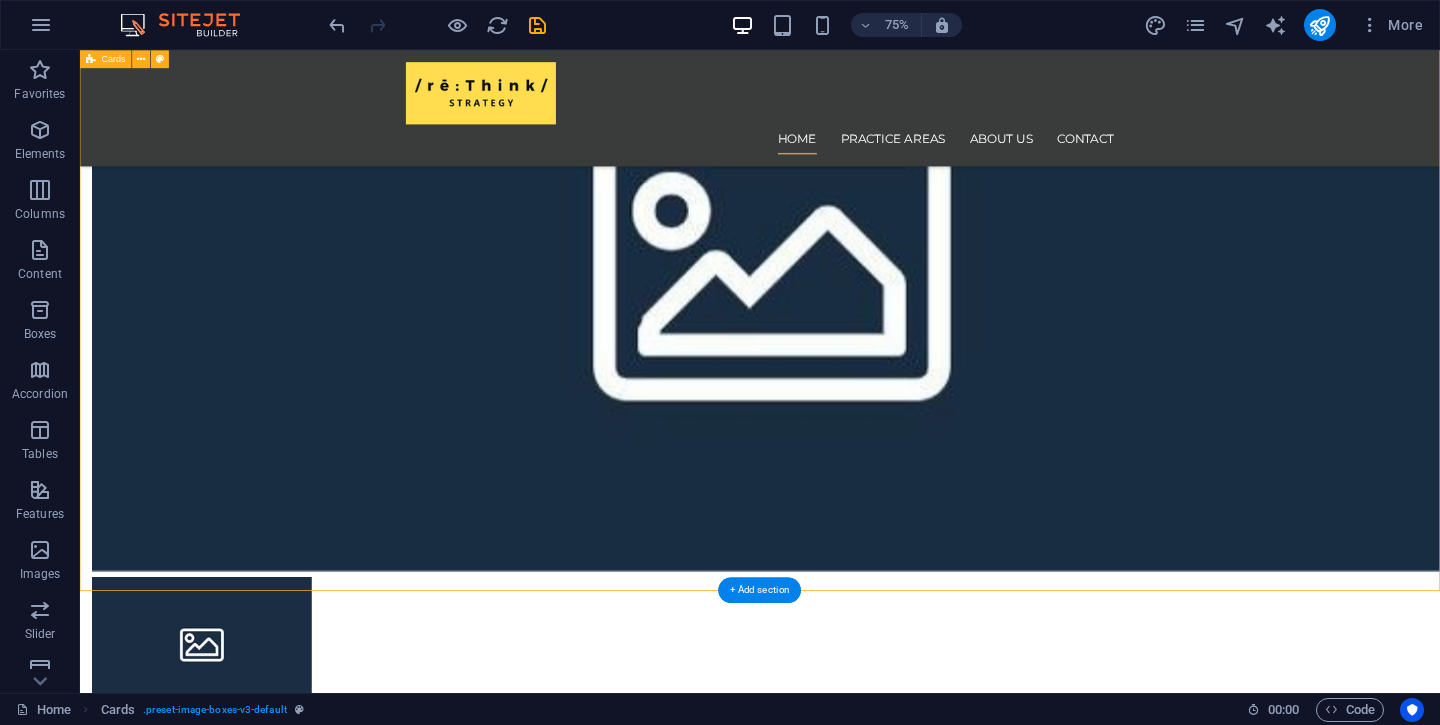 scroll, scrollTop: 1665, scrollLeft: 0, axis: vertical 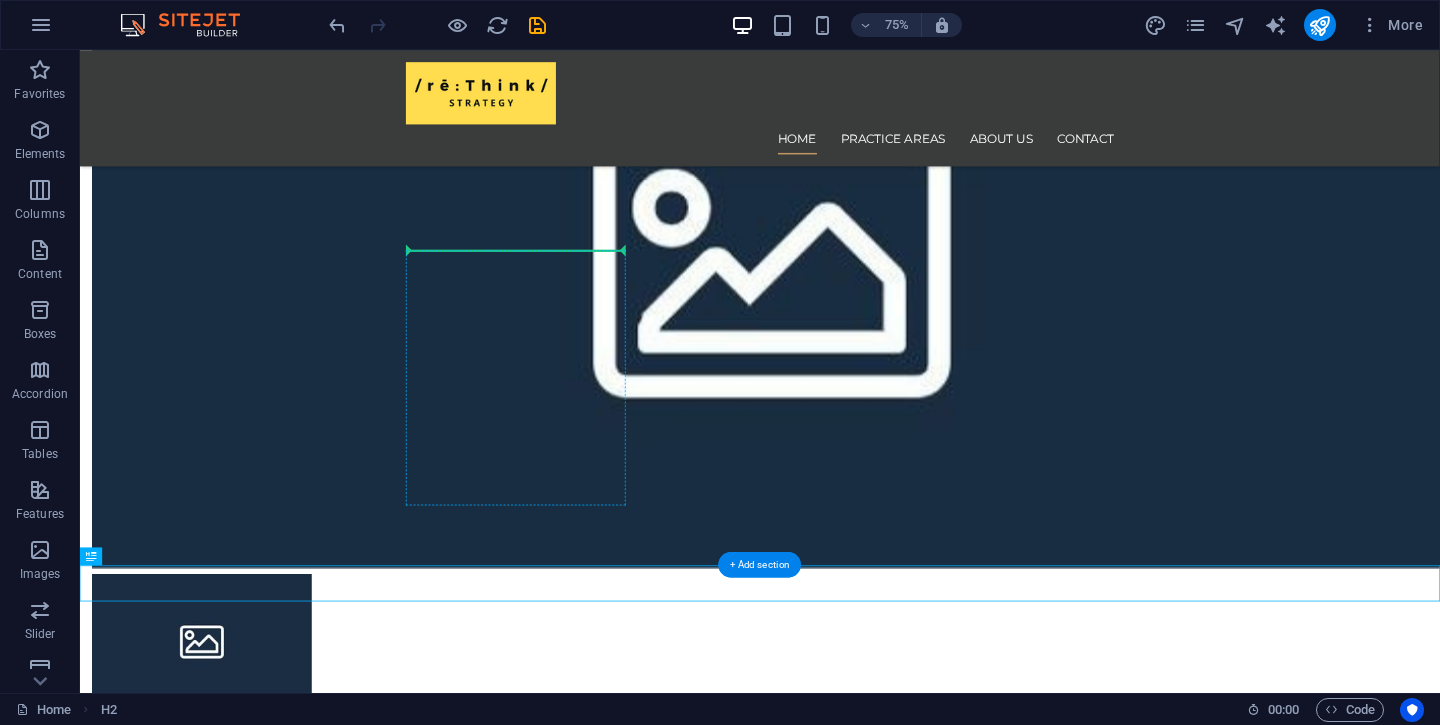 drag, startPoint x: 814, startPoint y: 769, endPoint x: 759, endPoint y: 332, distance: 440.4475 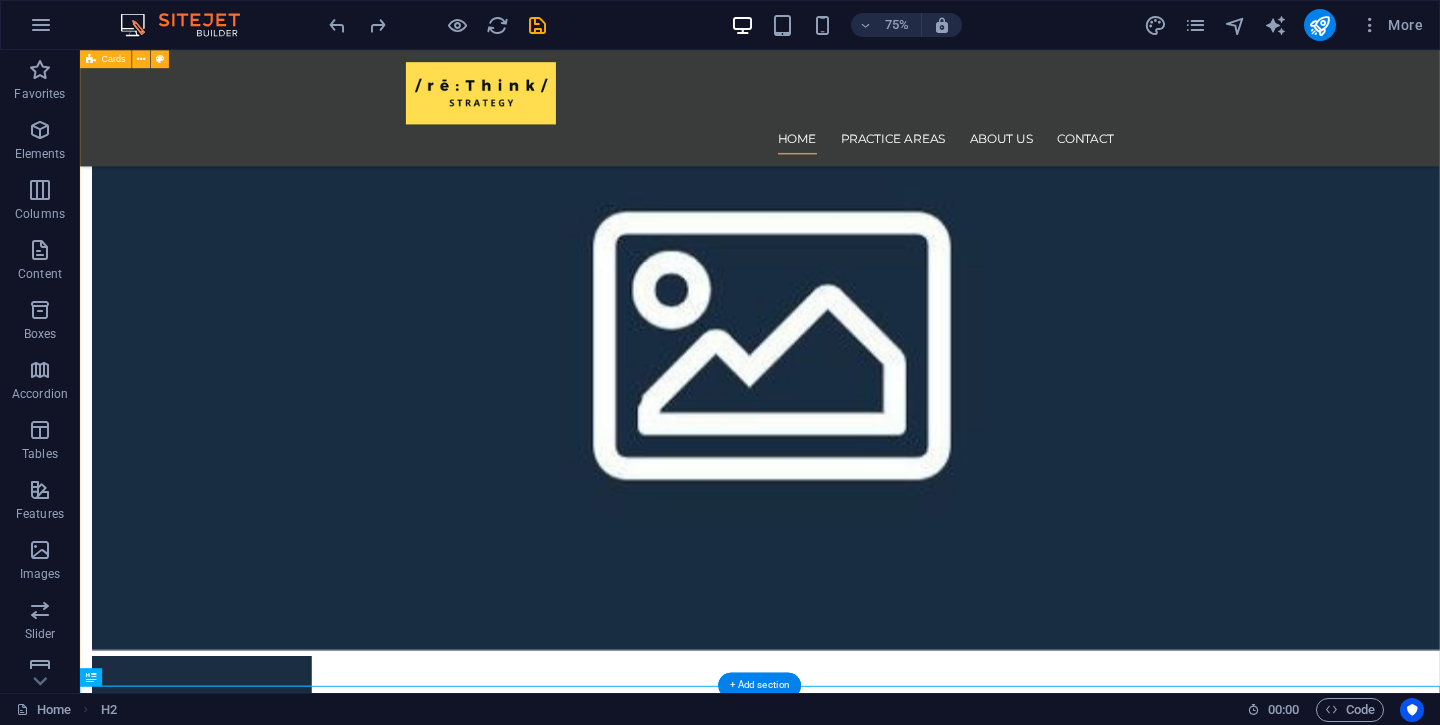 scroll, scrollTop: 1562, scrollLeft: 0, axis: vertical 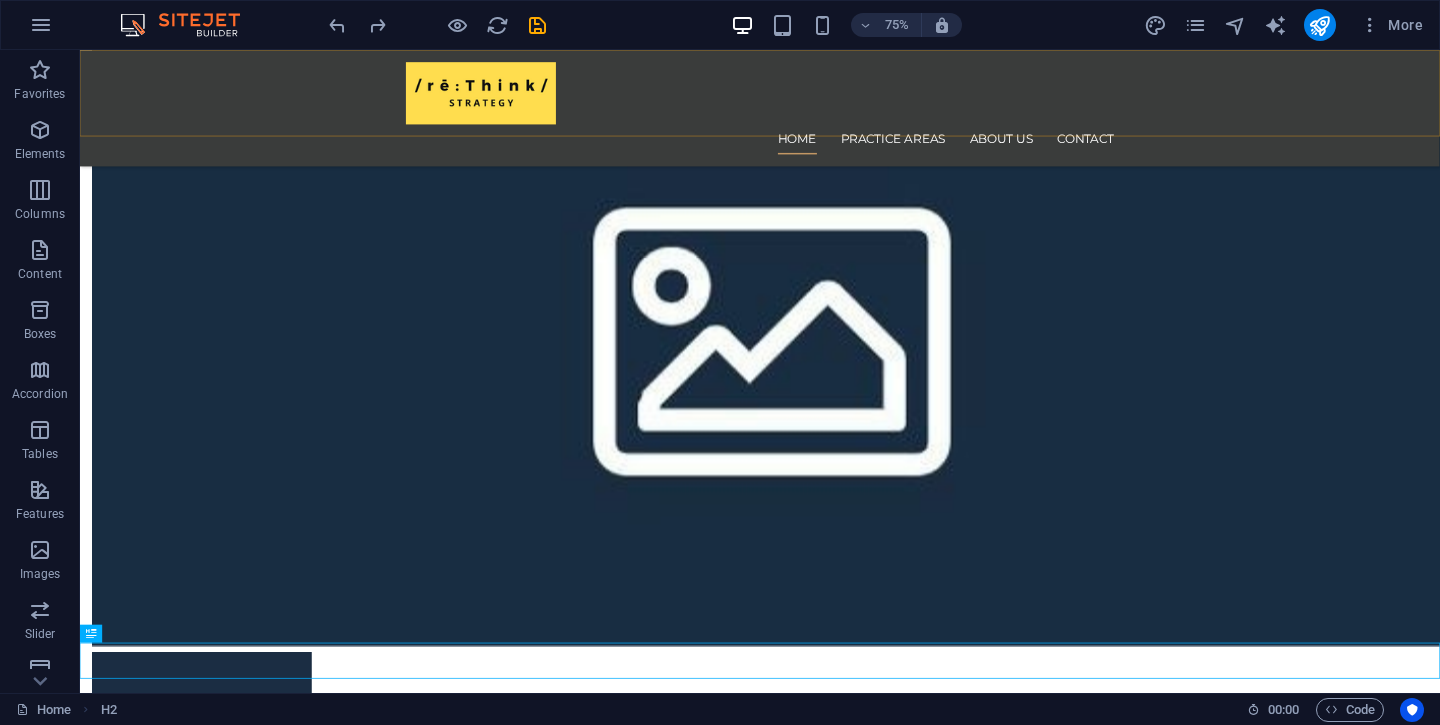 drag, startPoint x: 1225, startPoint y: 851, endPoint x: 1226, endPoint y: 247, distance: 604.00085 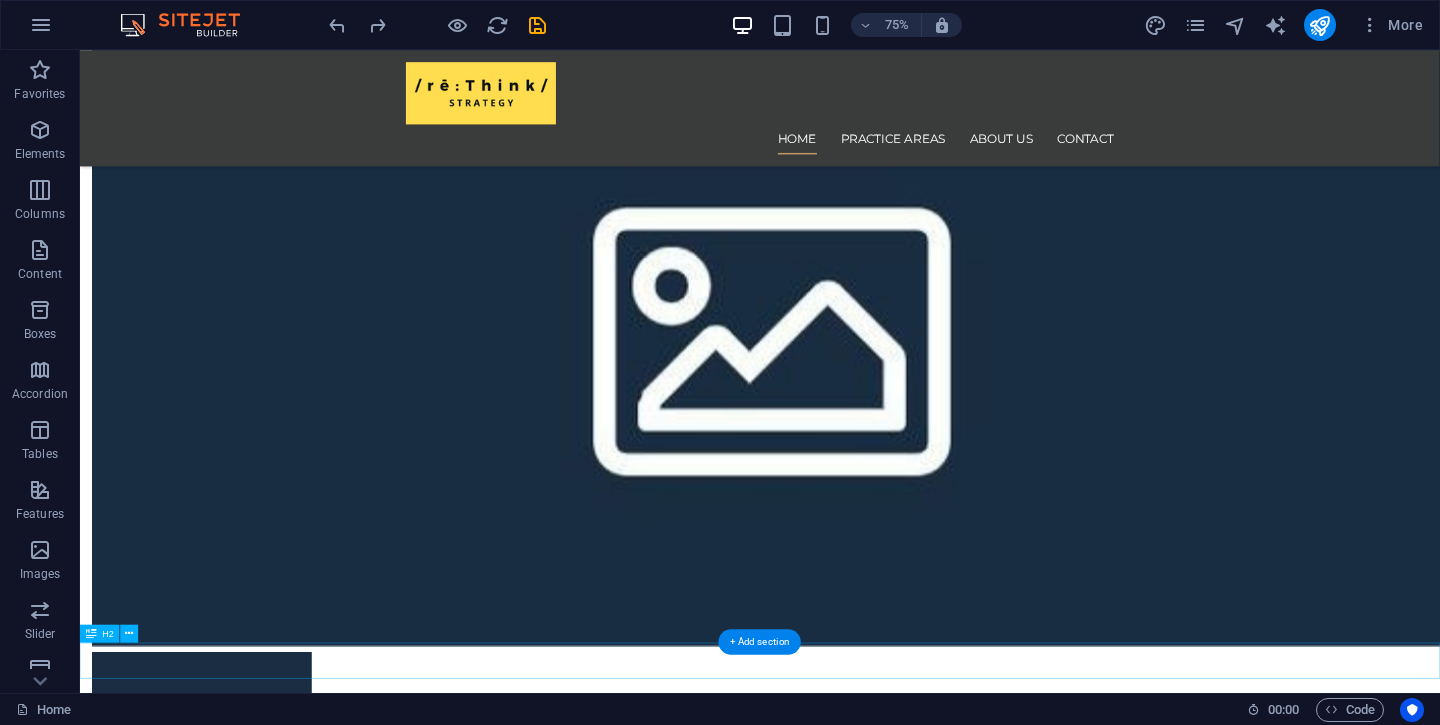 click on "what we do" at bounding box center [986, 3927] 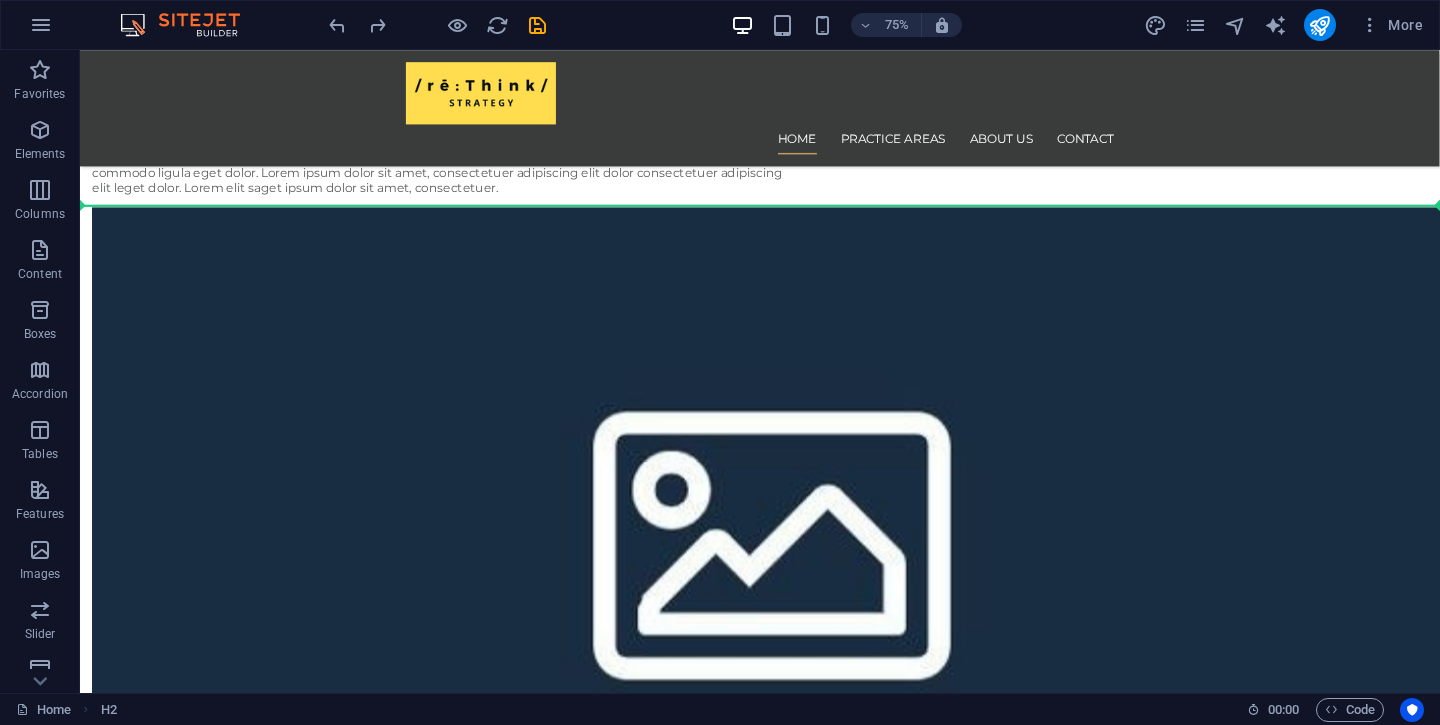 scroll, scrollTop: 1266, scrollLeft: 0, axis: vertical 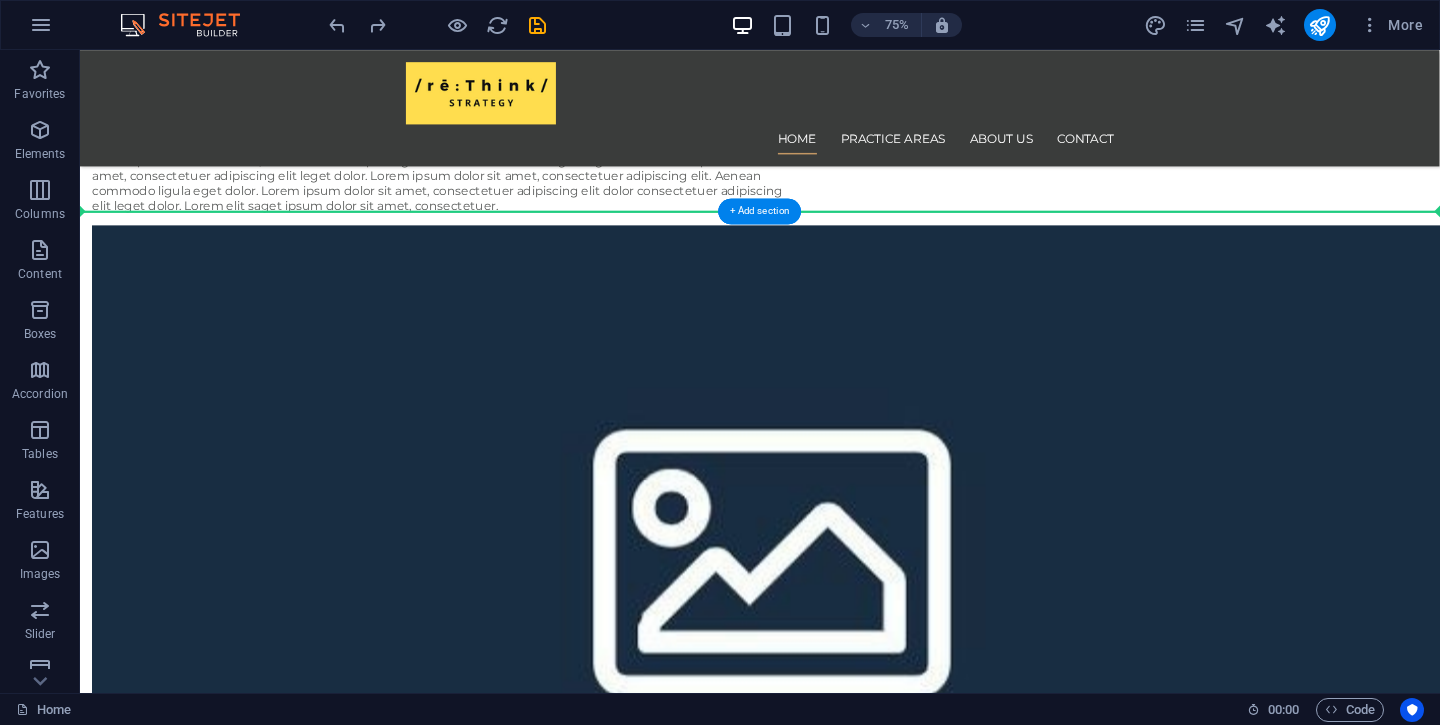 drag, startPoint x: 1167, startPoint y: 869, endPoint x: 1157, endPoint y: 318, distance: 551.09076 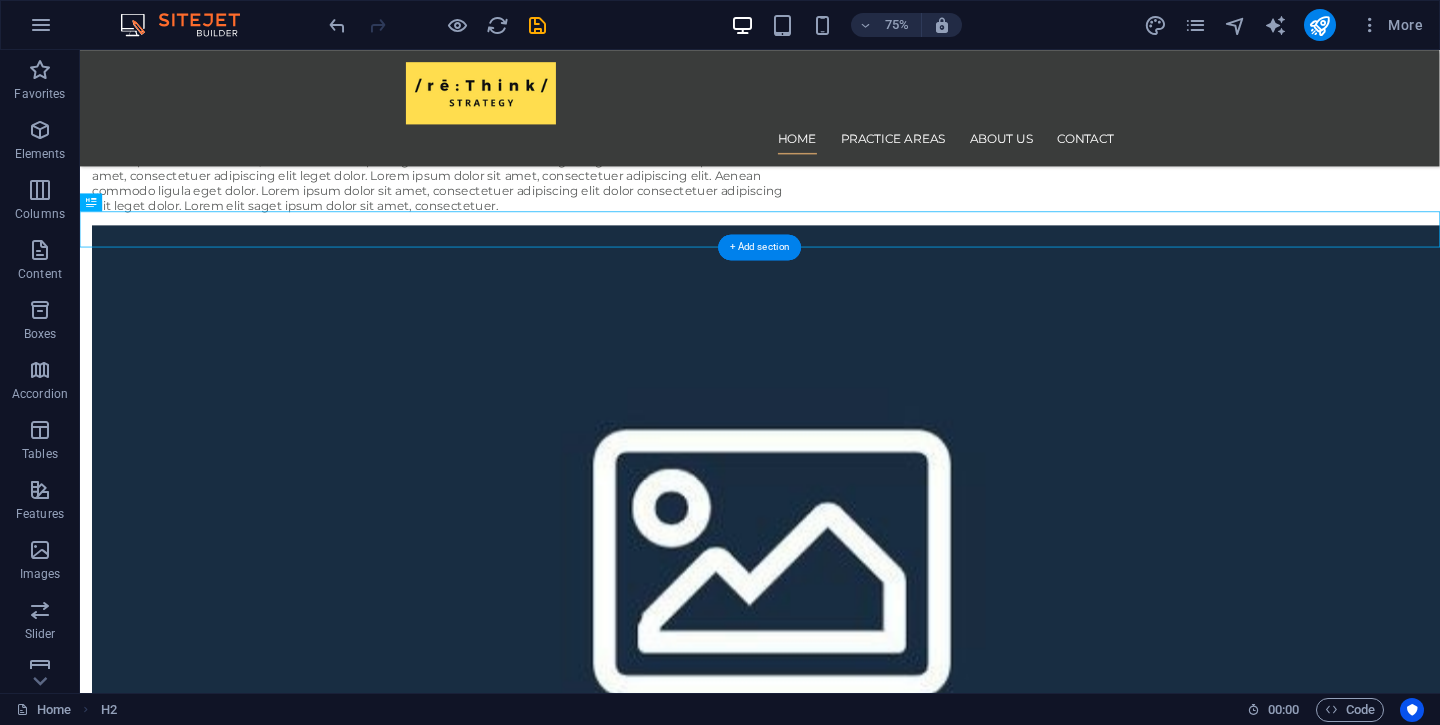 click on "Headline Lorem ipsum dolor sit amet, consectetuer adipiscing elit. Aenean commodo ligula eget dolor. Lorem ipsum dolor sit amet. Headline Lorem ipsum dolor sit amet, consectetuer adipiscing elit. Aenean commodo ligula eget dolor. Lorem ipsum dolor sit amet. Headline Lorem ipsum dolor sit amet, consectetuer adipiscing elit. Aenean commodo ligula eget dolor. Lorem ipsum dolor sit amet. Headline Lorem ipsum dolor sit amet, consectetuer adipiscing elit. Aenean commodo ligula eget dolor. Lorem ipsum dolor sit amet. Headline Lorem ipsum dolor sit amet, consectetuer adipiscing elit. Aenean commodo ligula eget dolor. Lorem ipsum dolor sit amet. Headline Lorem ipsum dolor sit amet, consectetuer adipiscing elit. Aenean commodo ligula eget dolor. Lorem ipsum dolor sit amet." at bounding box center (986, 3109) 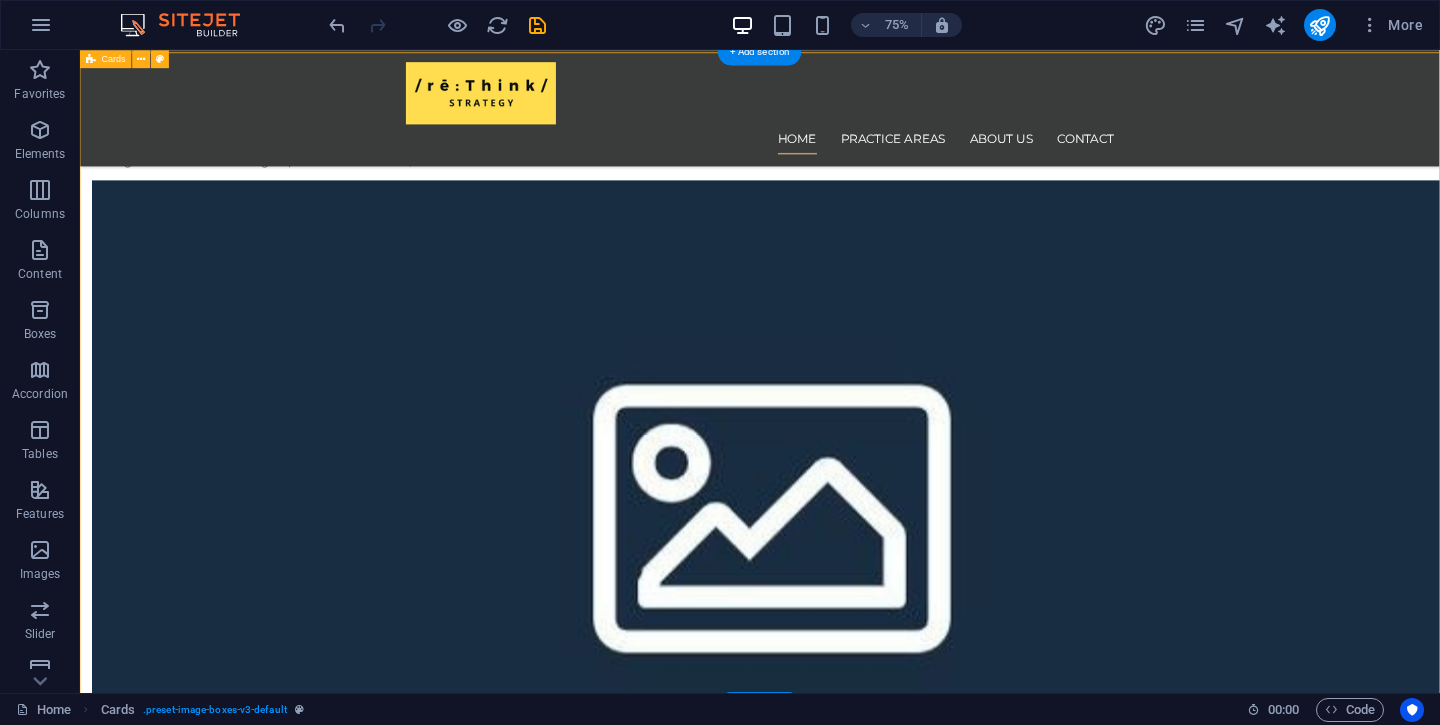 scroll, scrollTop: 1142, scrollLeft: 0, axis: vertical 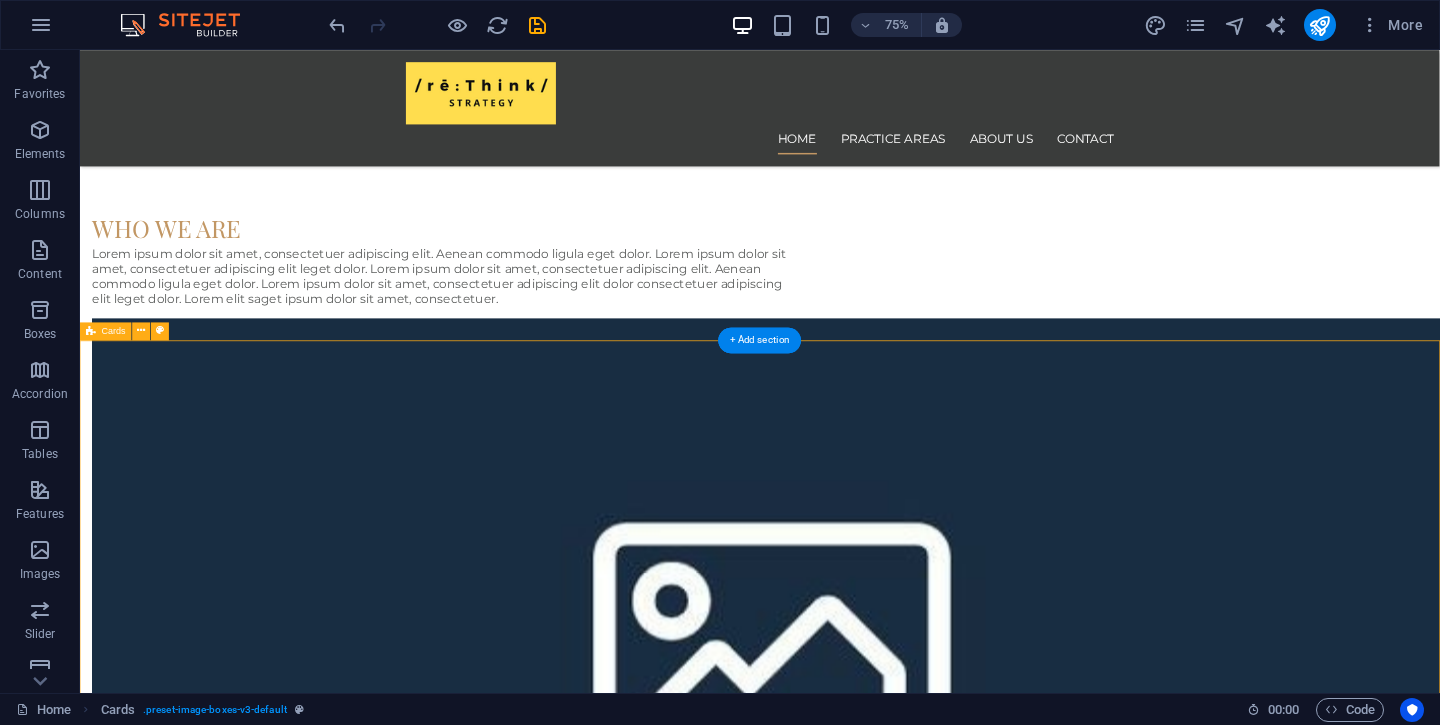 click on "Headline Lorem ipsum dolor sit amet, consectetuer adipiscing elit. Aenean commodo ligula eget dolor. Lorem ipsum dolor sit amet. Headline Lorem ipsum dolor sit amet, consectetuer adipiscing elit. Aenean commodo ligula eget dolor. Lorem ipsum dolor sit amet. Headline Lorem ipsum dolor sit amet, consectetuer adipiscing elit. Aenean commodo ligula eget dolor. Lorem ipsum dolor sit amet. Headline Lorem ipsum dolor sit amet, consectetuer adipiscing elit. Aenean commodo ligula eget dolor. Lorem ipsum dolor sit amet. Headline Lorem ipsum dolor sit amet, consectetuer adipiscing elit. Aenean commodo ligula eget dolor. Lorem ipsum dolor sit amet. Headline Lorem ipsum dolor sit amet, consectetuer adipiscing elit. Aenean commodo ligula eget dolor. Lorem ipsum dolor sit amet." at bounding box center [986, 3233] 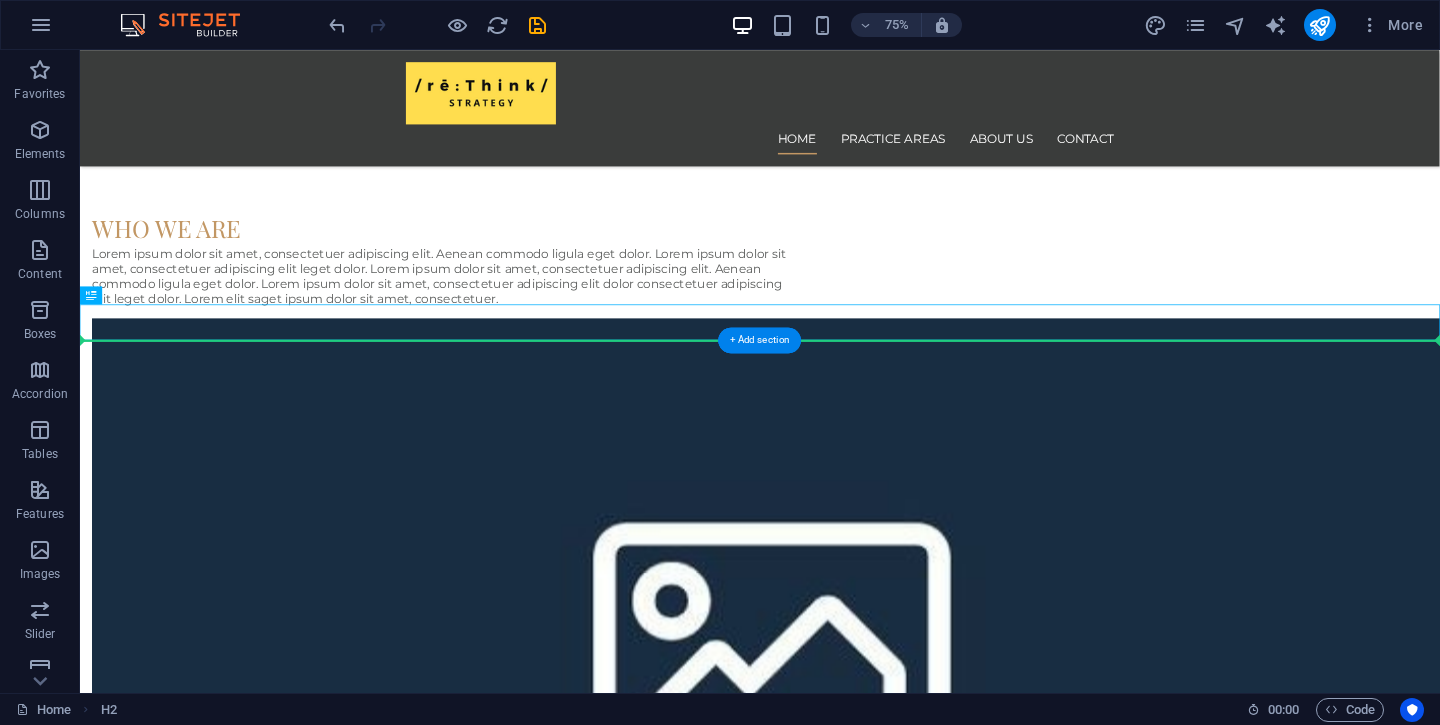 drag, startPoint x: 892, startPoint y: 421, endPoint x: 891, endPoint y: 489, distance: 68.007355 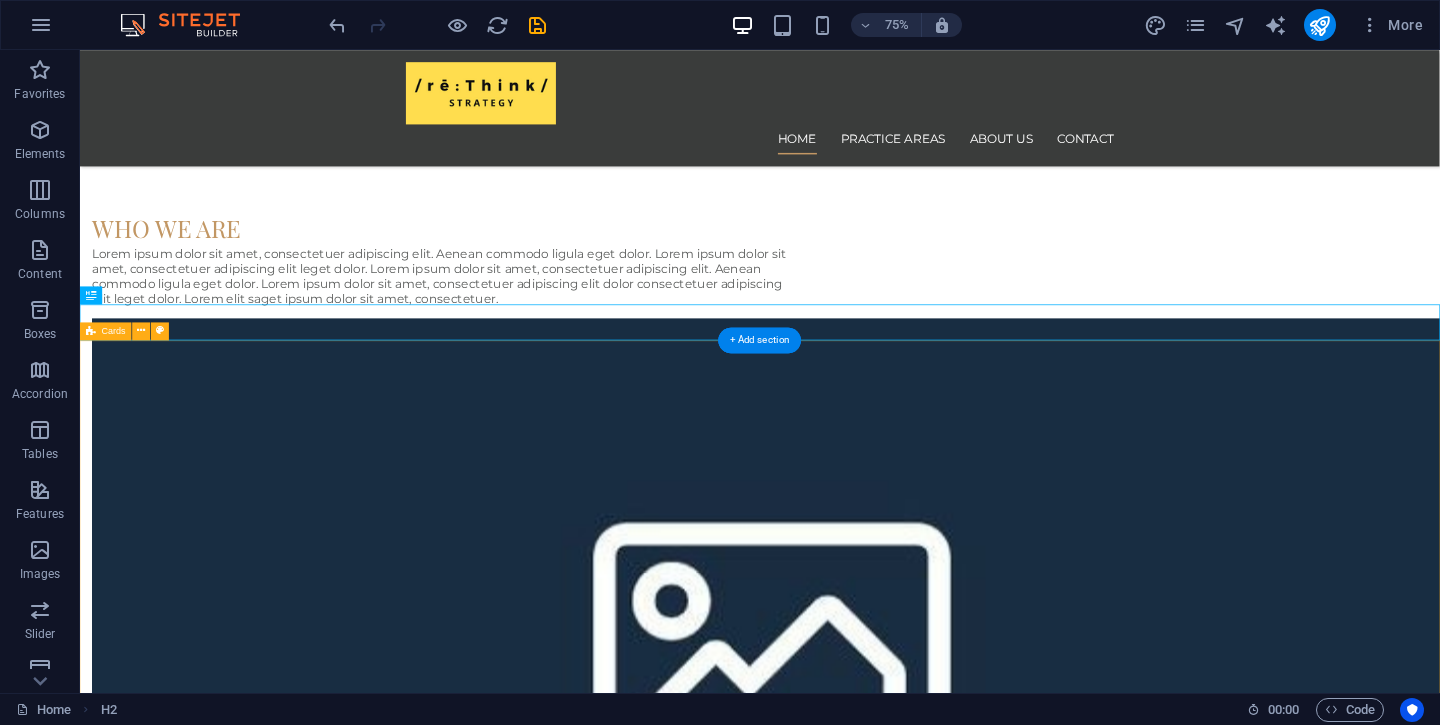click on "Headline Lorem ipsum dolor sit amet, consectetuer adipiscing elit. Aenean commodo ligula eget dolor. Lorem ipsum dolor sit amet. Headline Lorem ipsum dolor sit amet, consectetuer adipiscing elit. Aenean commodo ligula eget dolor. Lorem ipsum dolor sit amet. Headline Lorem ipsum dolor sit amet, consectetuer adipiscing elit. Aenean commodo ligula eget dolor. Lorem ipsum dolor sit amet. Headline Lorem ipsum dolor sit amet, consectetuer adipiscing elit. Aenean commodo ligula eget dolor. Lorem ipsum dolor sit amet. Headline Lorem ipsum dolor sit amet, consectetuer adipiscing elit. Aenean commodo ligula eget dolor. Lorem ipsum dolor sit amet. Headline Lorem ipsum dolor sit amet, consectetuer adipiscing elit. Aenean commodo ligula eget dolor. Lorem ipsum dolor sit amet." at bounding box center (986, 3233) 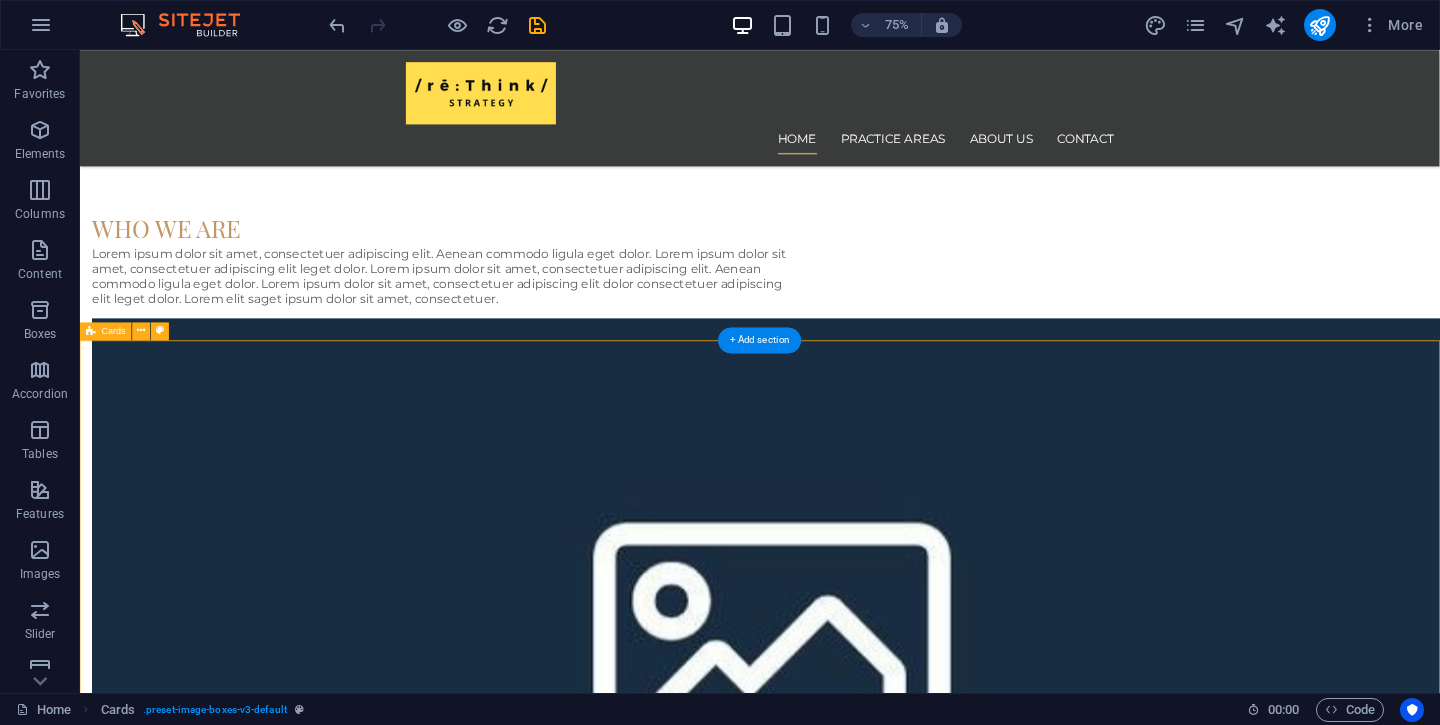 click on "Headline Lorem ipsum dolor sit amet, consectetuer adipiscing elit. Aenean commodo ligula eget dolor. Lorem ipsum dolor sit amet. Headline Lorem ipsum dolor sit amet, consectetuer adipiscing elit. Aenean commodo ligula eget dolor. Lorem ipsum dolor sit amet. Headline Lorem ipsum dolor sit amet, consectetuer adipiscing elit. Aenean commodo ligula eget dolor. Lorem ipsum dolor sit amet. Headline Lorem ipsum dolor sit amet, consectetuer adipiscing elit. Aenean commodo ligula eget dolor. Lorem ipsum dolor sit amet. Headline Lorem ipsum dolor sit amet, consectetuer adipiscing elit. Aenean commodo ligula eget dolor. Lorem ipsum dolor sit amet. Headline Lorem ipsum dolor sit amet, consectetuer adipiscing elit. Aenean commodo ligula eget dolor. Lorem ipsum dolor sit amet." at bounding box center [986, 3233] 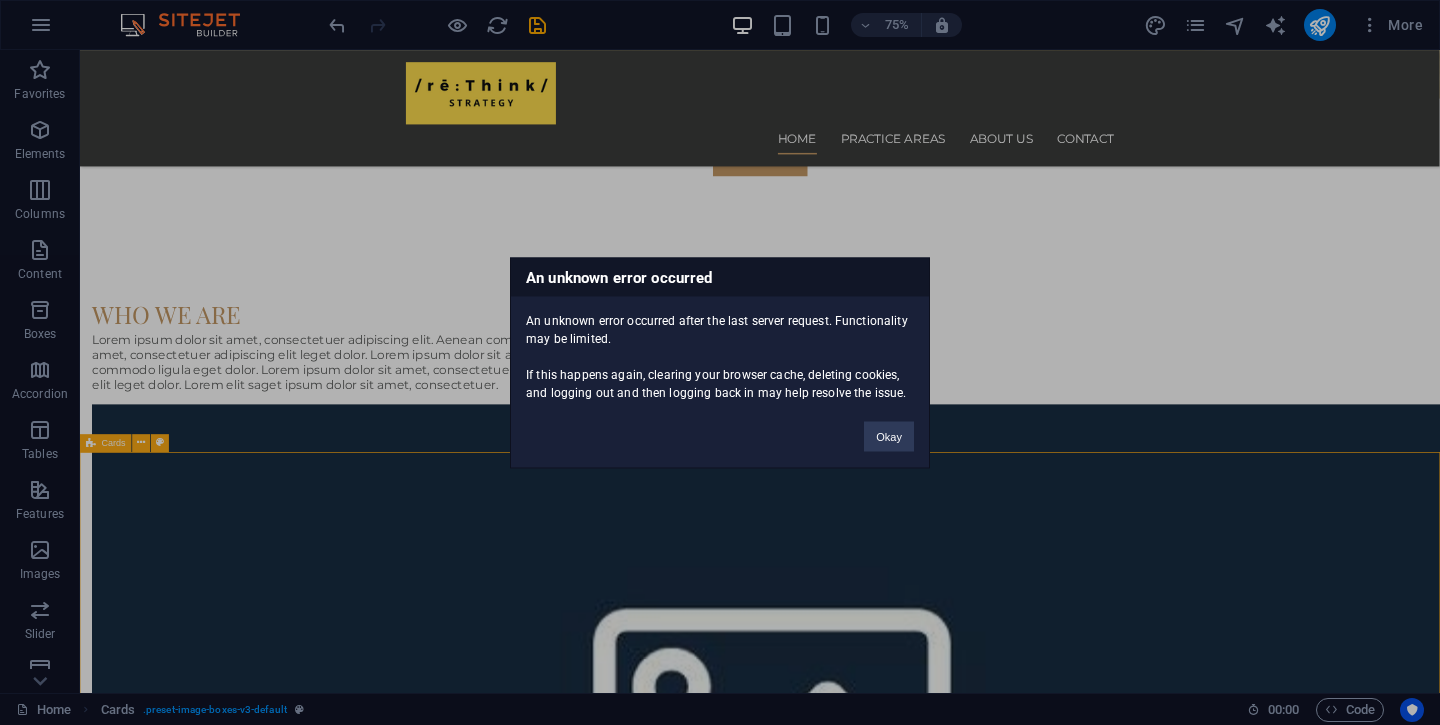 scroll, scrollTop: 948, scrollLeft: 0, axis: vertical 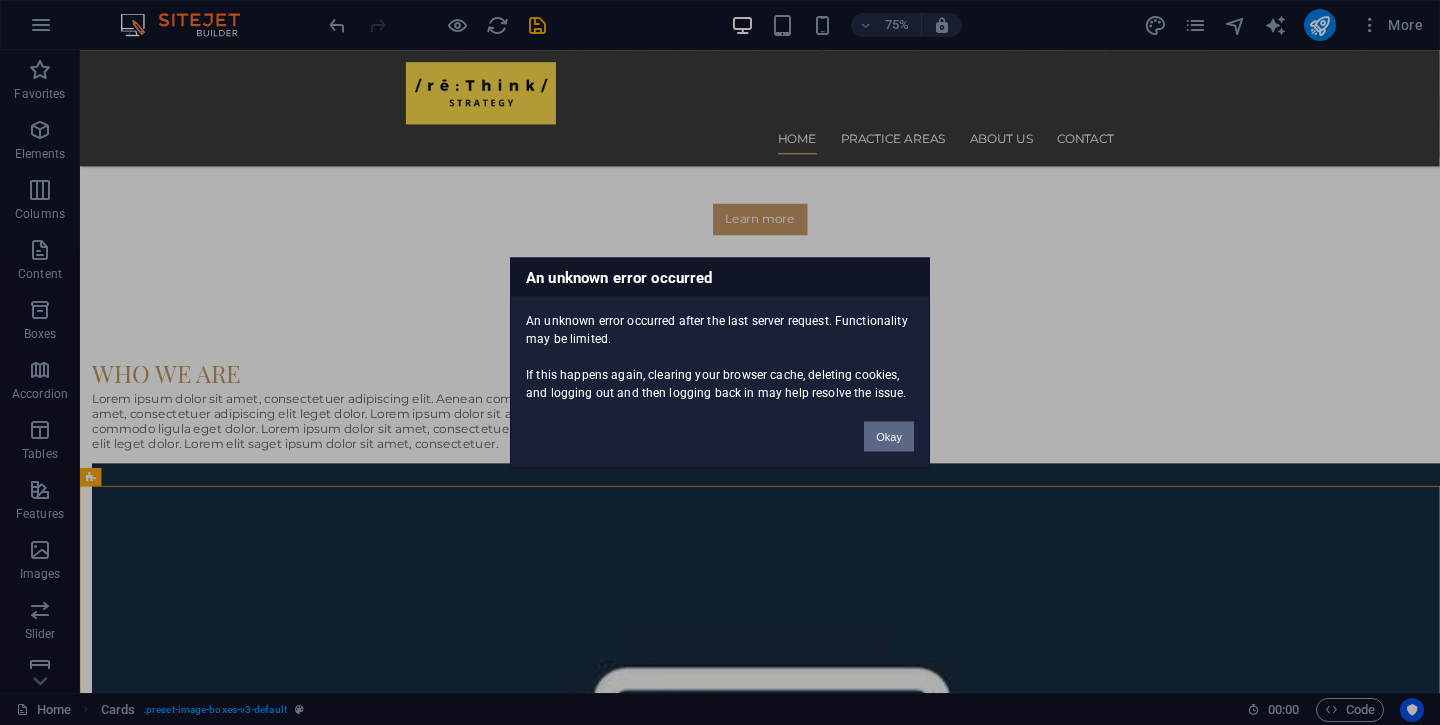 click on "Okay" at bounding box center (889, 436) 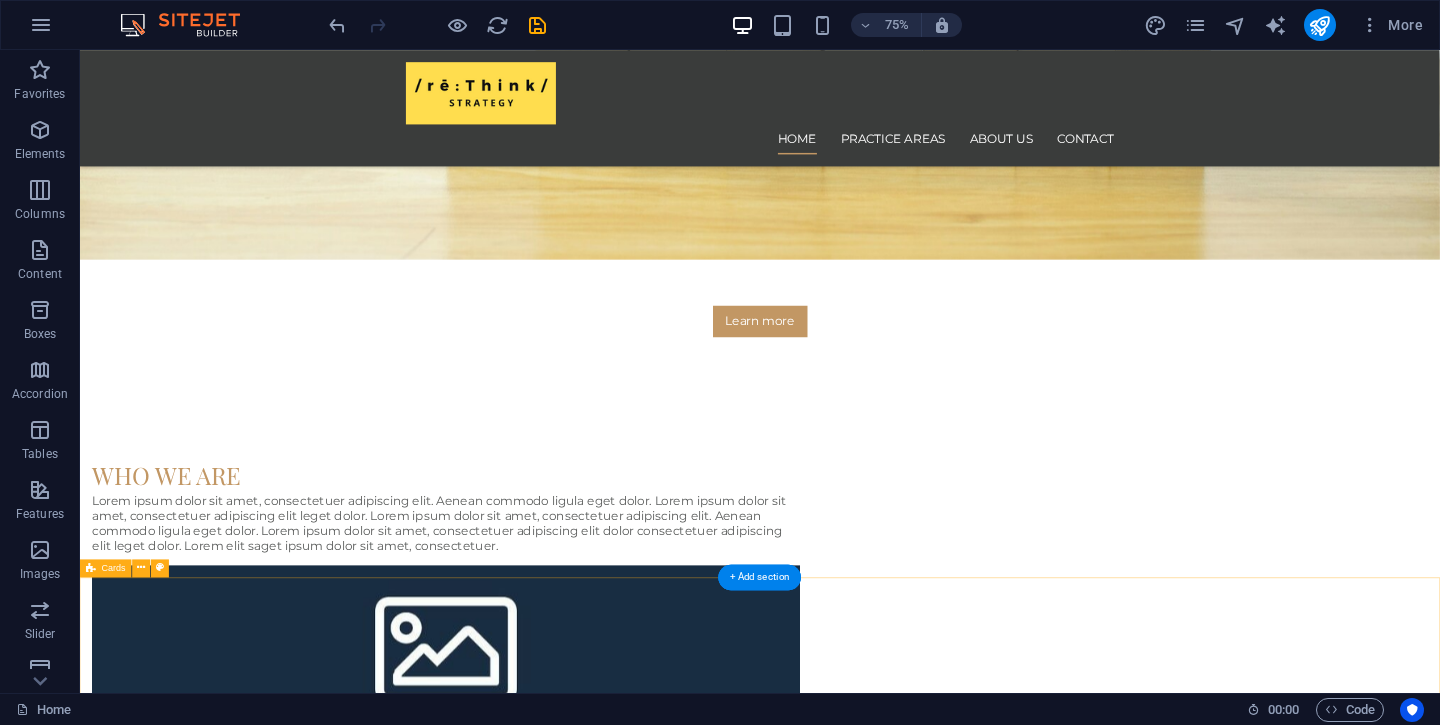 scroll, scrollTop: 768, scrollLeft: 0, axis: vertical 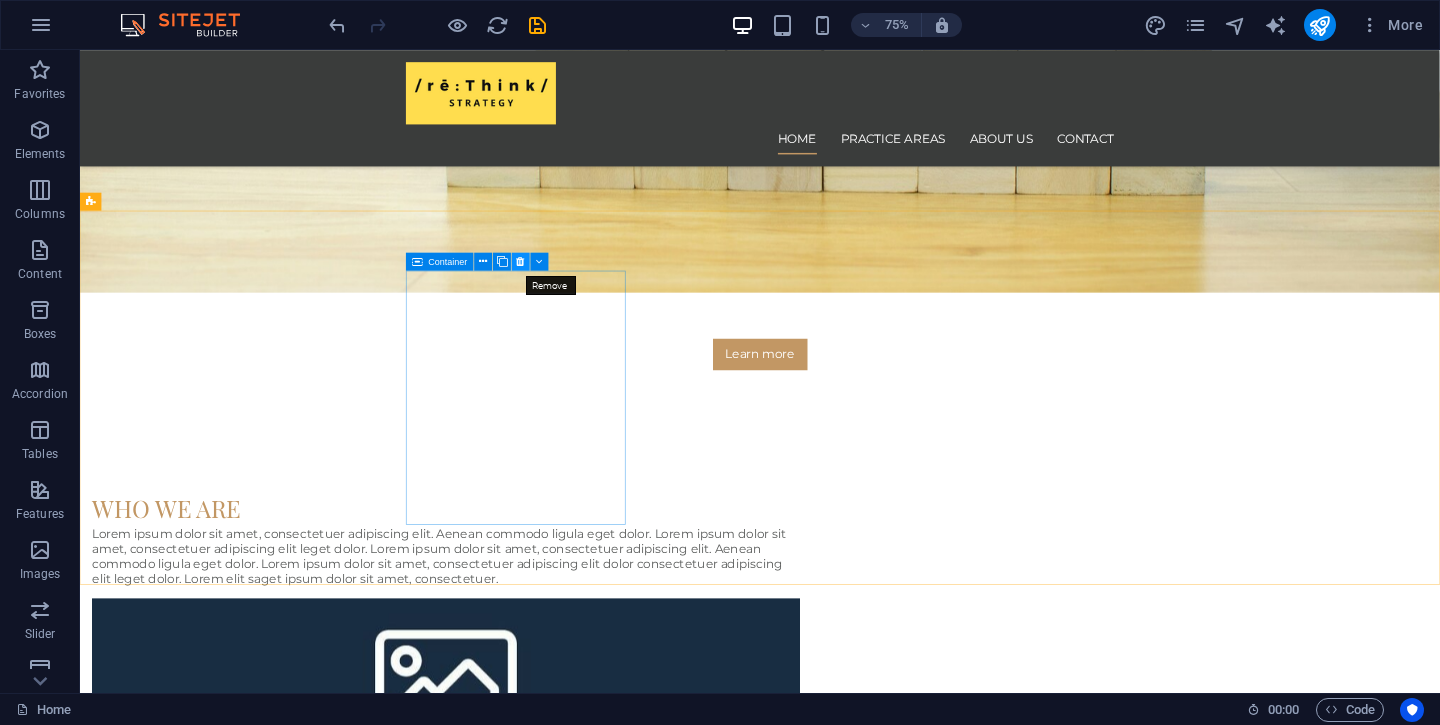 click at bounding box center (521, 261) 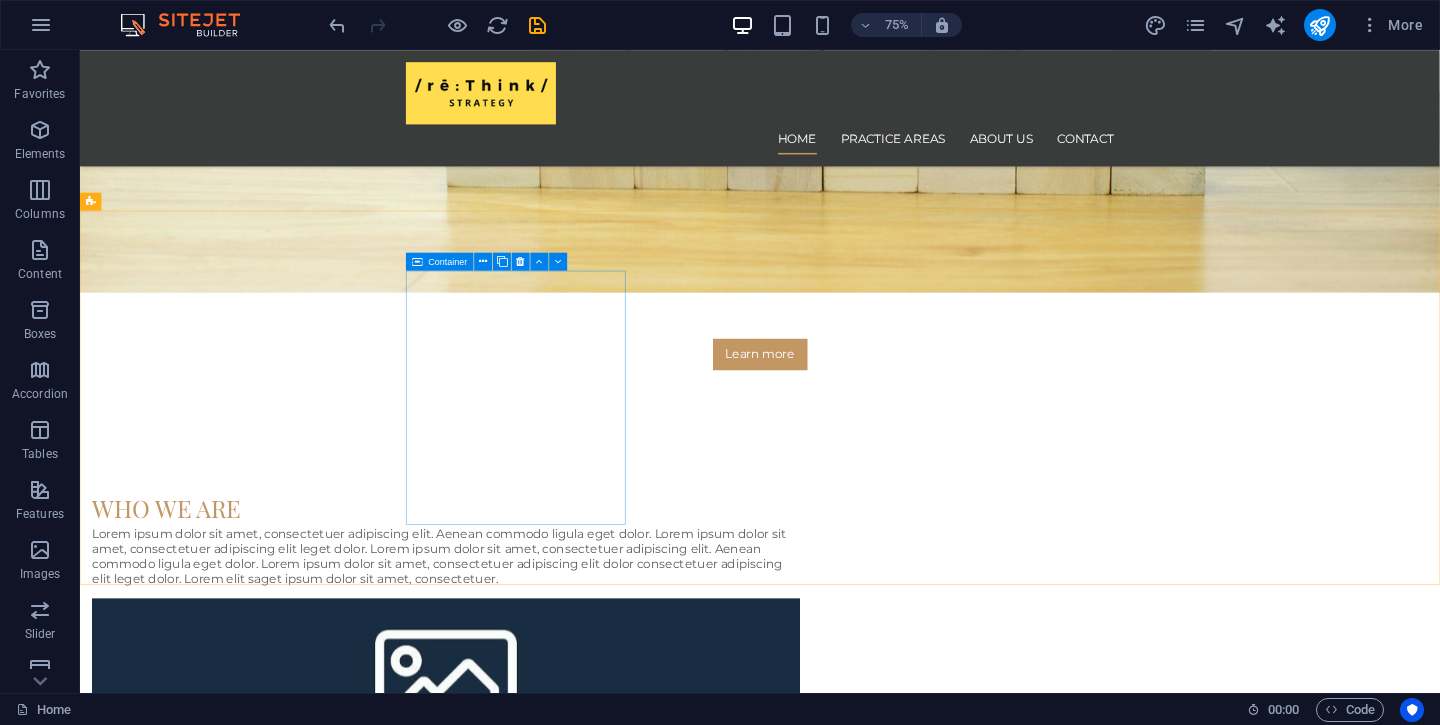 click on "Container" at bounding box center [440, 261] 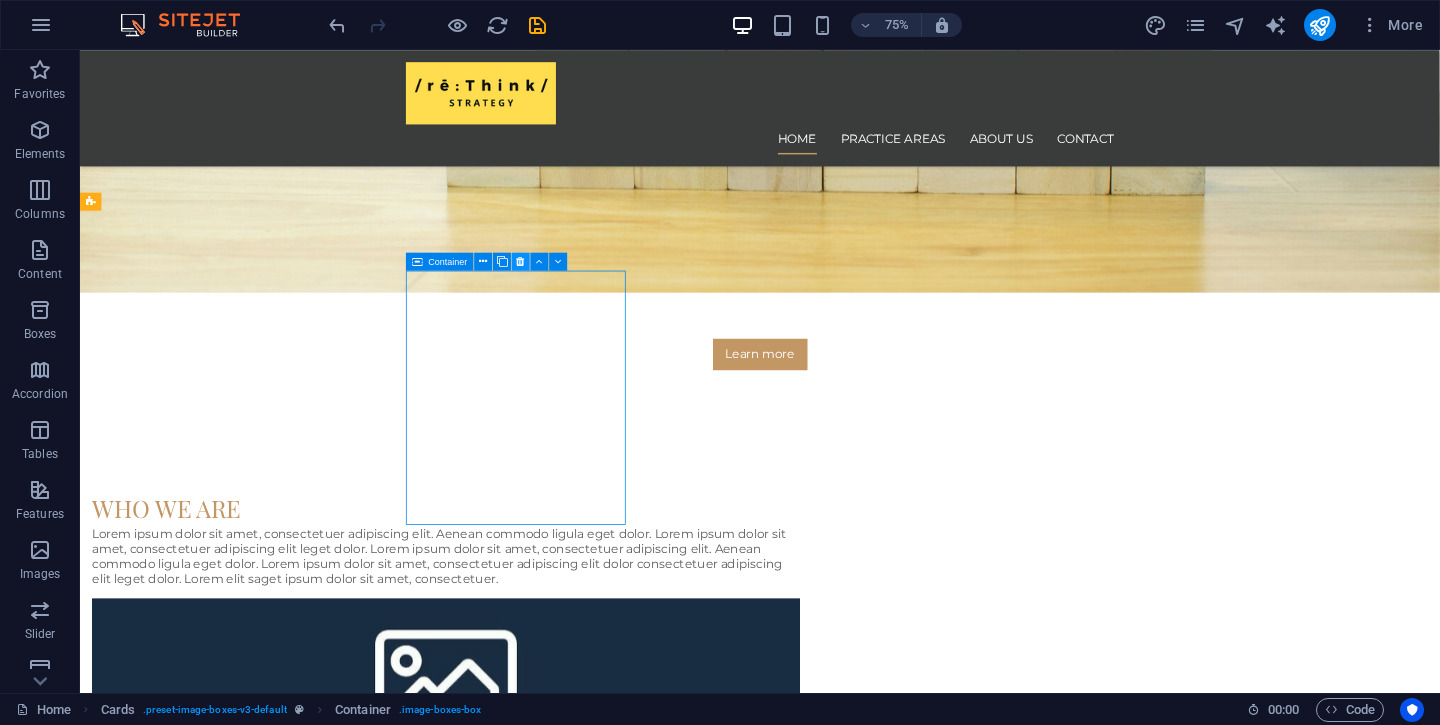 click at bounding box center (521, 261) 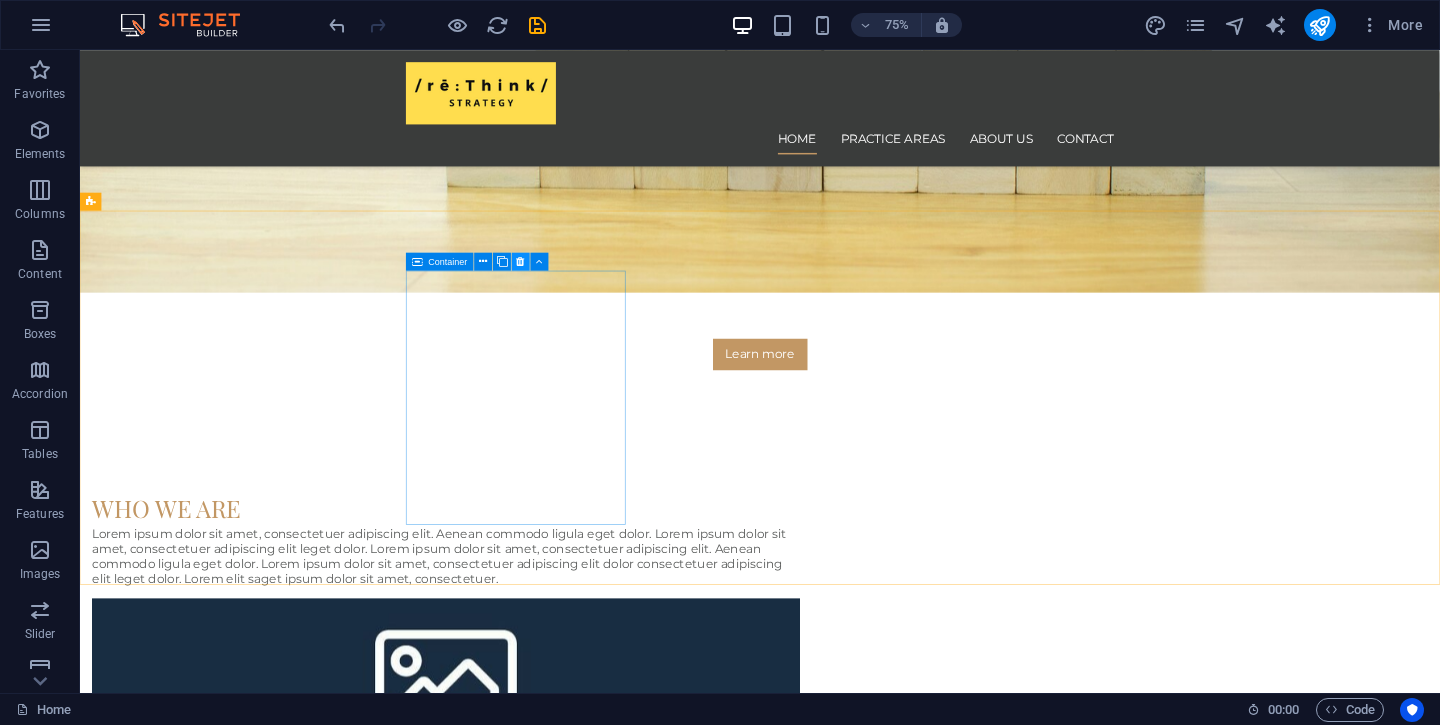 click at bounding box center [521, 261] 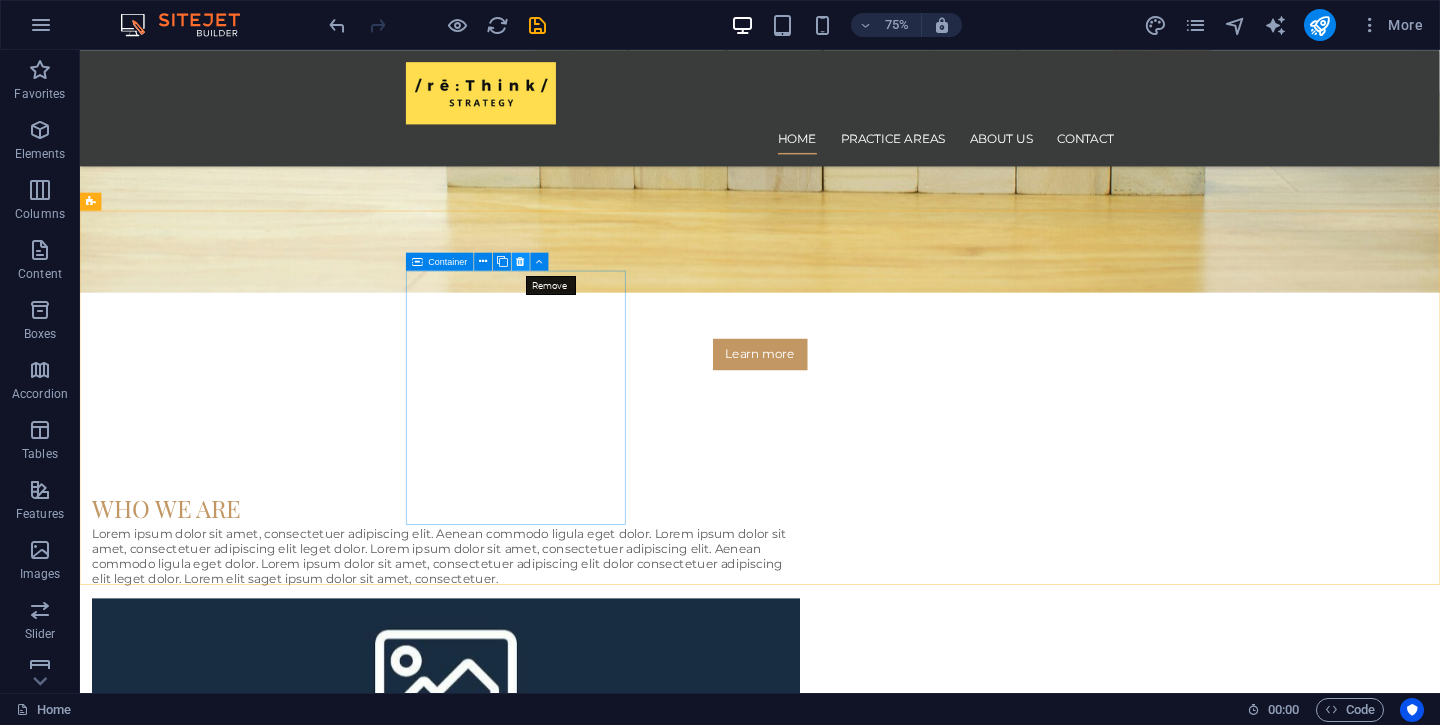 click at bounding box center [521, 261] 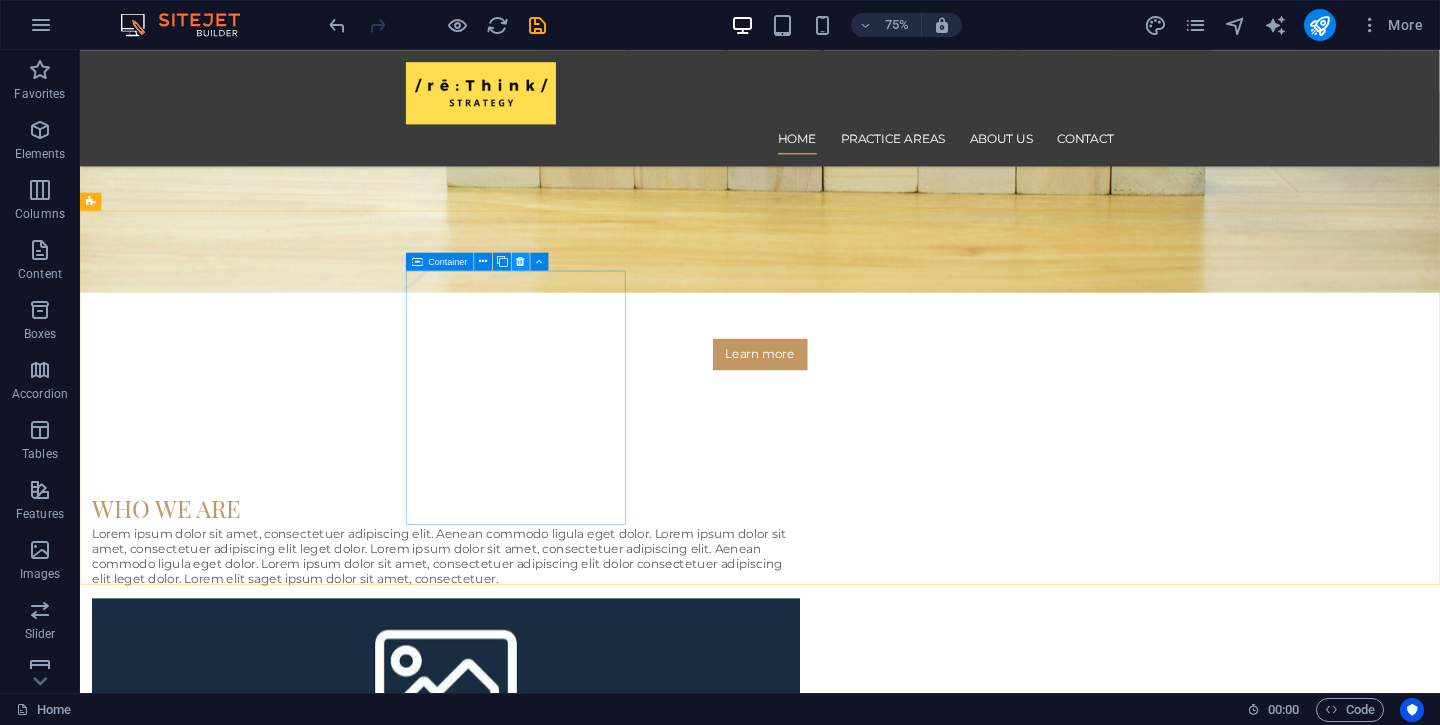 click at bounding box center (521, 261) 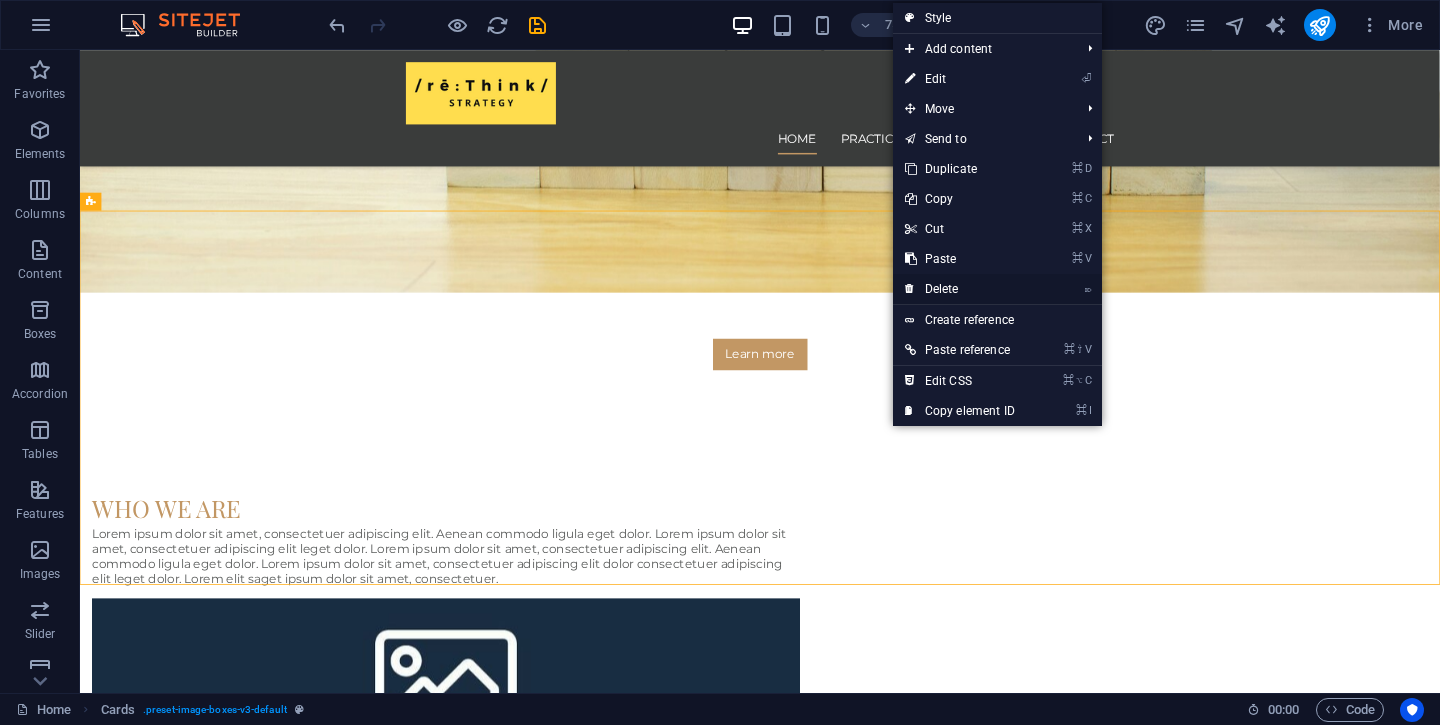click on "⌦  Delete" at bounding box center [960, 289] 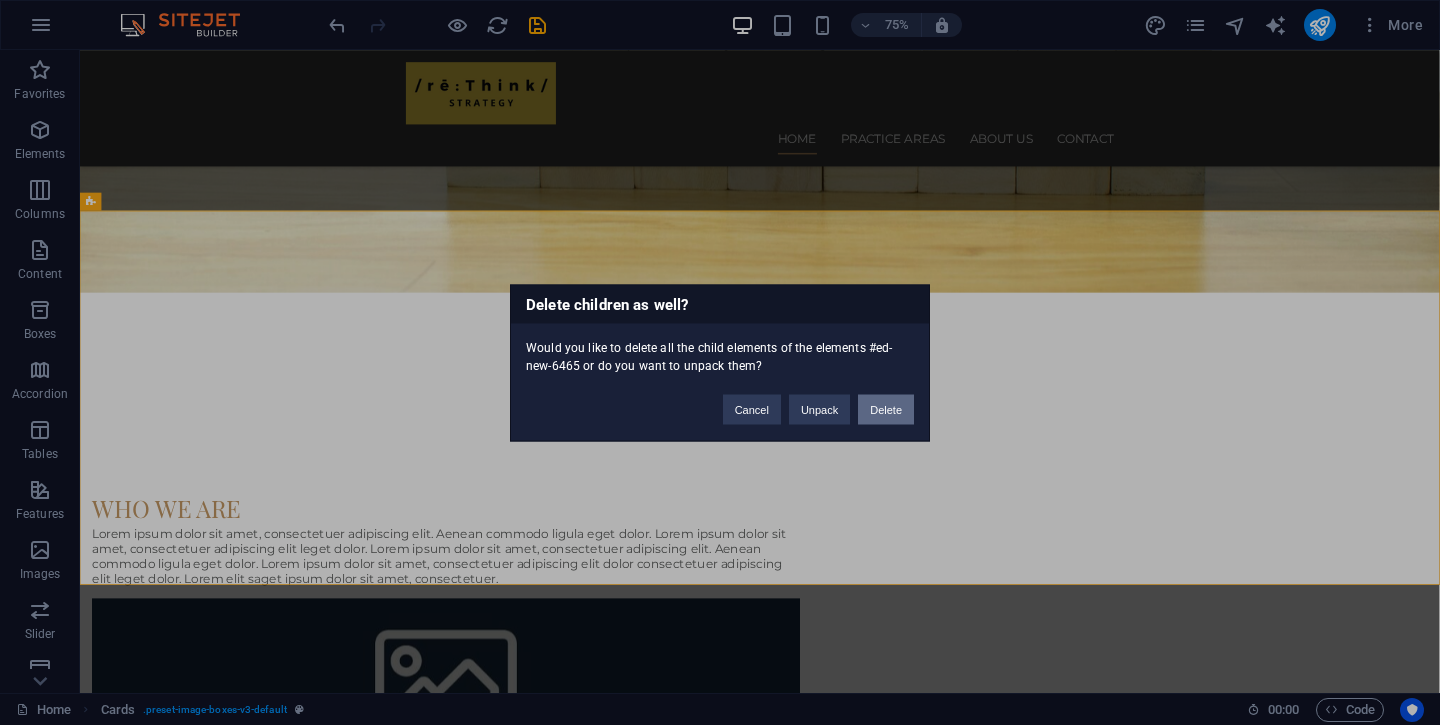 click on "Delete" at bounding box center [886, 409] 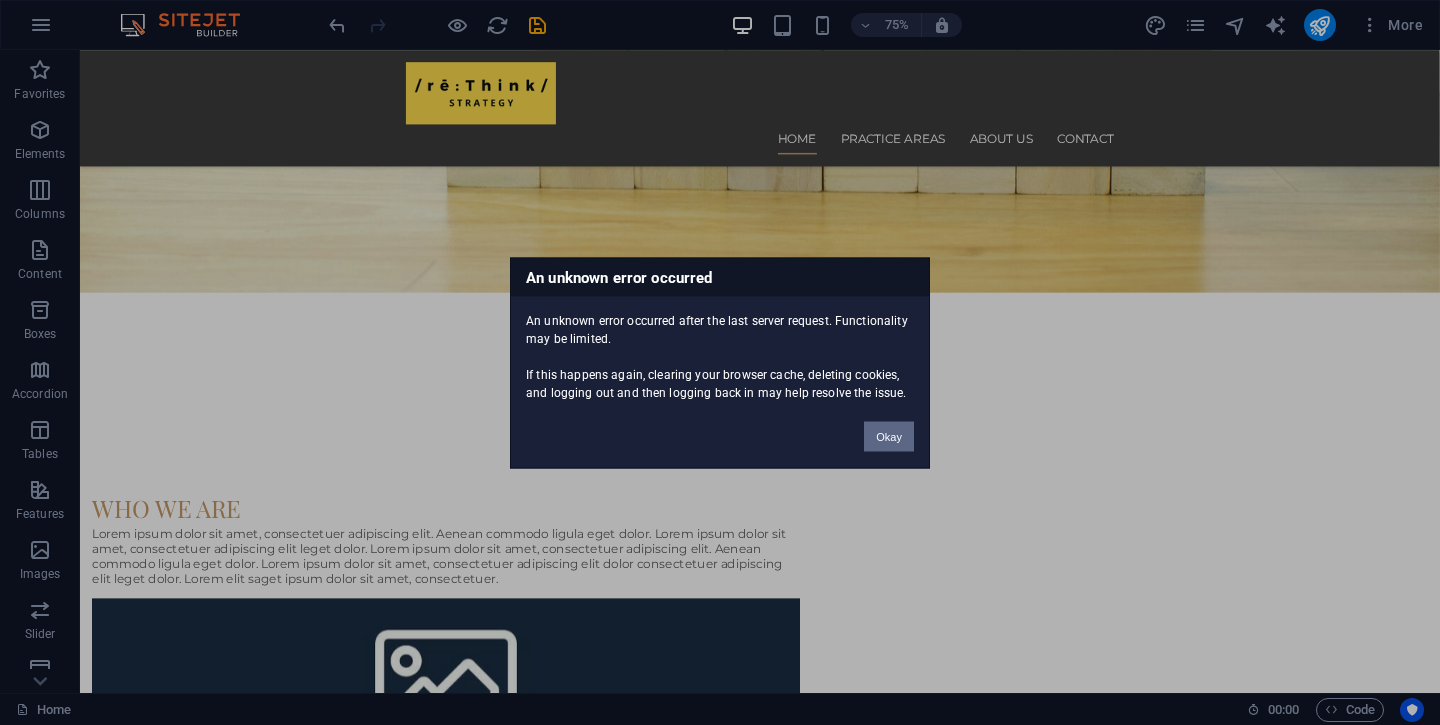 click on "Okay" at bounding box center [889, 436] 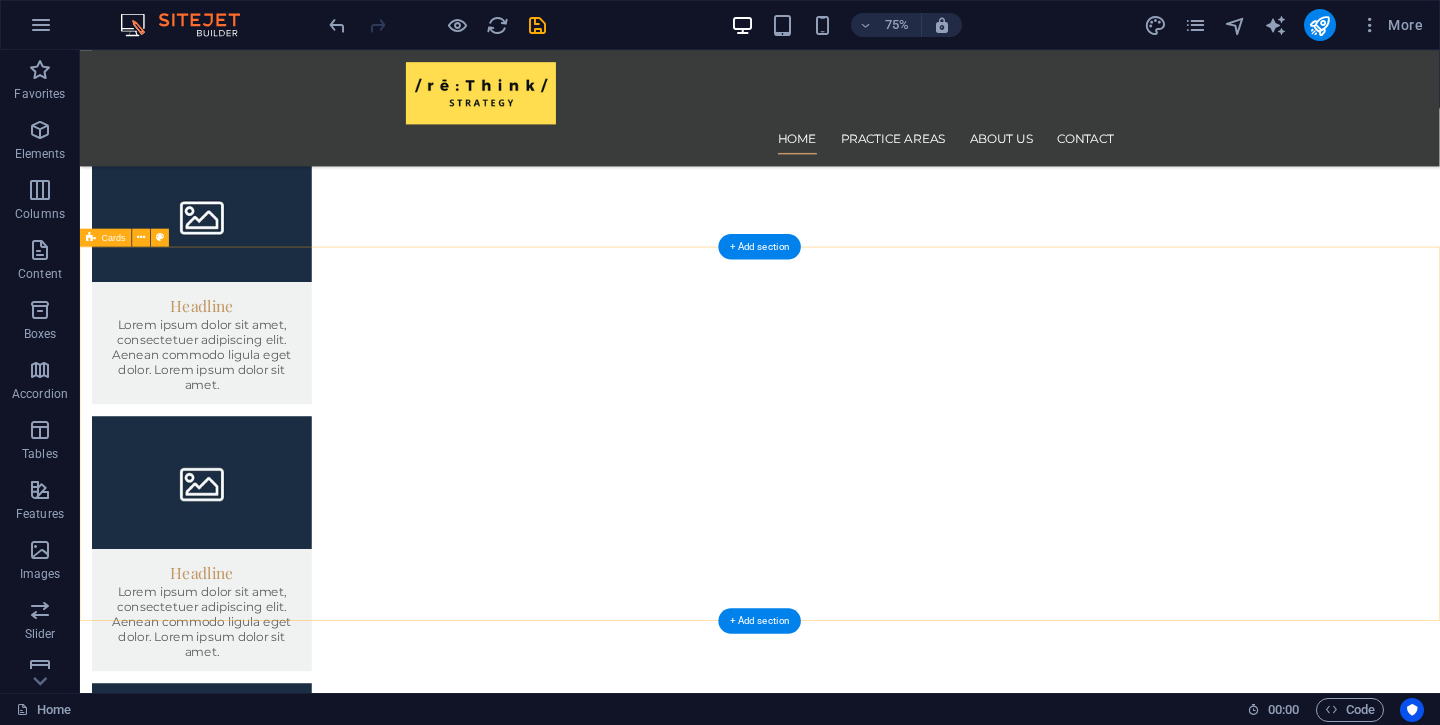 scroll, scrollTop: 2232, scrollLeft: 0, axis: vertical 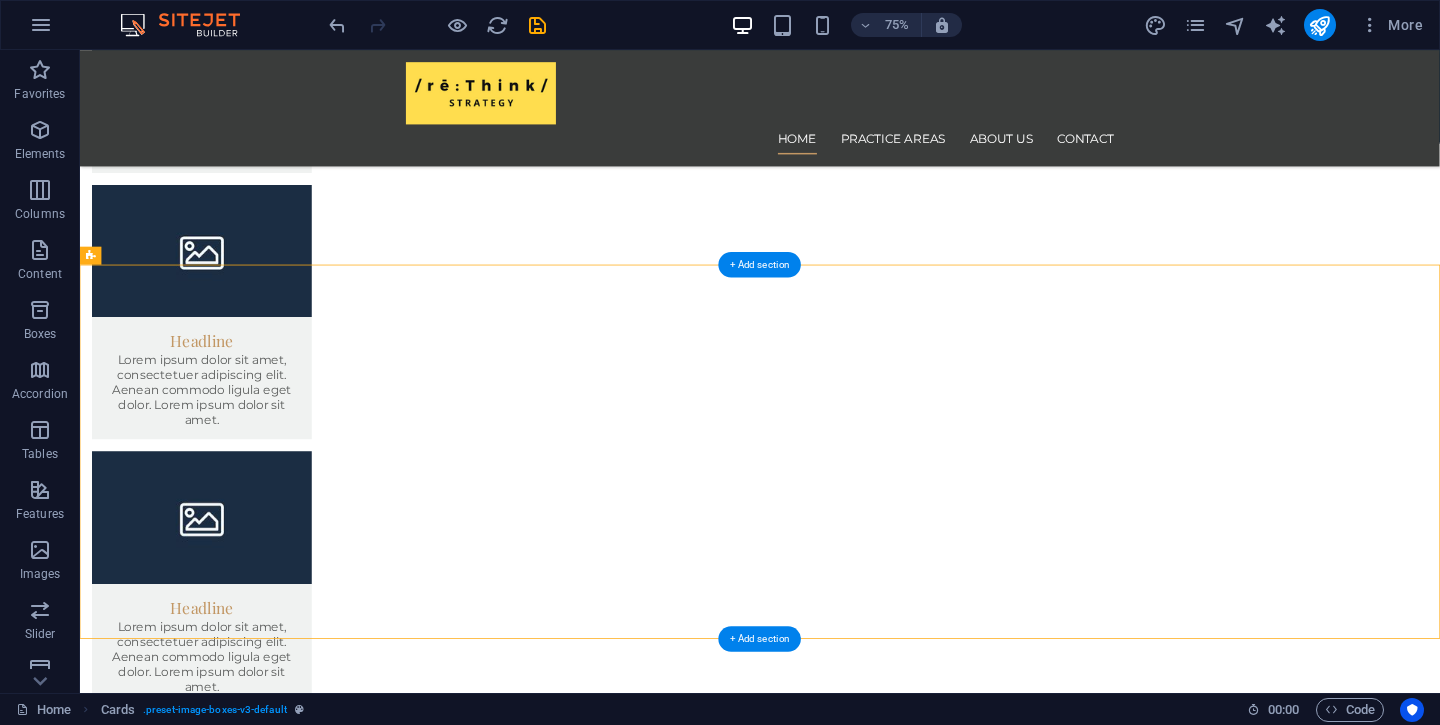 drag, startPoint x: 214, startPoint y: 511, endPoint x: 1466, endPoint y: 568, distance: 1253.2969 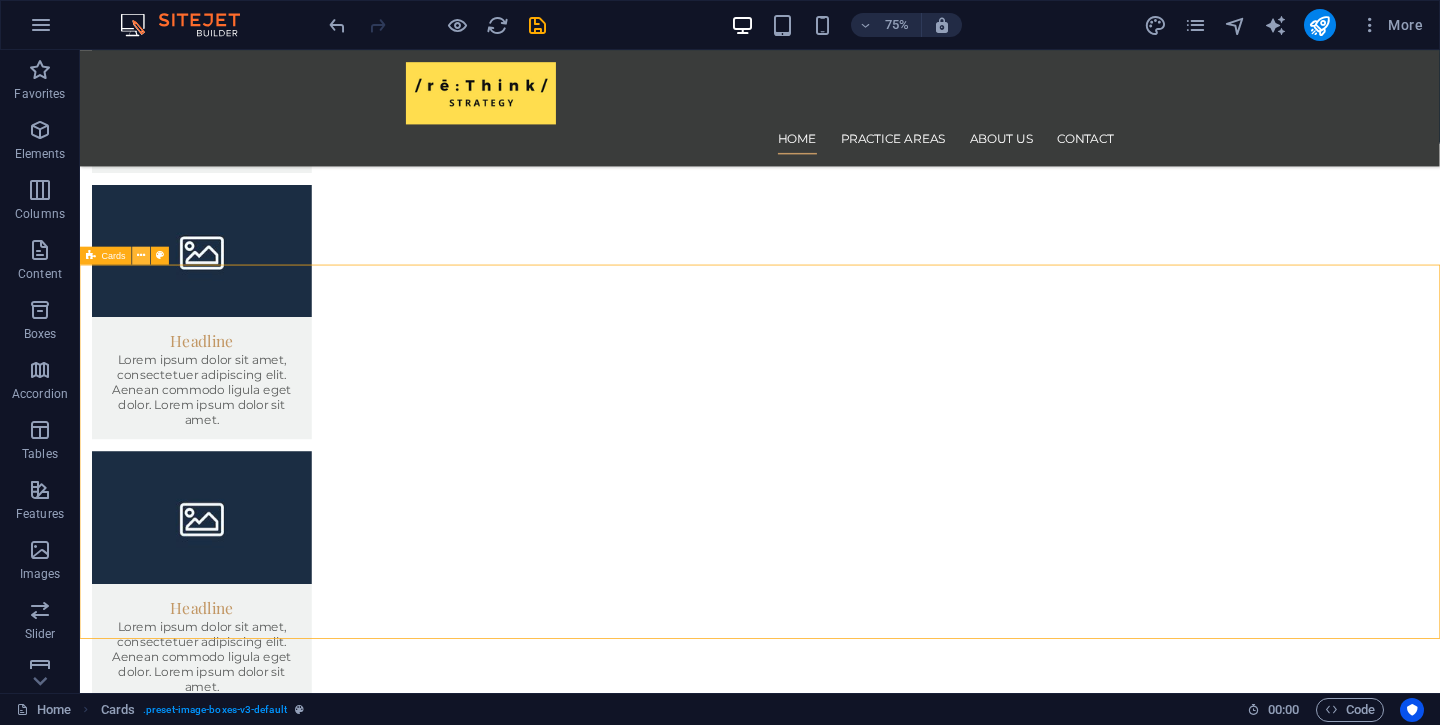 click at bounding box center [141, 256] 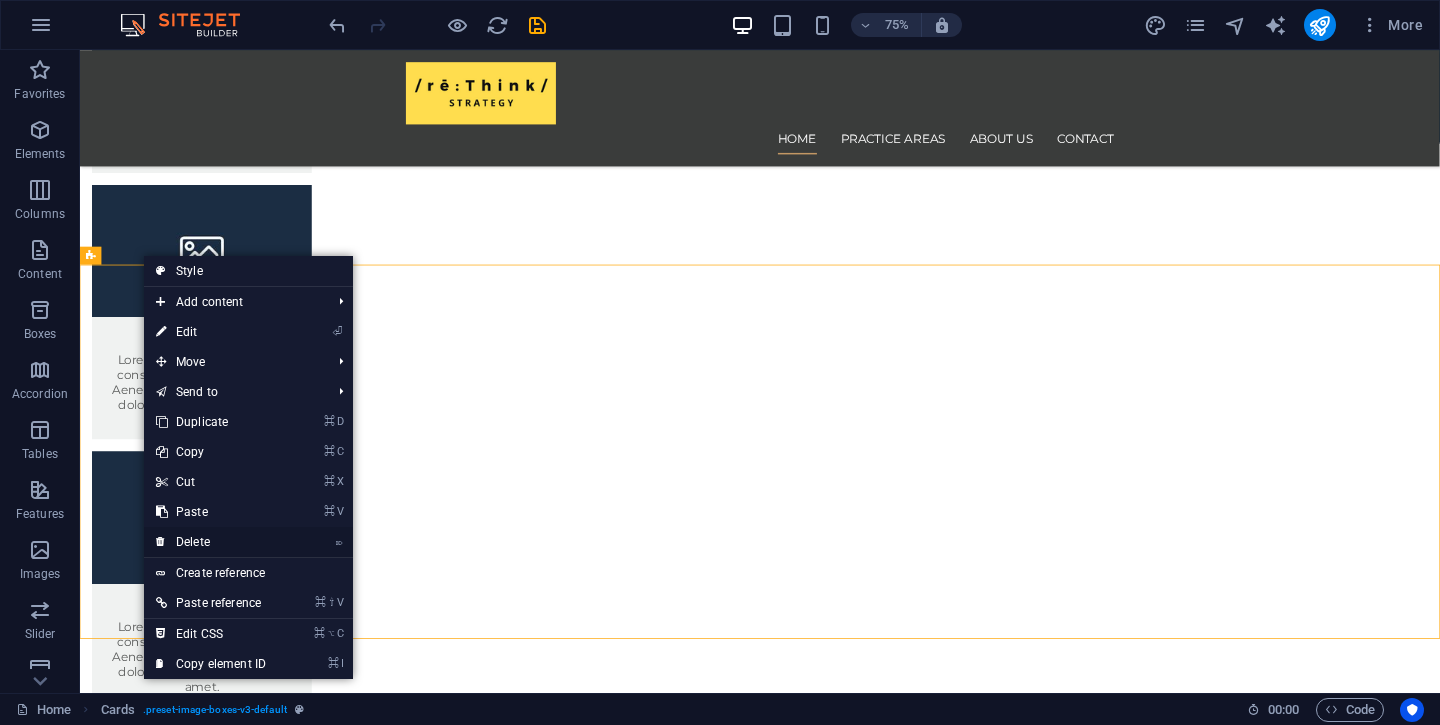 click on "⌦  Delete" at bounding box center (211, 542) 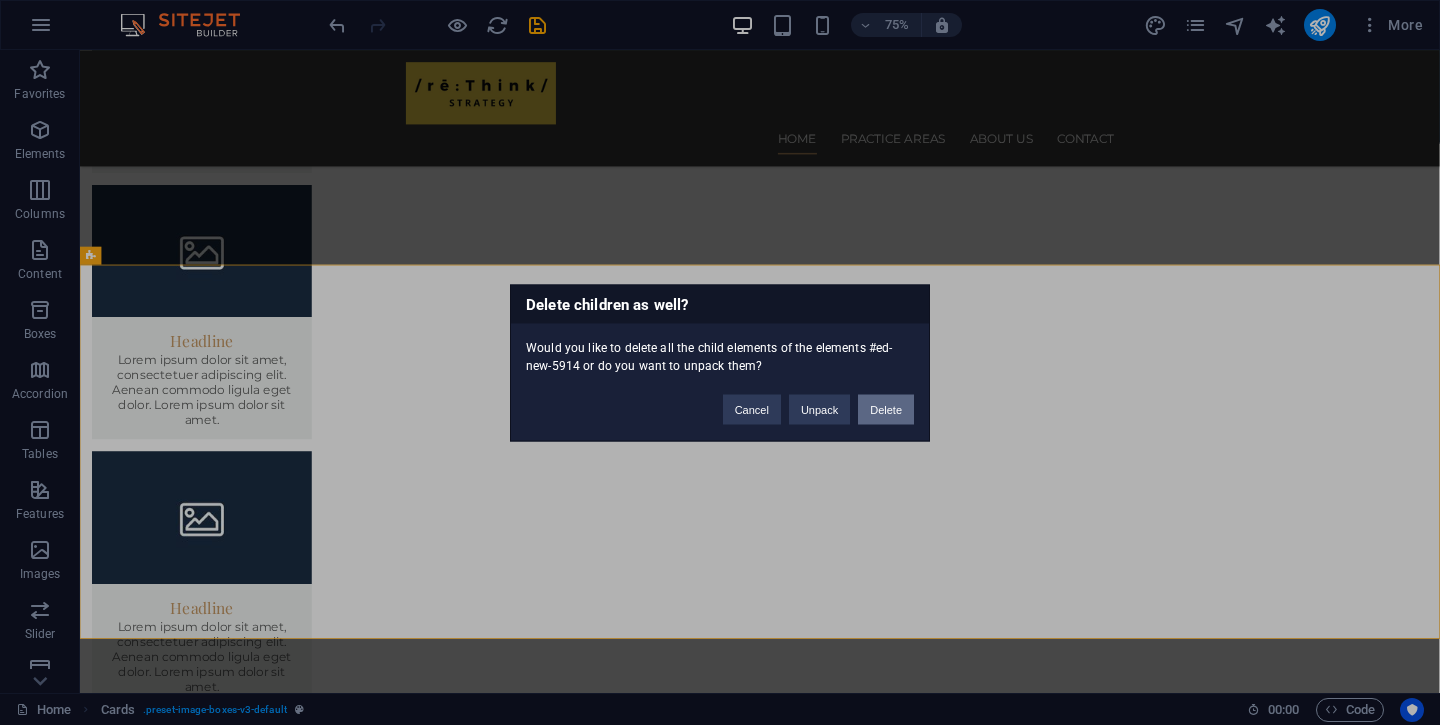 click on "Delete" at bounding box center (886, 409) 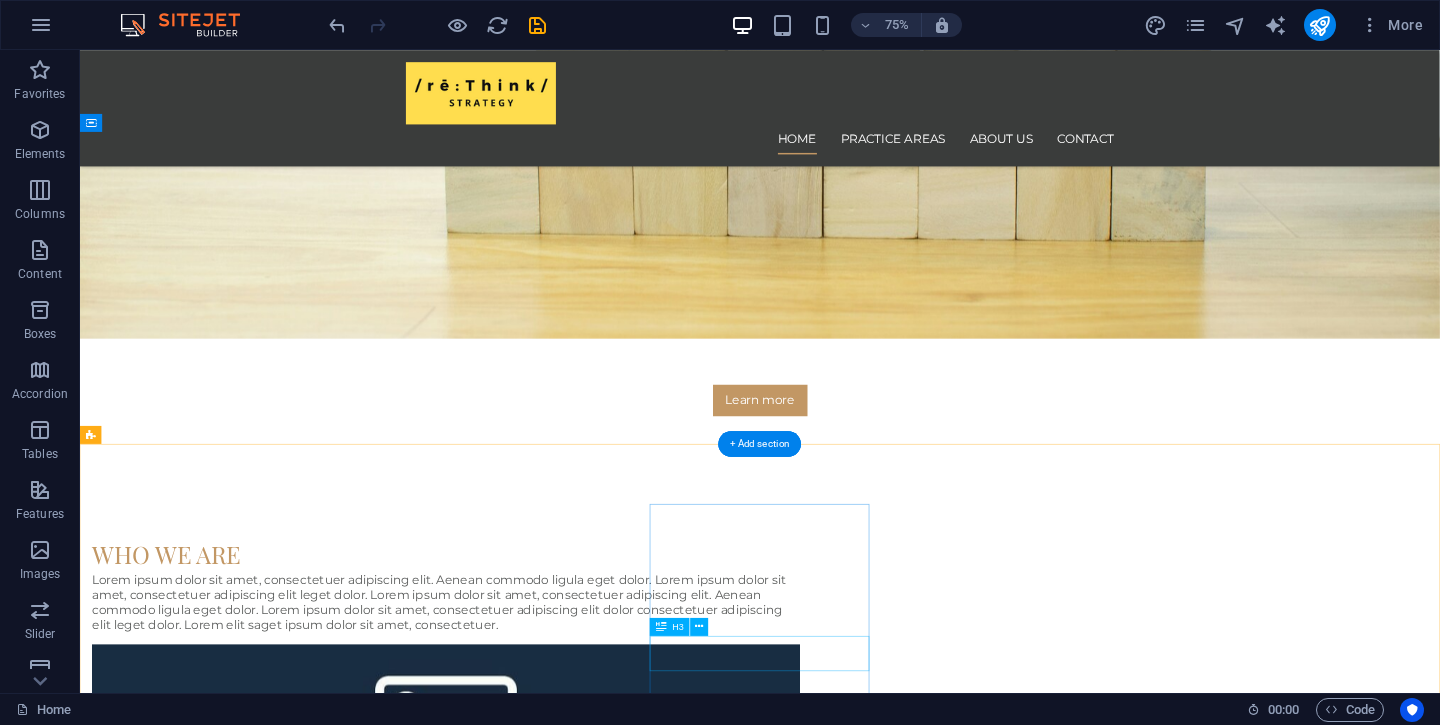 scroll, scrollTop: 0, scrollLeft: 0, axis: both 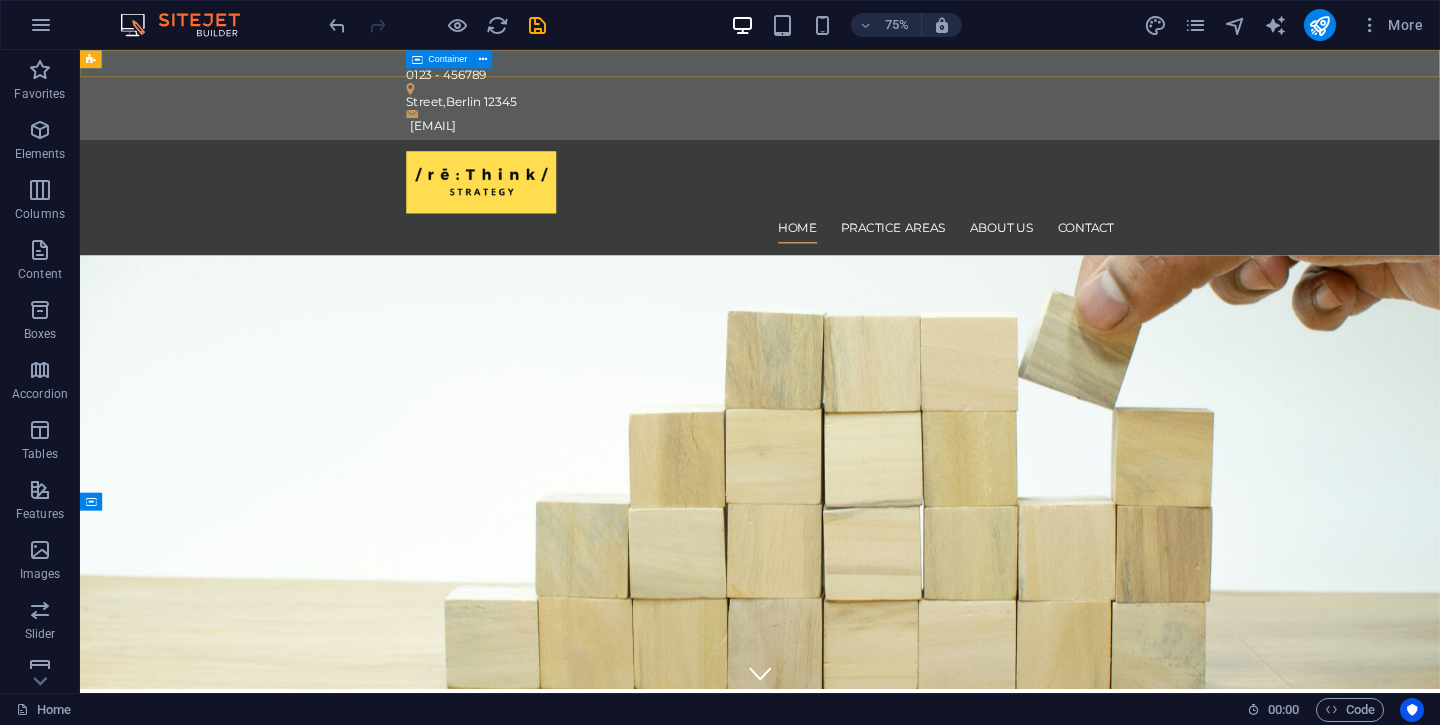 click on "Container" at bounding box center (448, 59) 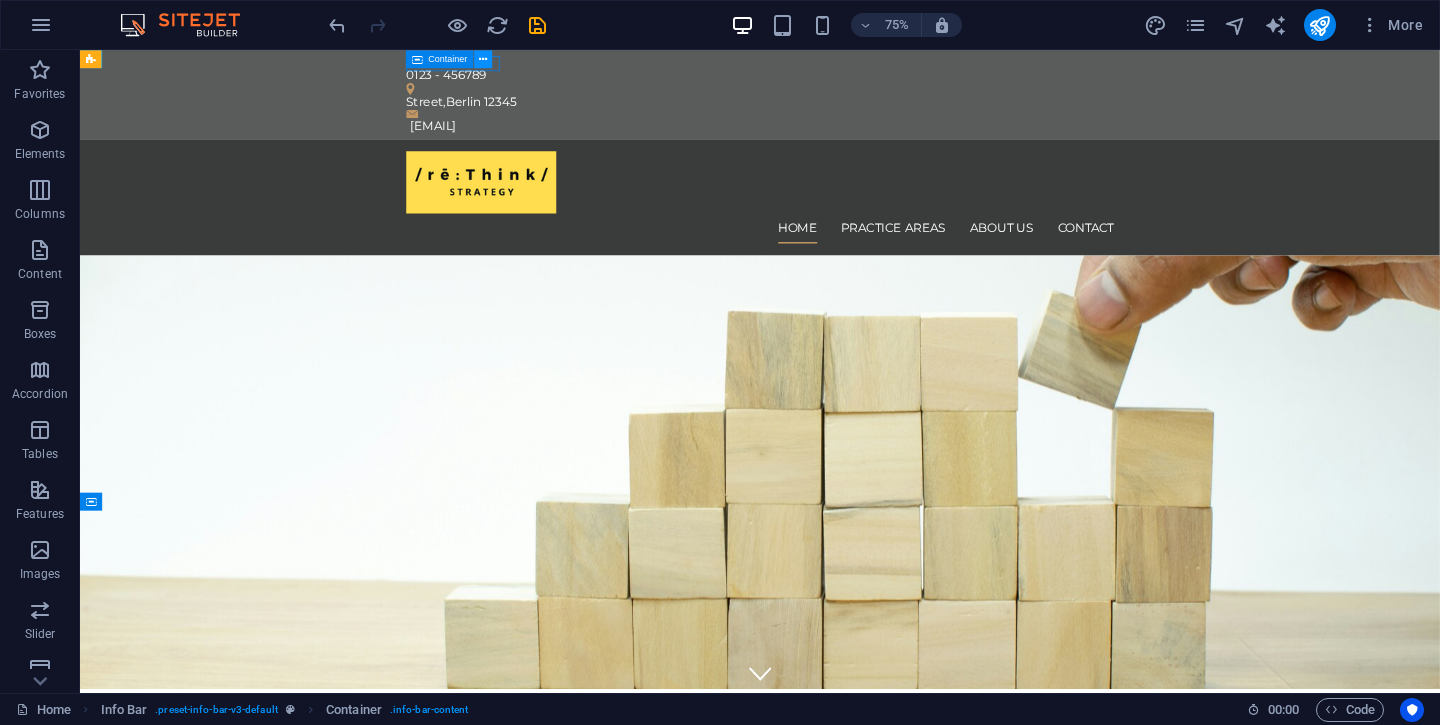click at bounding box center [483, 59] 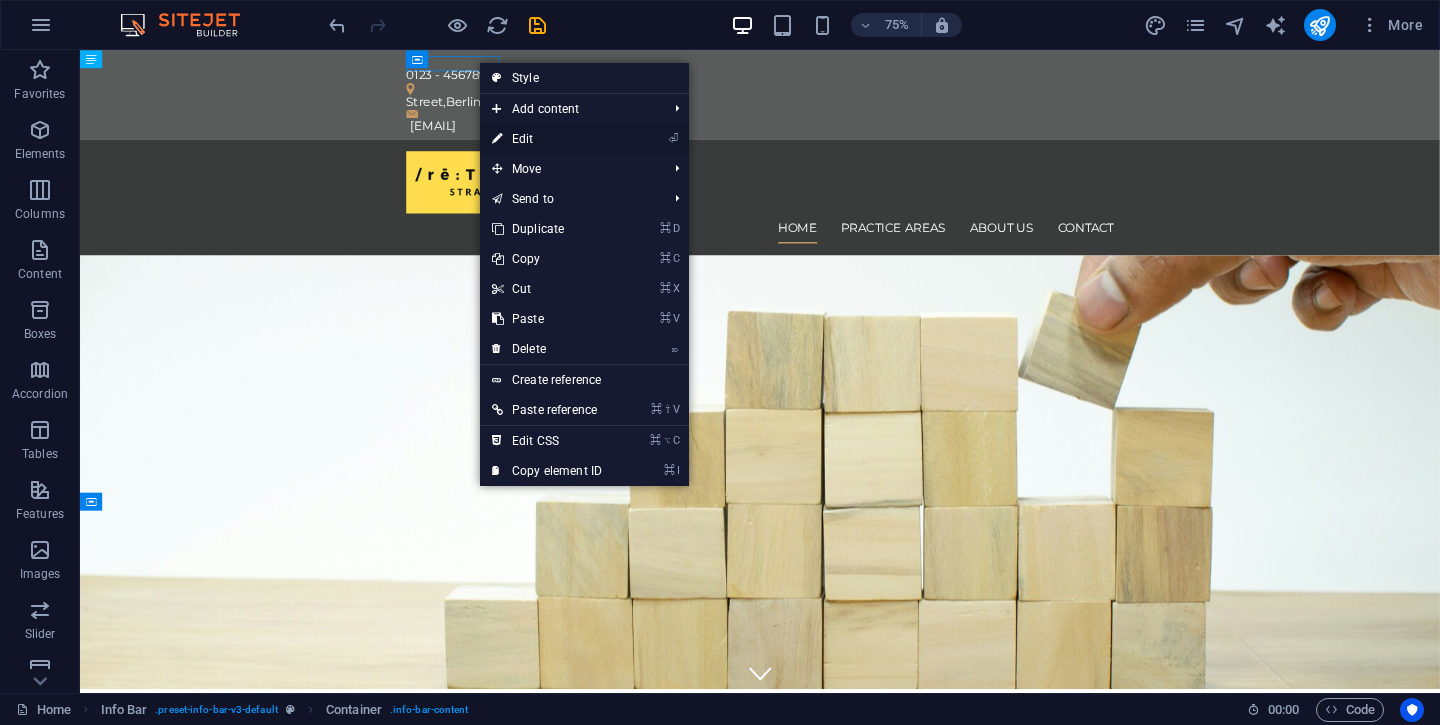 click on "⏎  Edit" at bounding box center [547, 139] 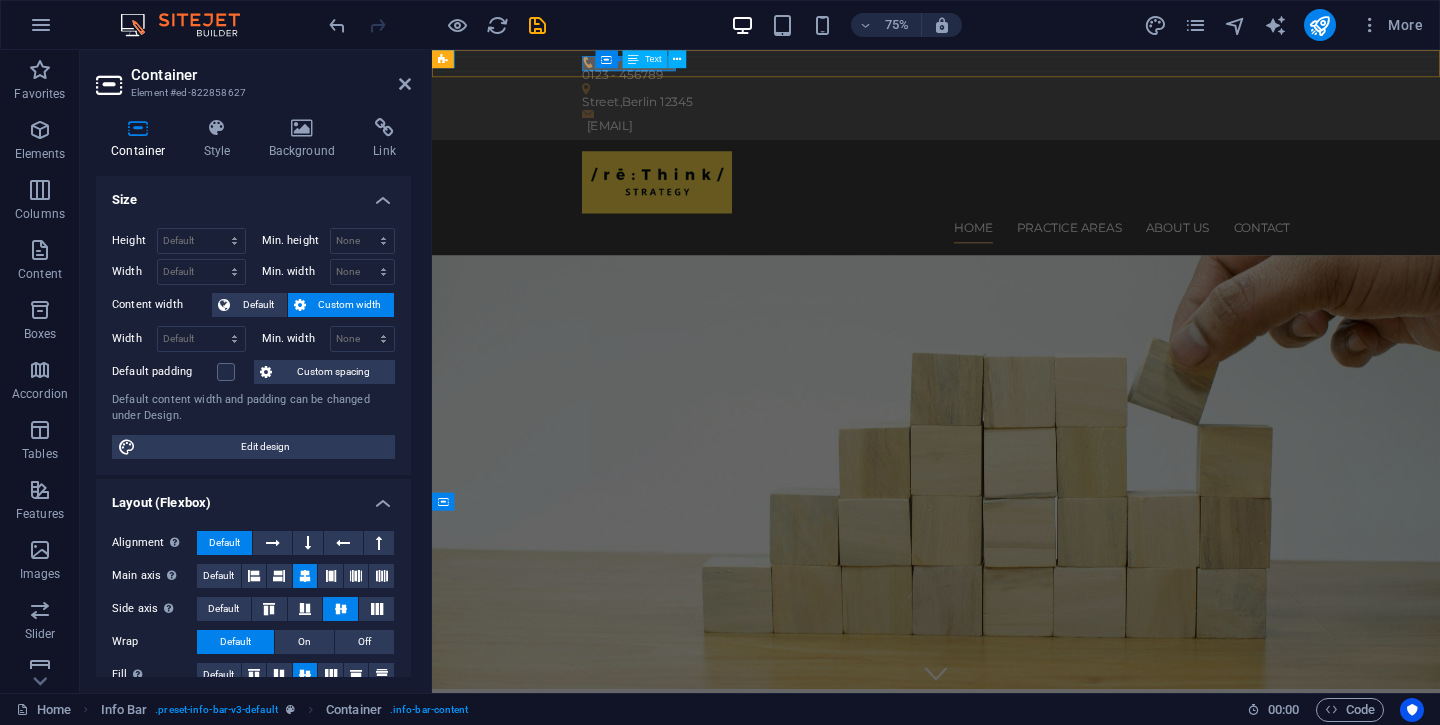 click on "Text" at bounding box center (645, 59) 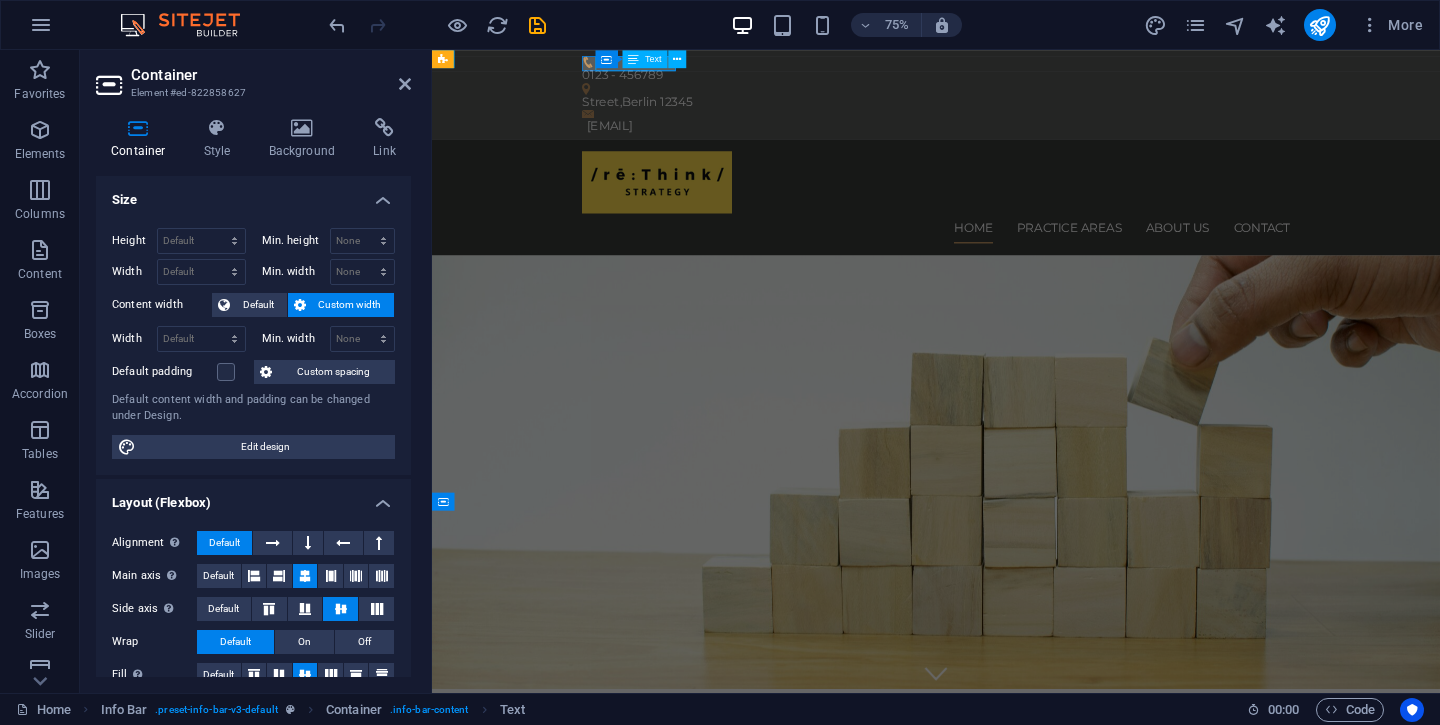 click on "Text" at bounding box center (645, 59) 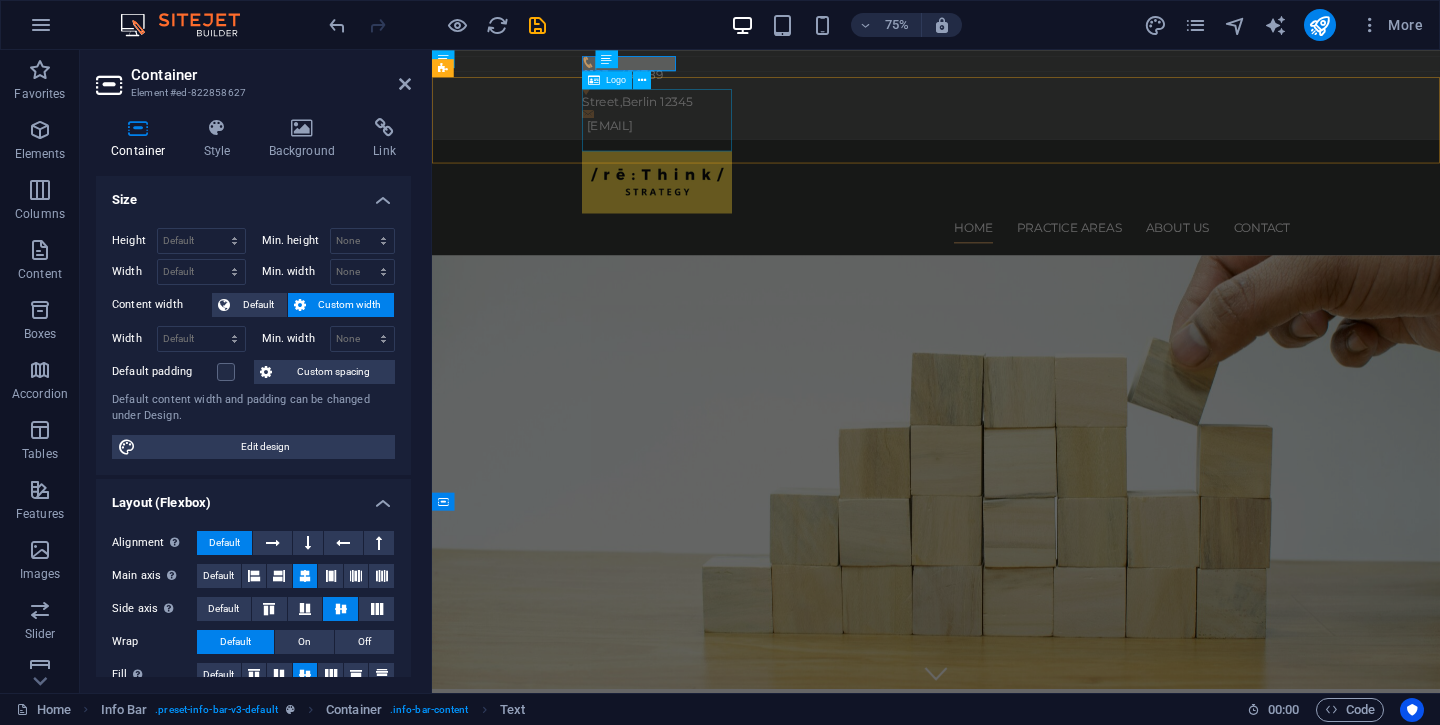click at bounding box center [1104, 226] 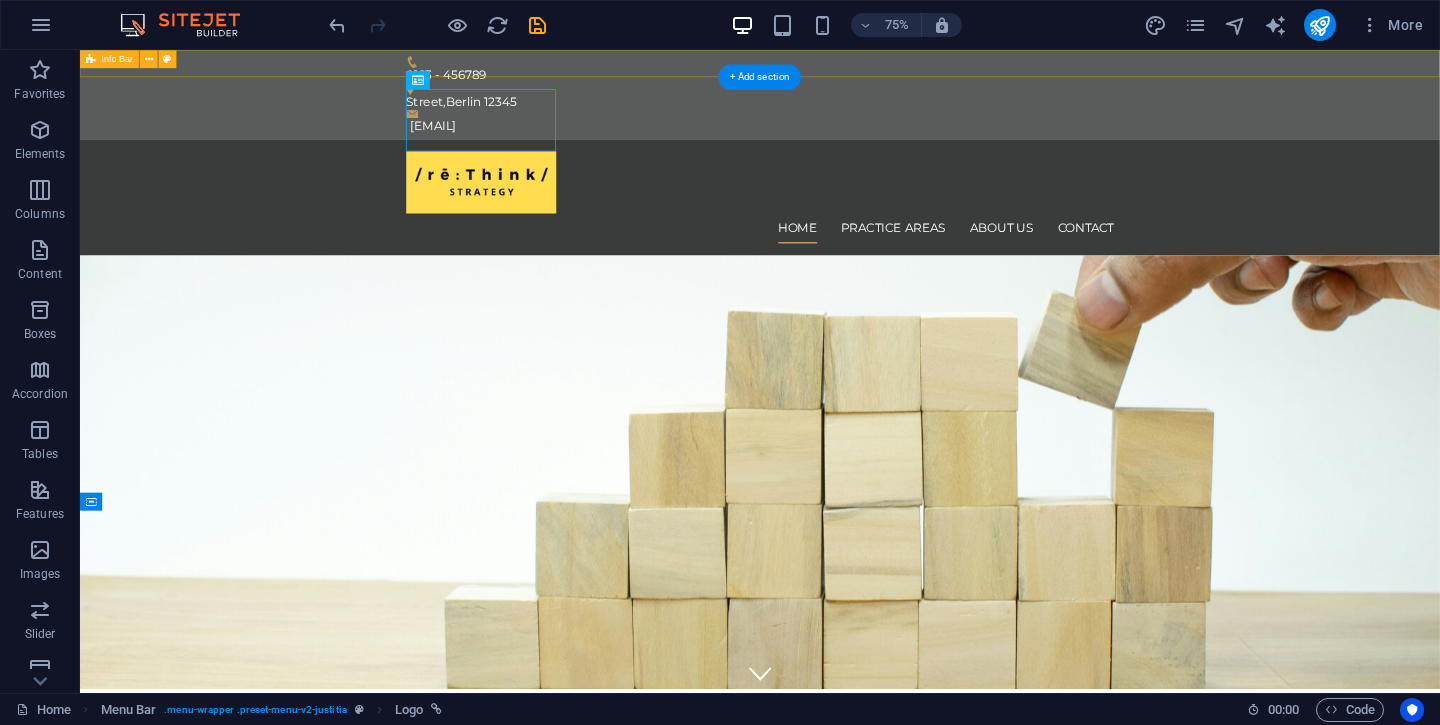 click on "Text" at bounding box center [0, 0] 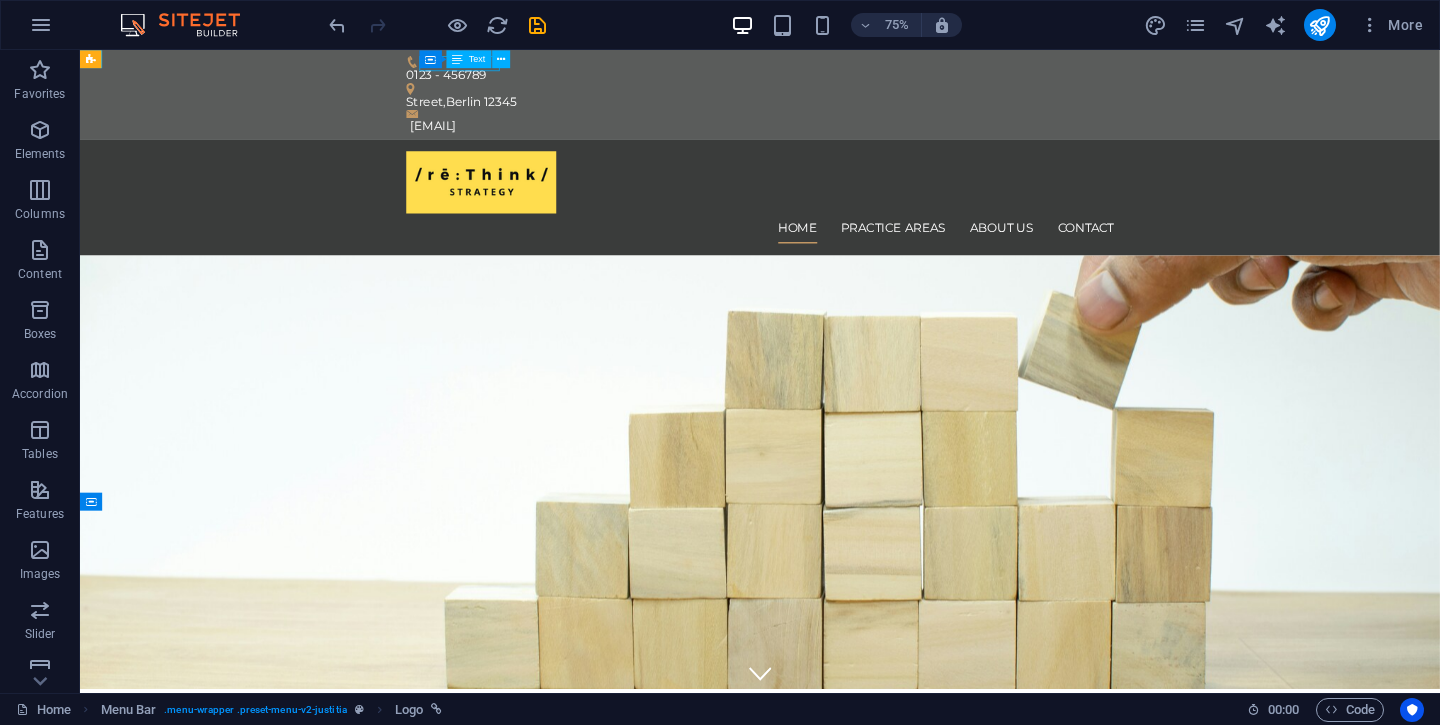 click on "Text" at bounding box center (477, 59) 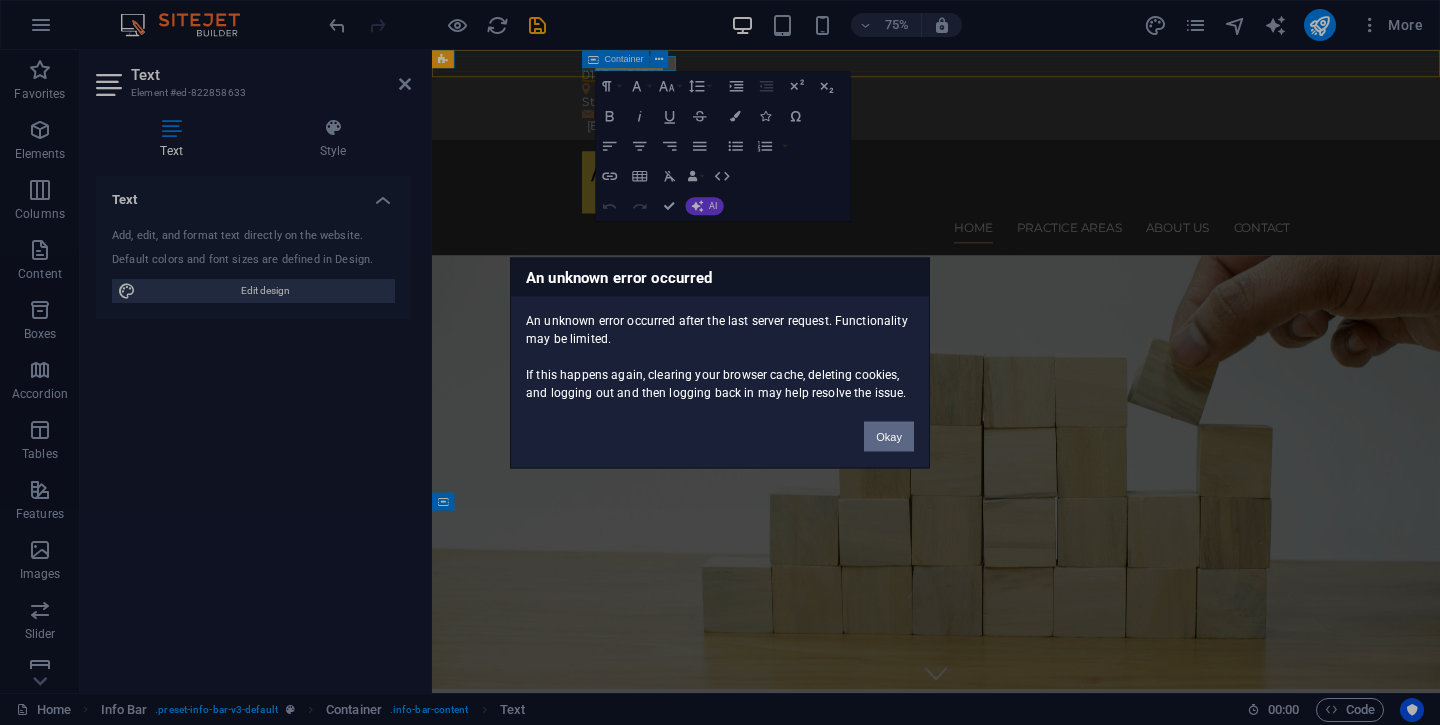 click on "Okay" at bounding box center [889, 436] 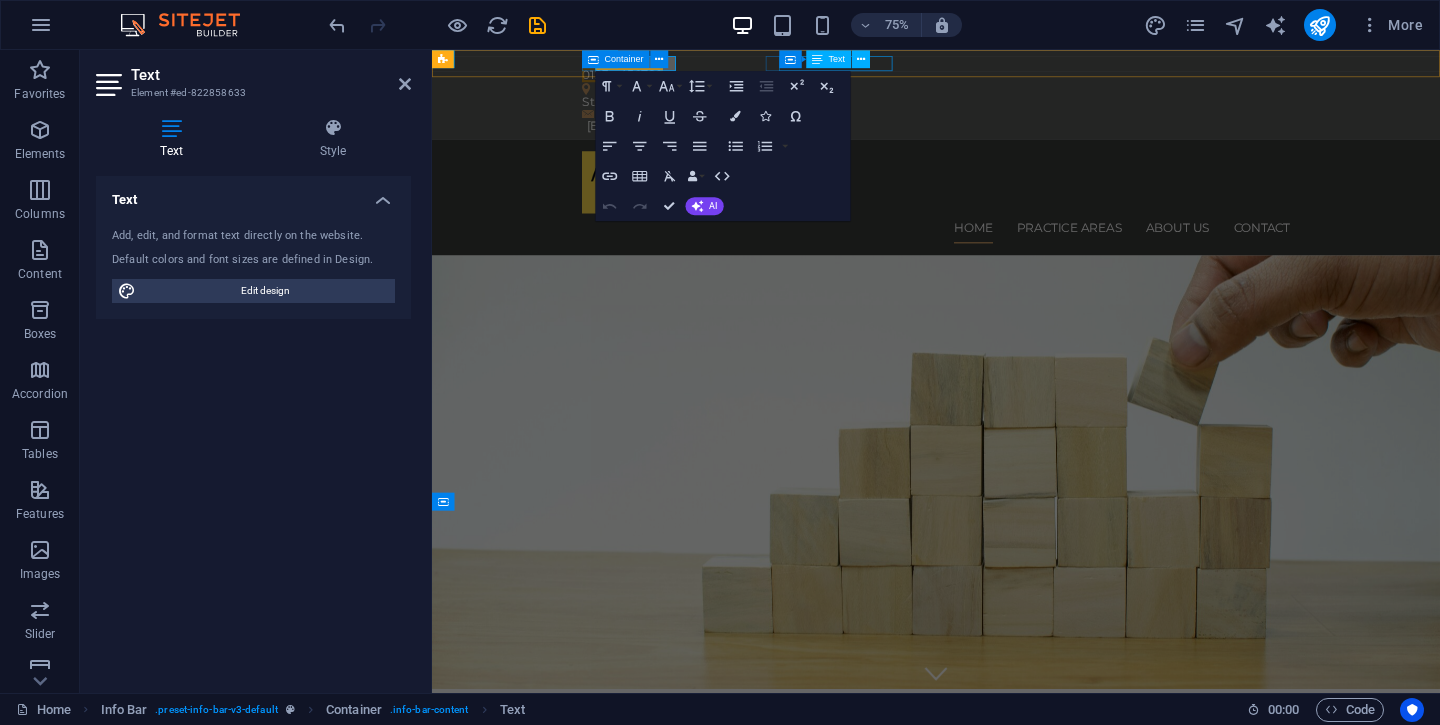 click on "[STREET] ,  [CITY]   [POSTAL_CODE]" at bounding box center [1096, 120] 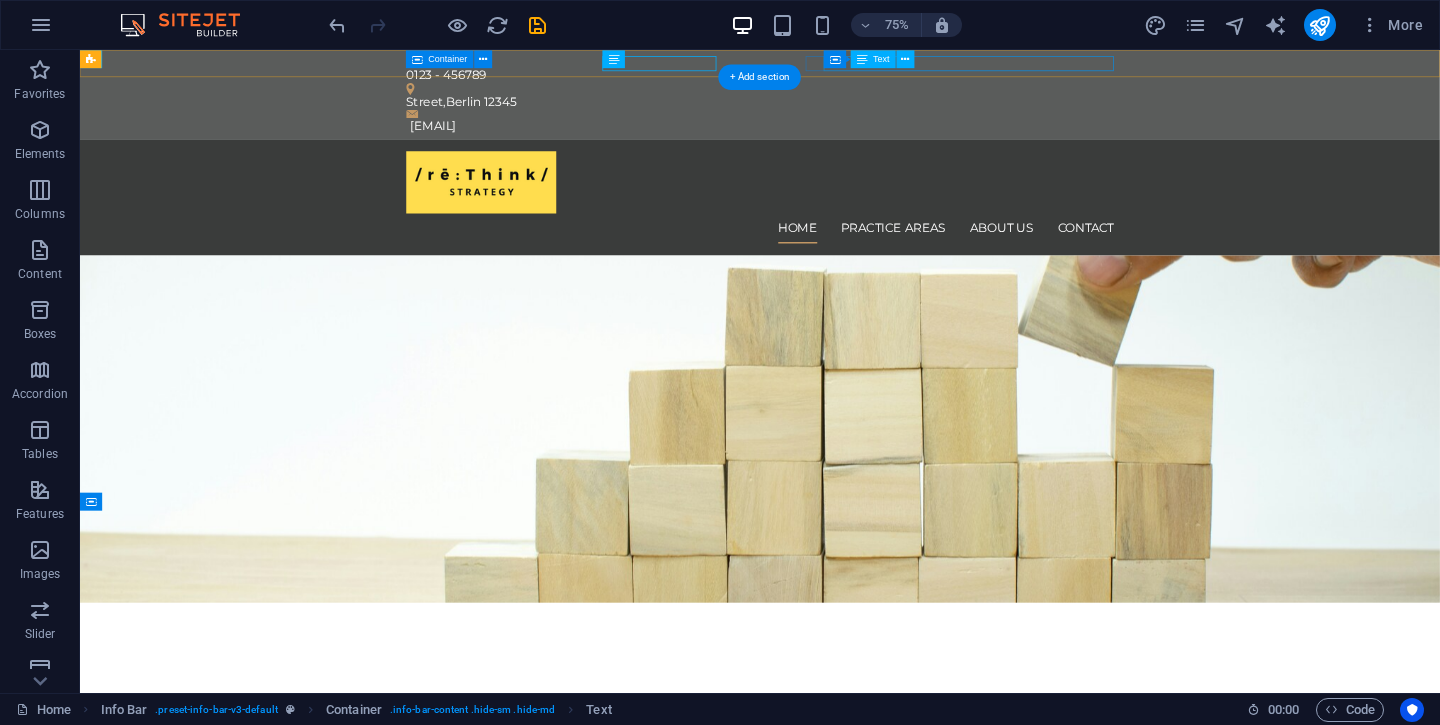 click on "[EMAIL]" at bounding box center (990, 151) 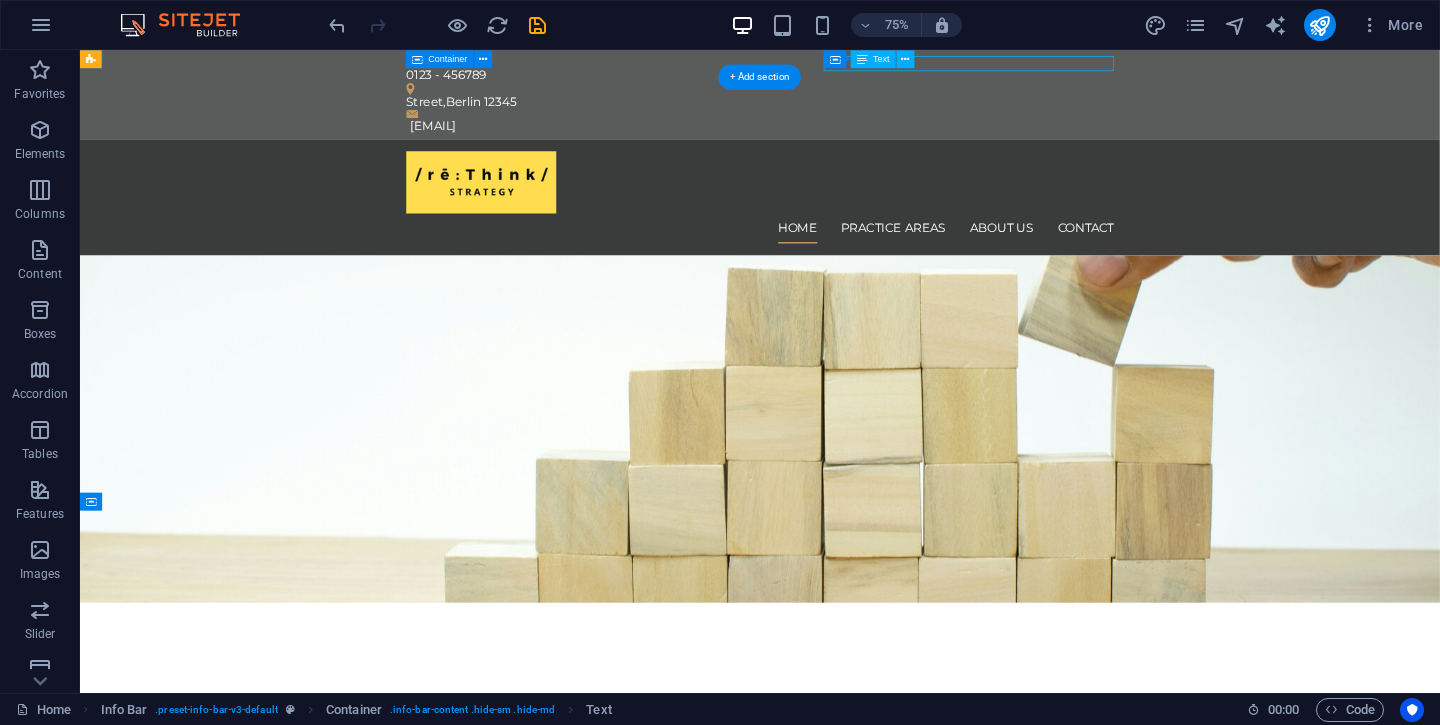 click on "[EMAIL]" at bounding box center [990, 151] 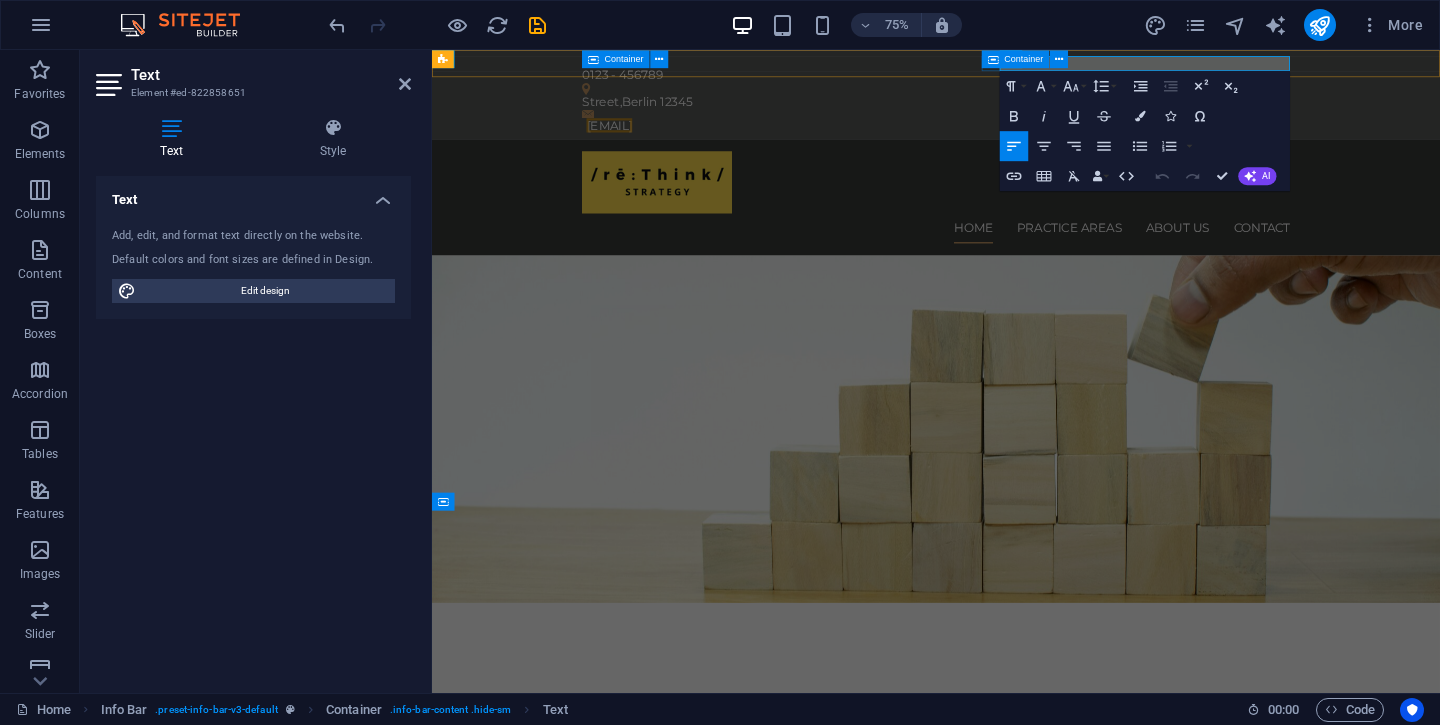 type 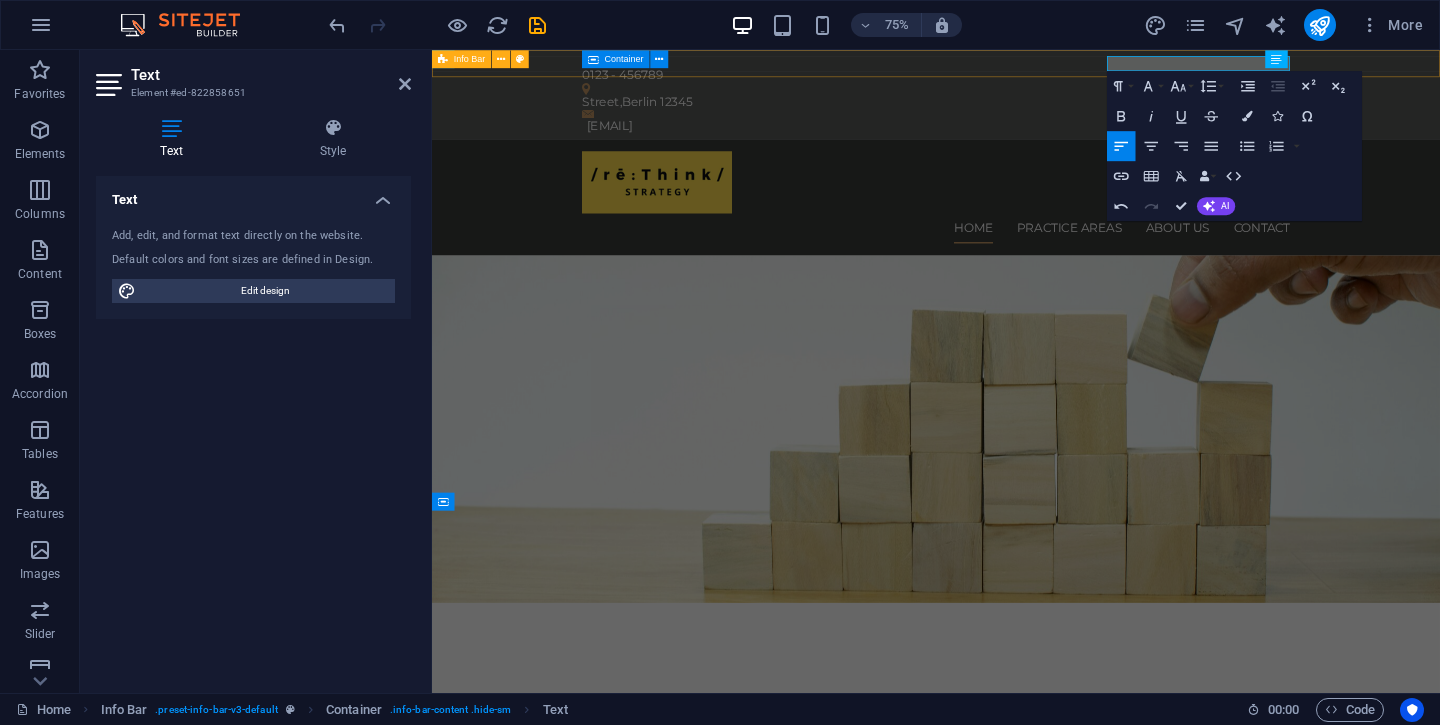 click on "[NUMBER] [STREET] ,  [CITY]   [POSTAL_CODE] [EMAIL]" at bounding box center (1104, 109) 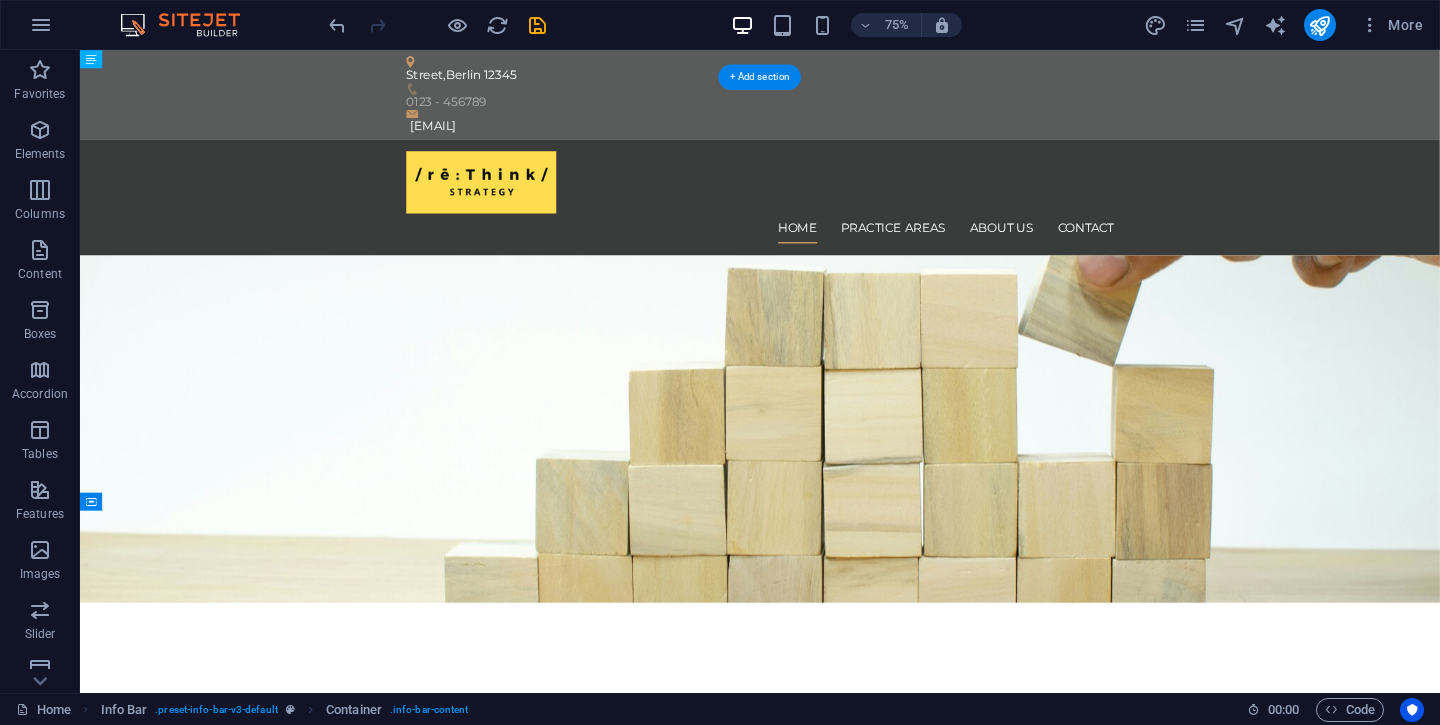 drag, startPoint x: 521, startPoint y: 108, endPoint x: 826, endPoint y: 54, distance: 309.74344 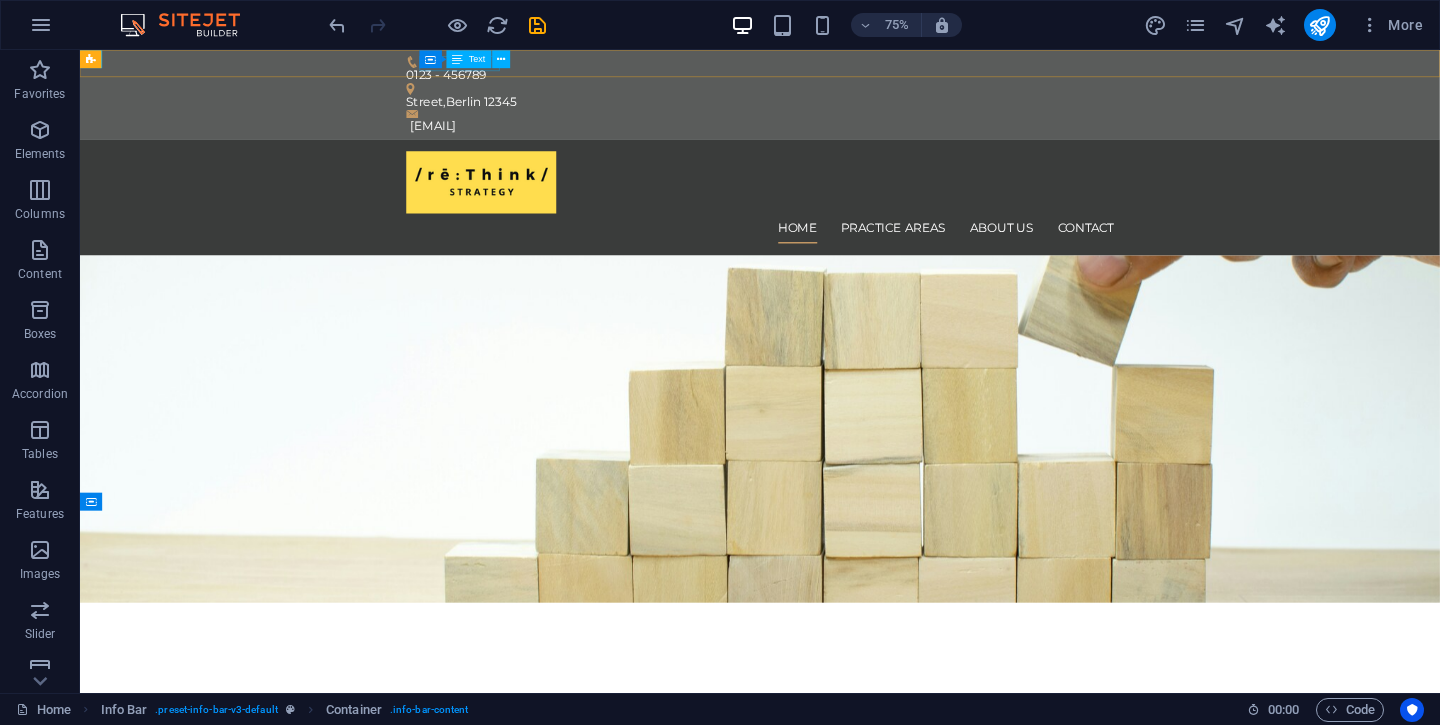 click on "Container   Text" at bounding box center [470, 59] 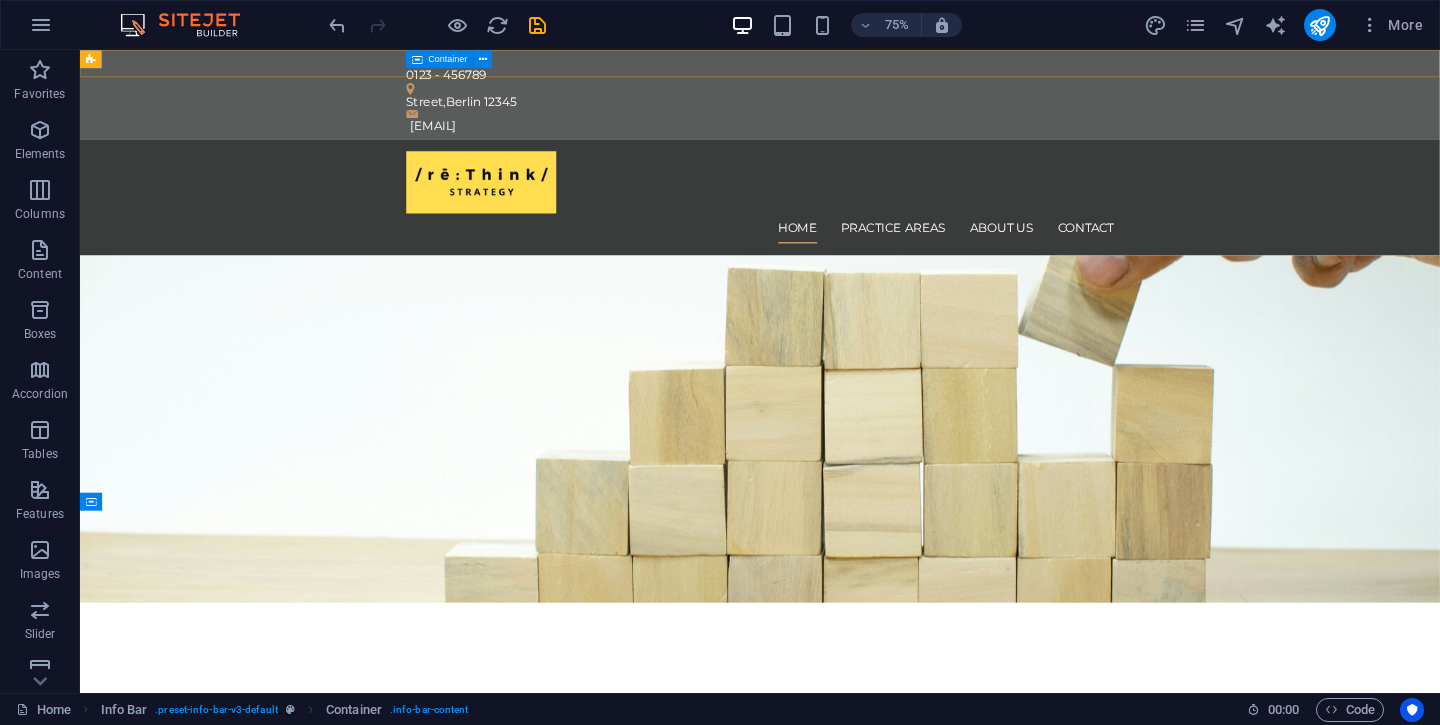 click on "Container" at bounding box center [448, 59] 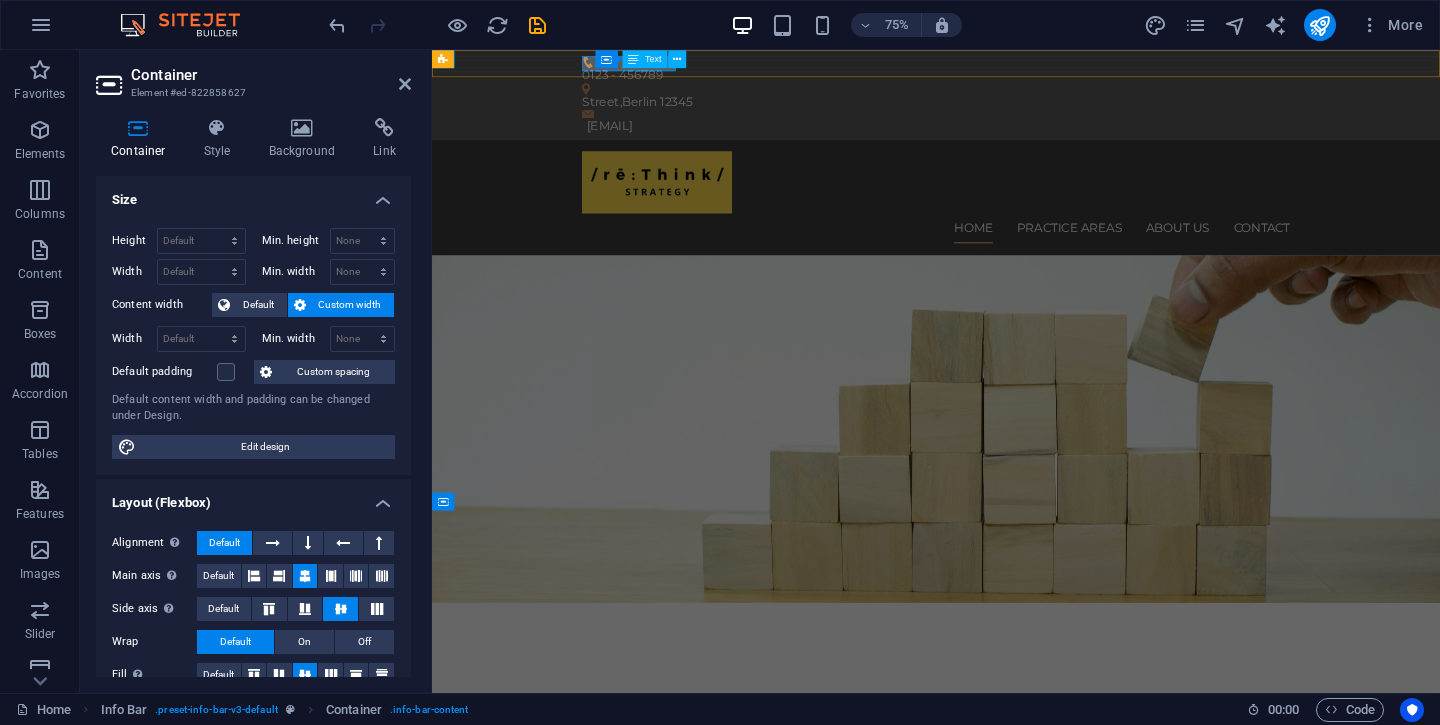 click on "Text" at bounding box center [653, 59] 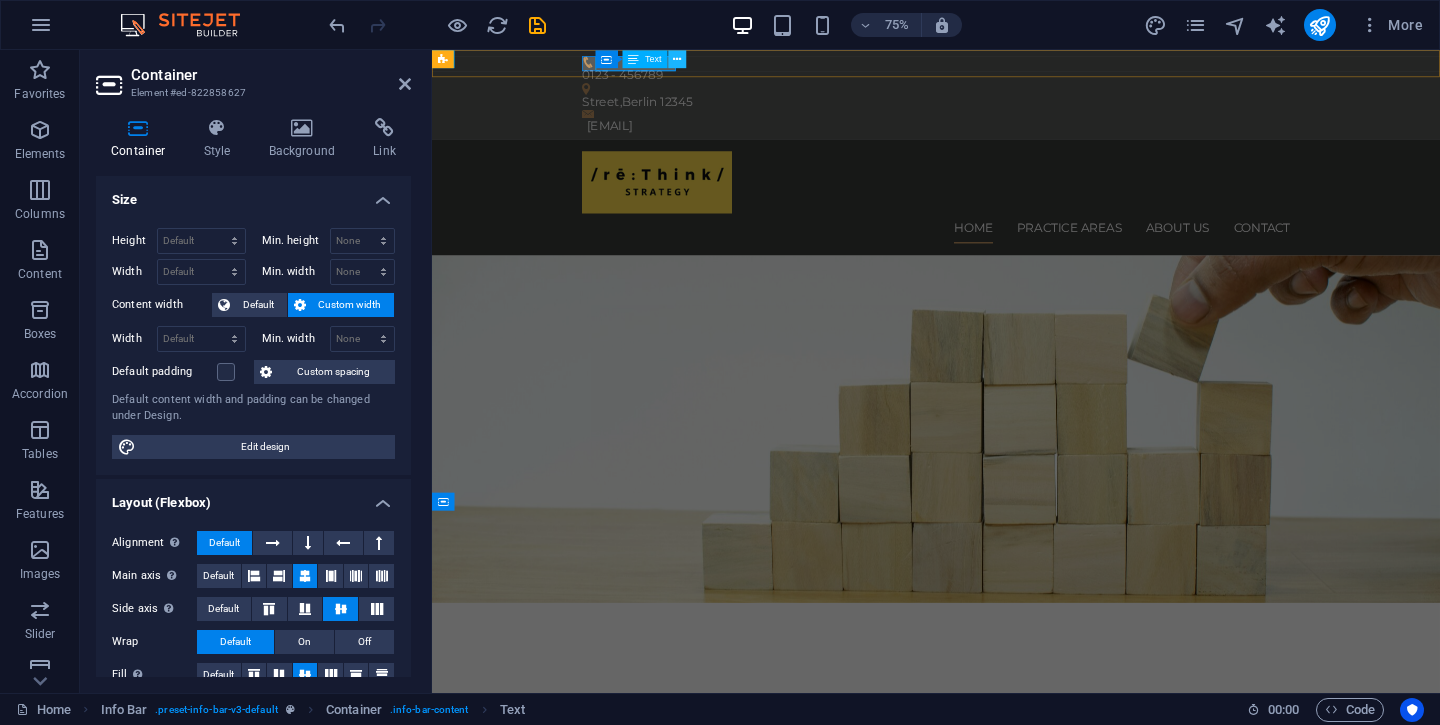 click at bounding box center [677, 59] 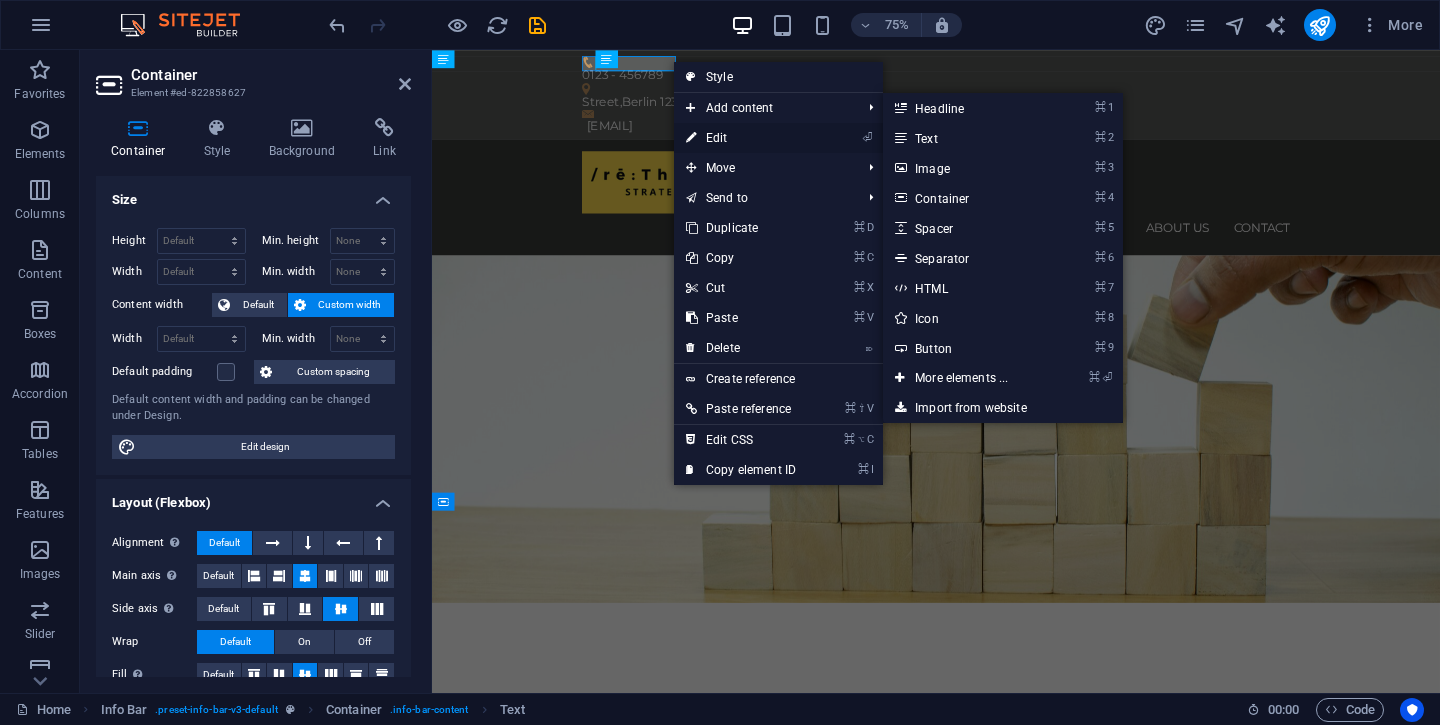 click on "⏎  Edit" at bounding box center (741, 138) 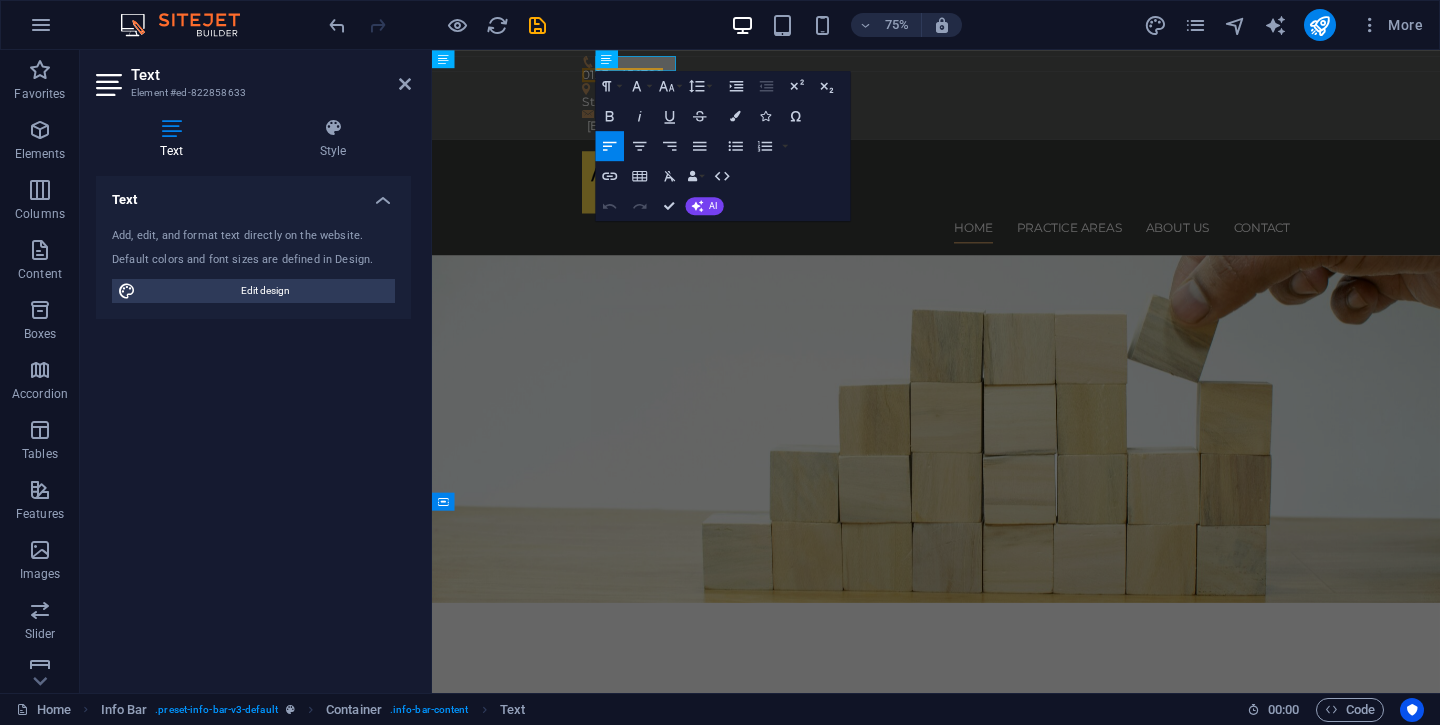 type 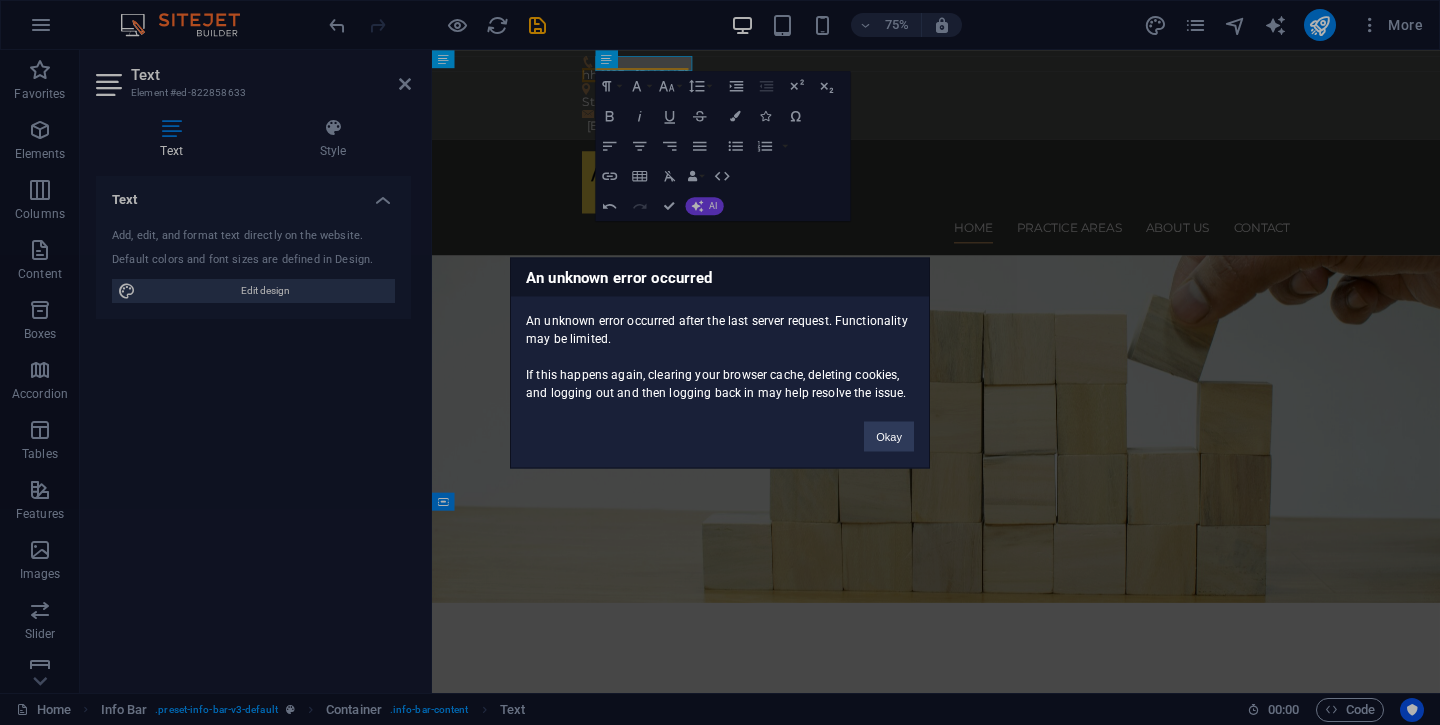 type 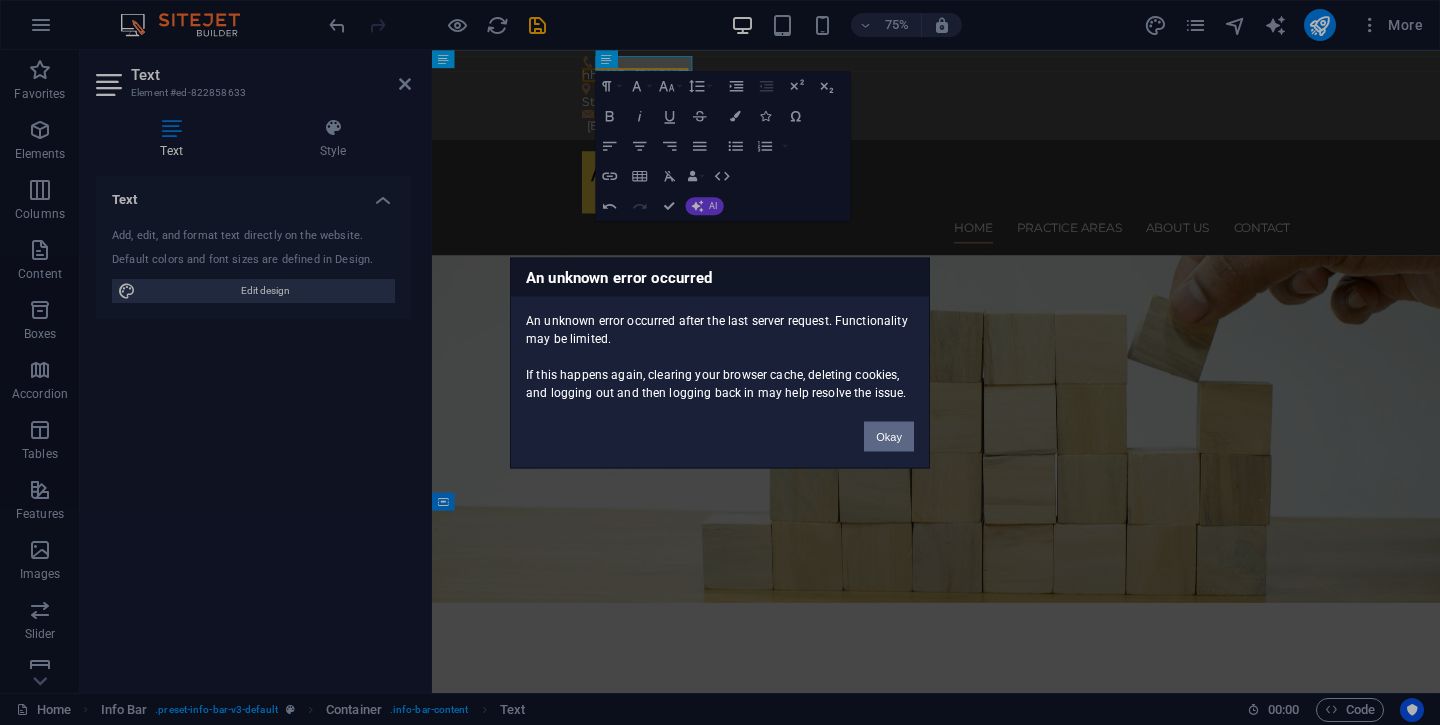 drag, startPoint x: 900, startPoint y: 444, endPoint x: 595, endPoint y: 525, distance: 315.5725 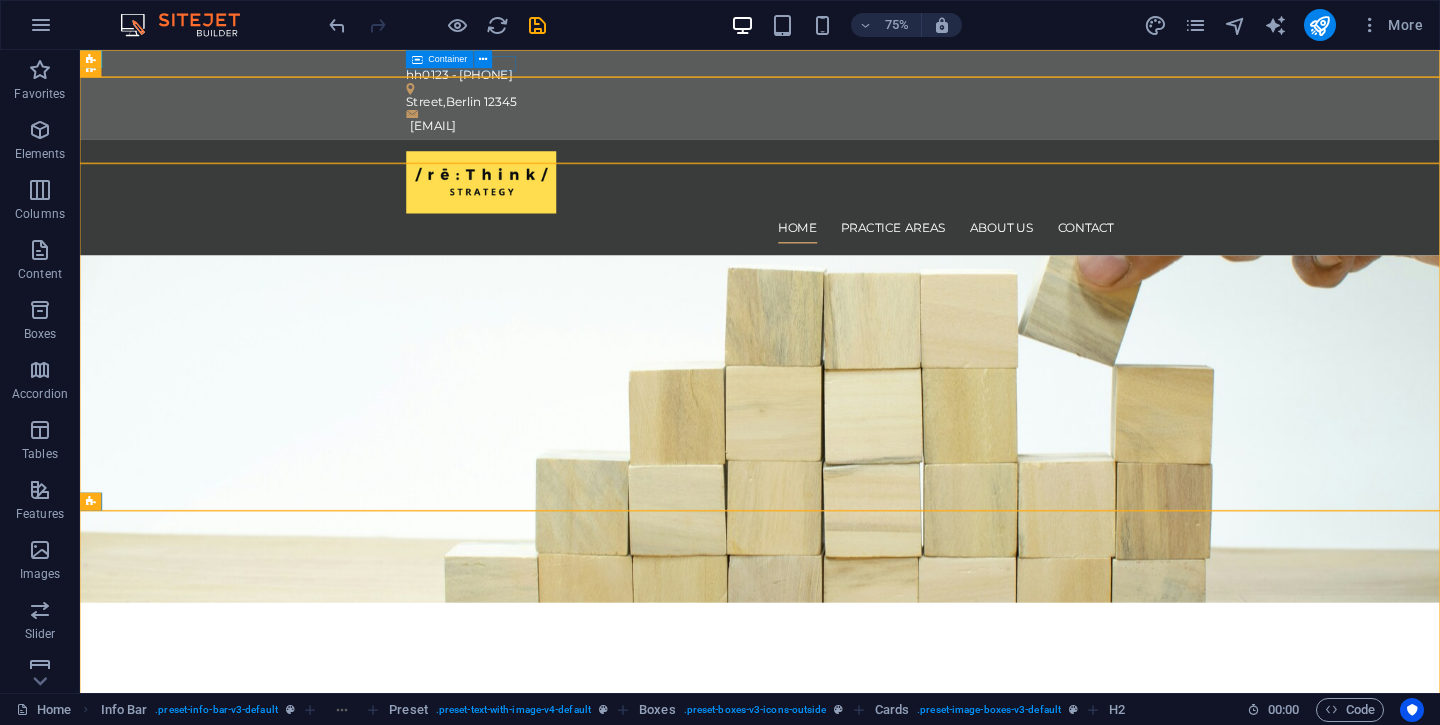 click on "Container" at bounding box center (448, 59) 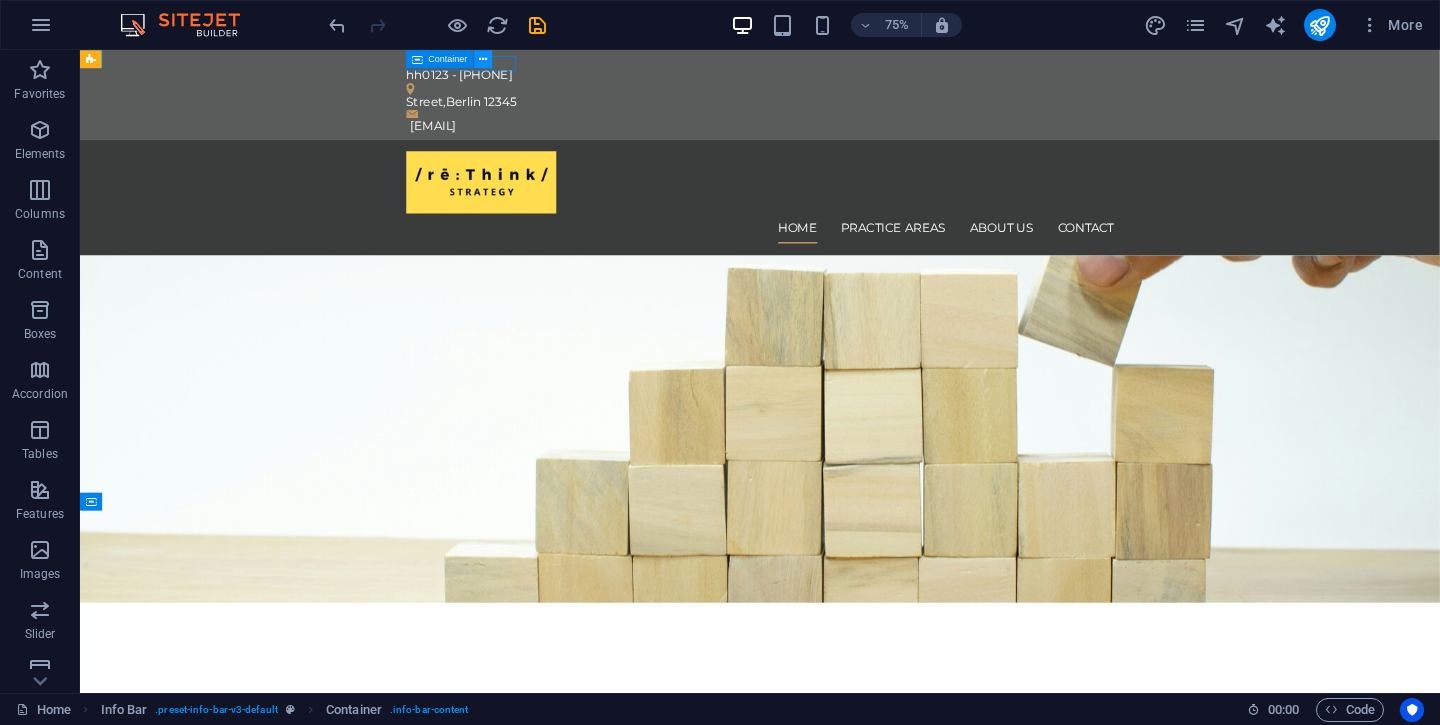 click at bounding box center [483, 59] 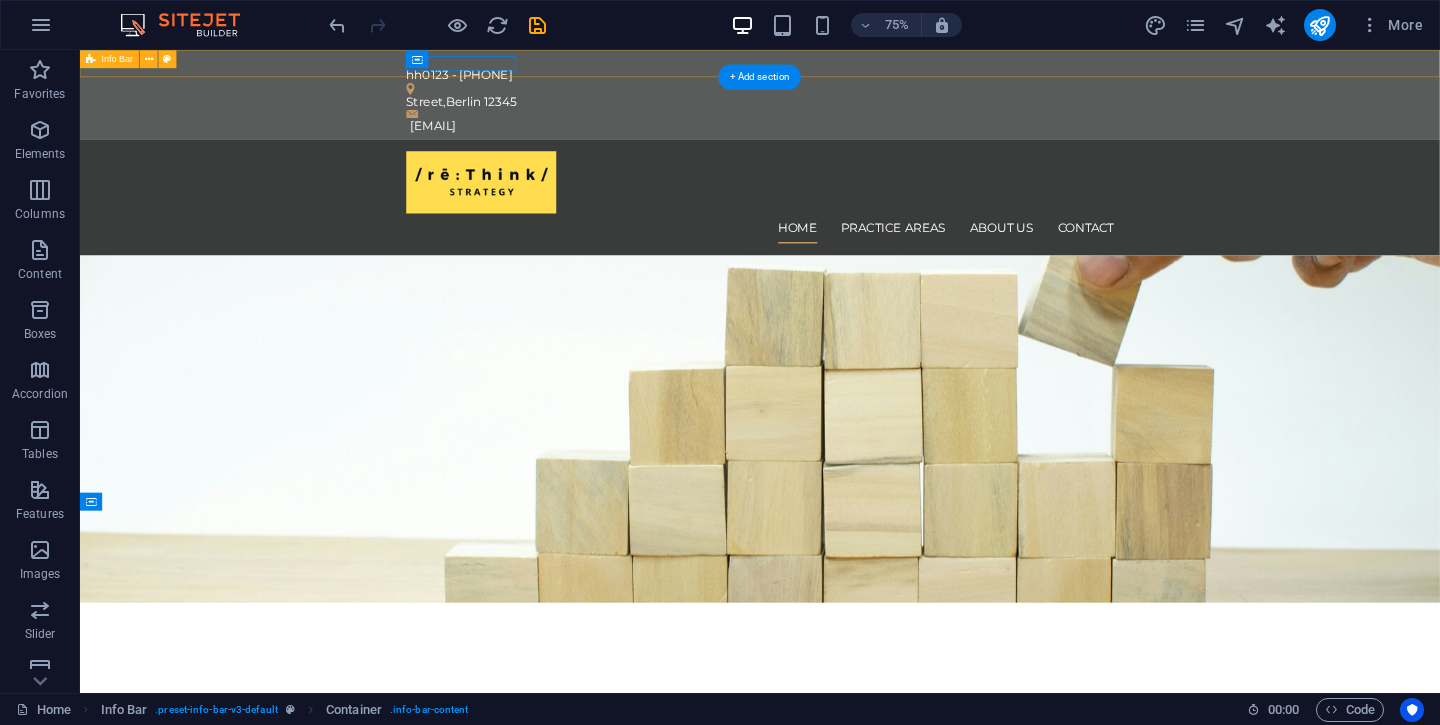 click on "[NUMBER] [STREET] ,  [CITY]   [POSTAL_CODE] [EMAIL]" at bounding box center (986, 109) 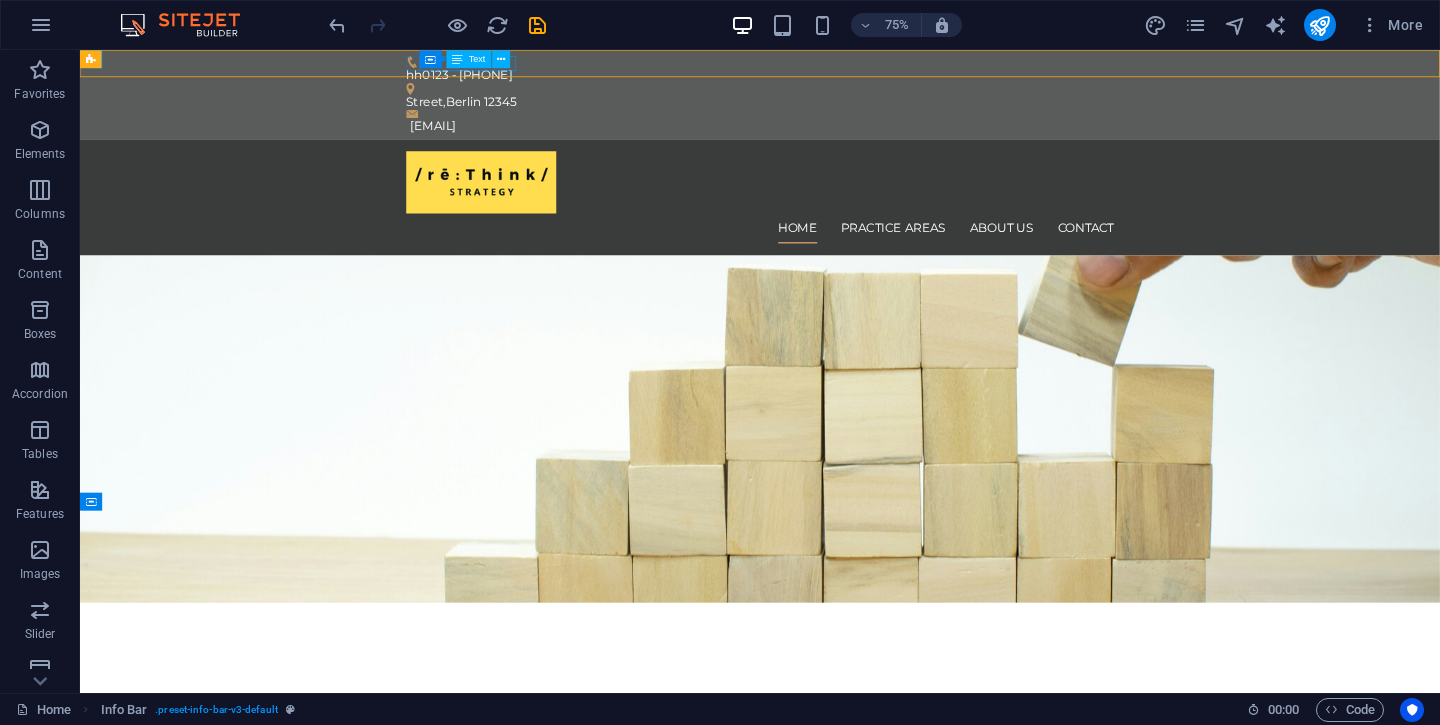 click on "Container   Text" at bounding box center (470, 59) 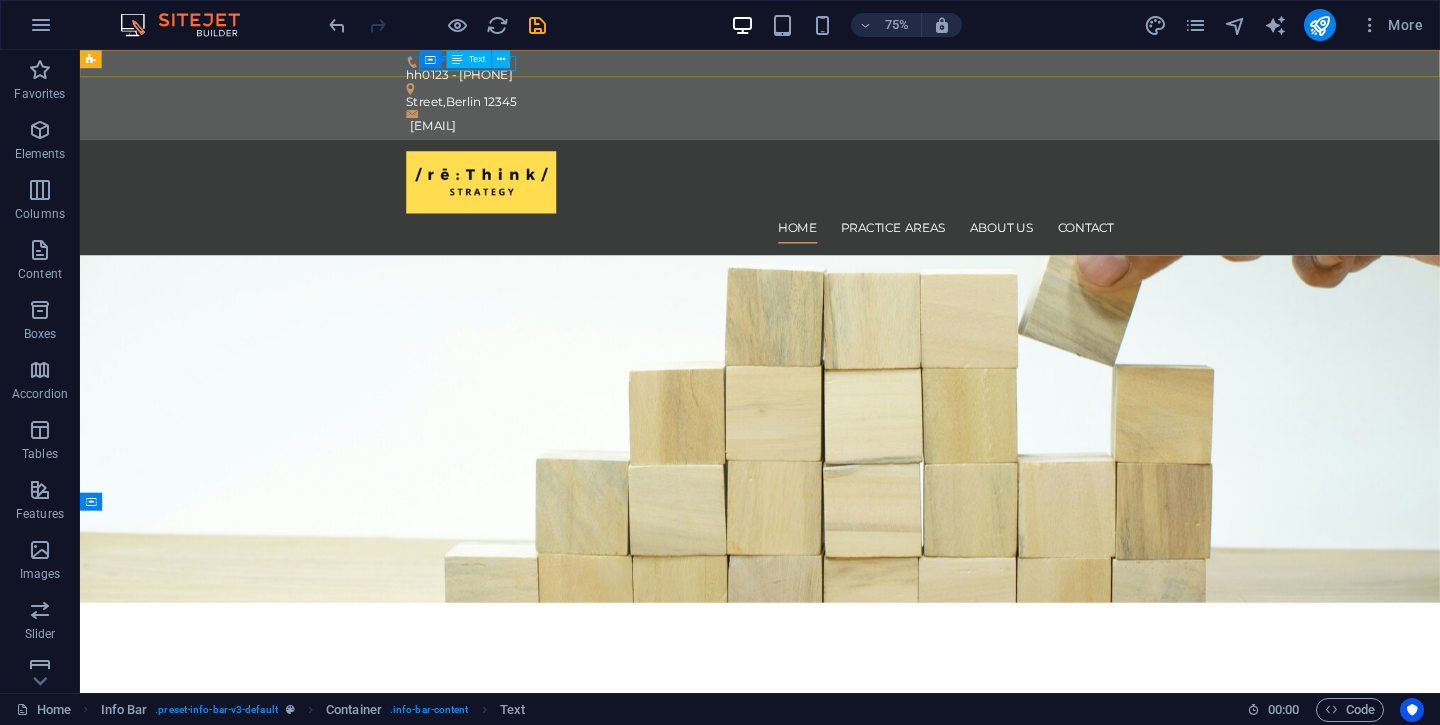 click at bounding box center [458, 59] 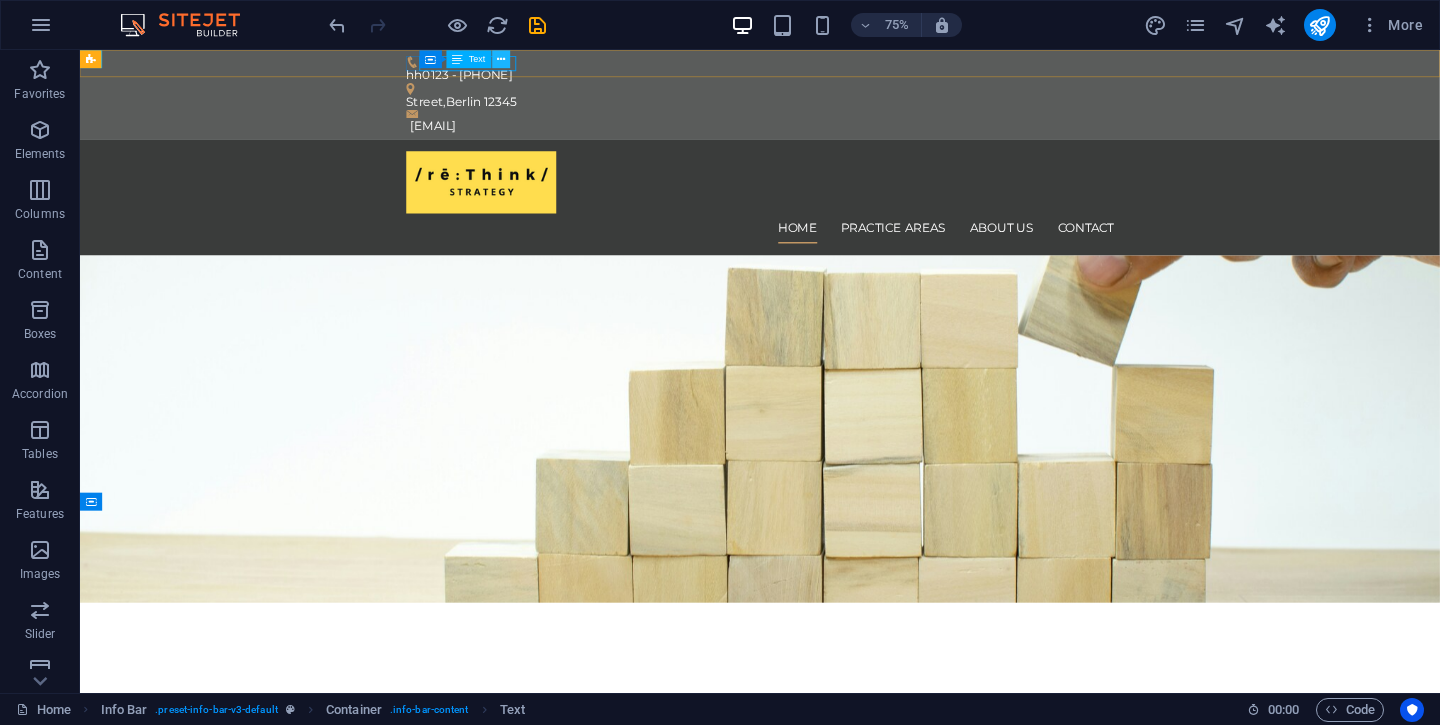 click at bounding box center (501, 59) 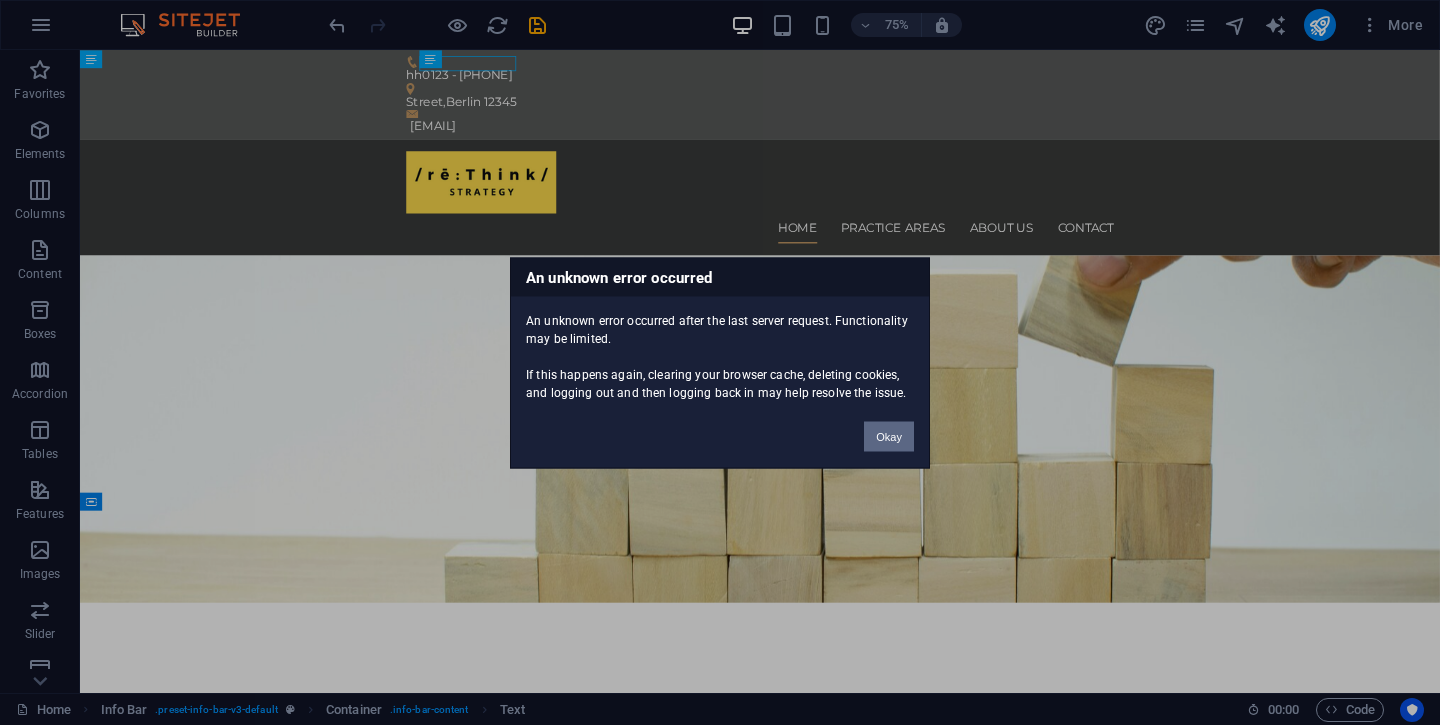 click on "Okay" at bounding box center (889, 436) 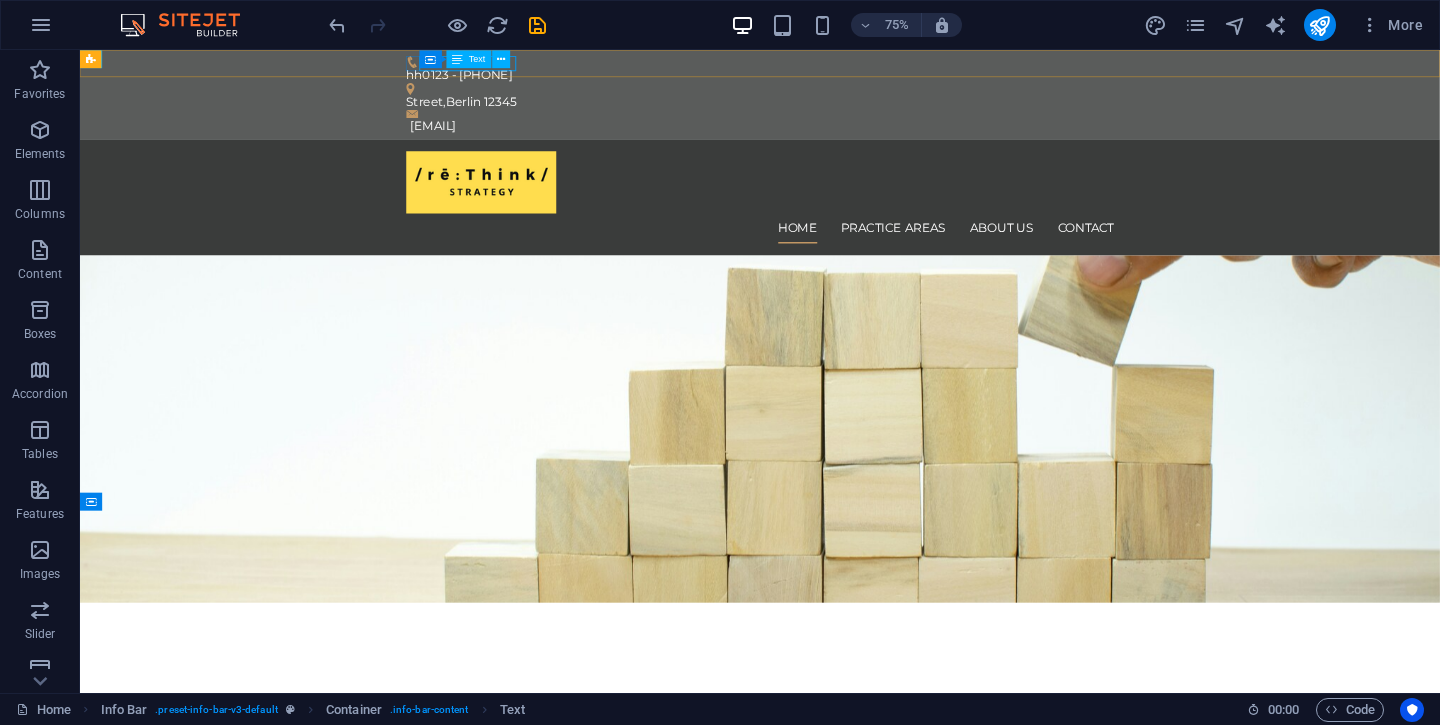 click on "Container   Text" at bounding box center (470, 59) 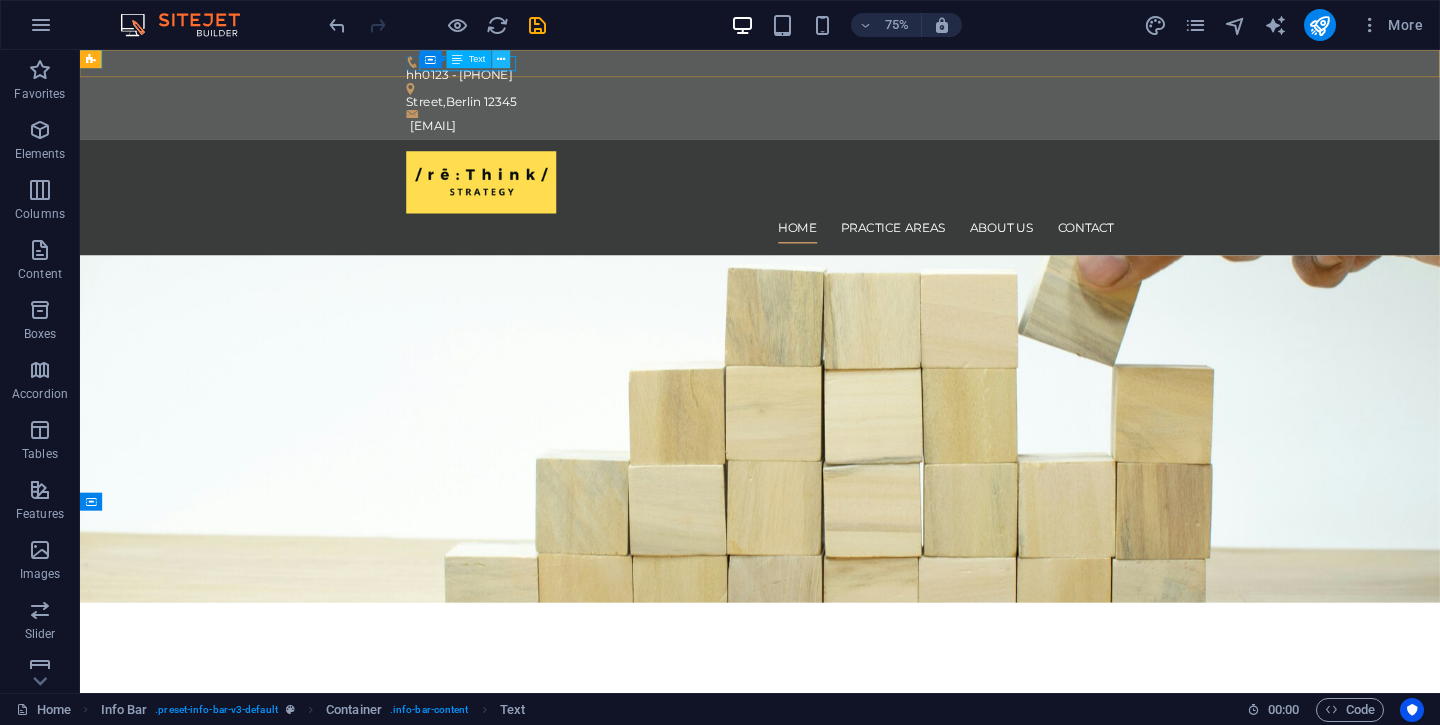 click at bounding box center (501, 59) 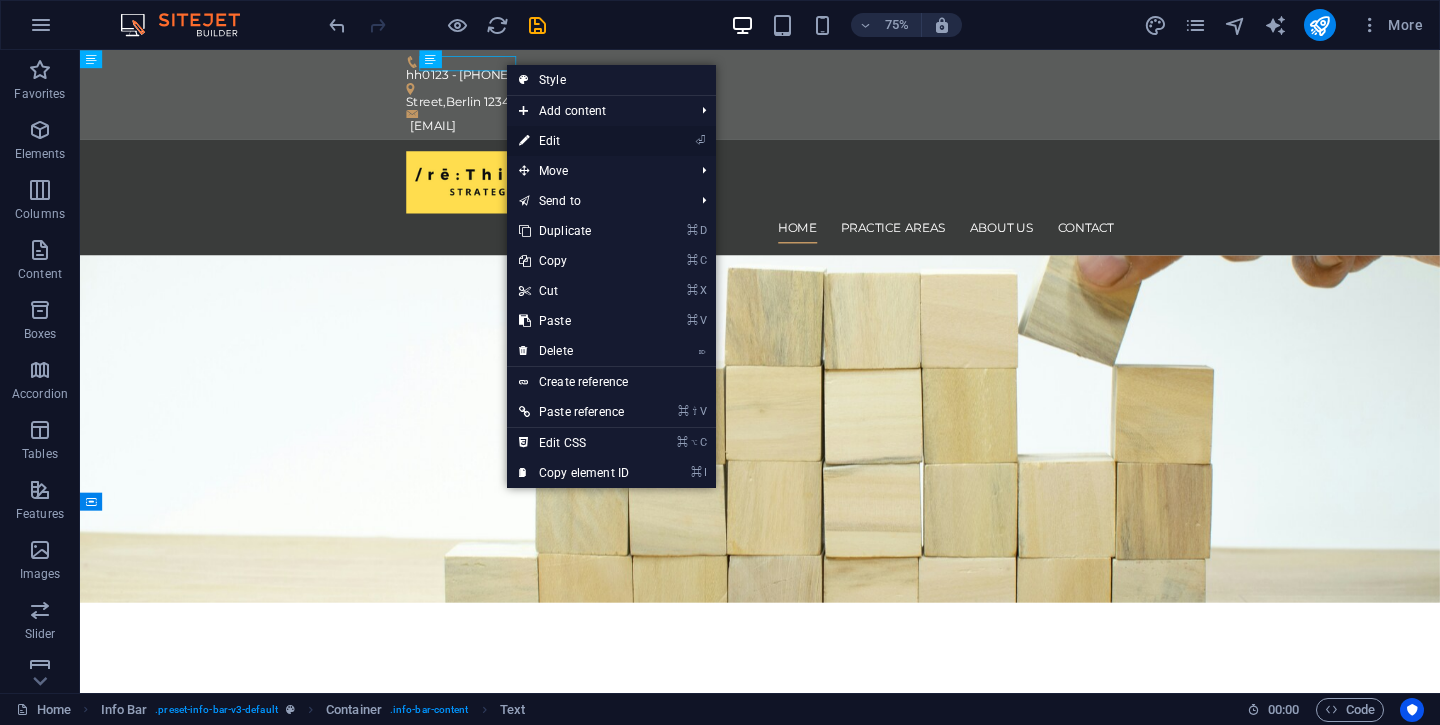 click on "⏎  Edit" at bounding box center [574, 141] 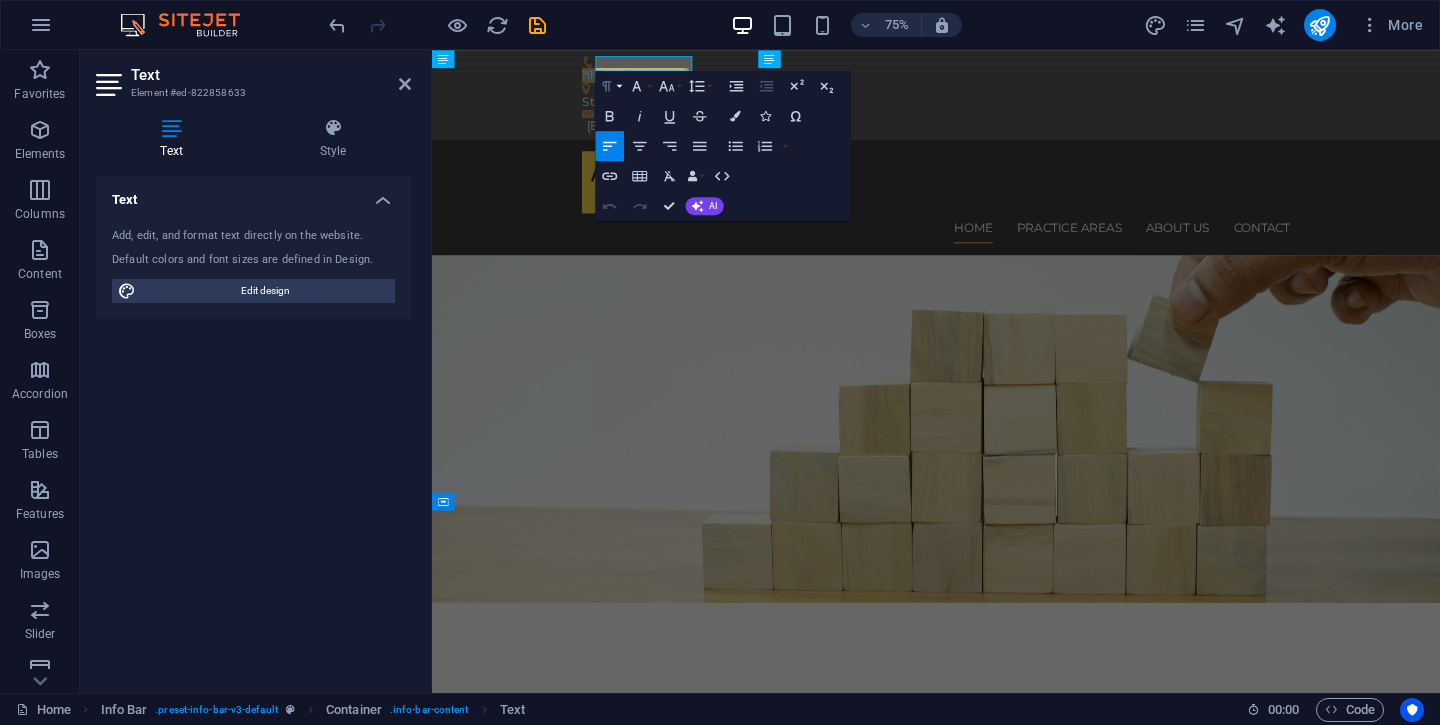 type 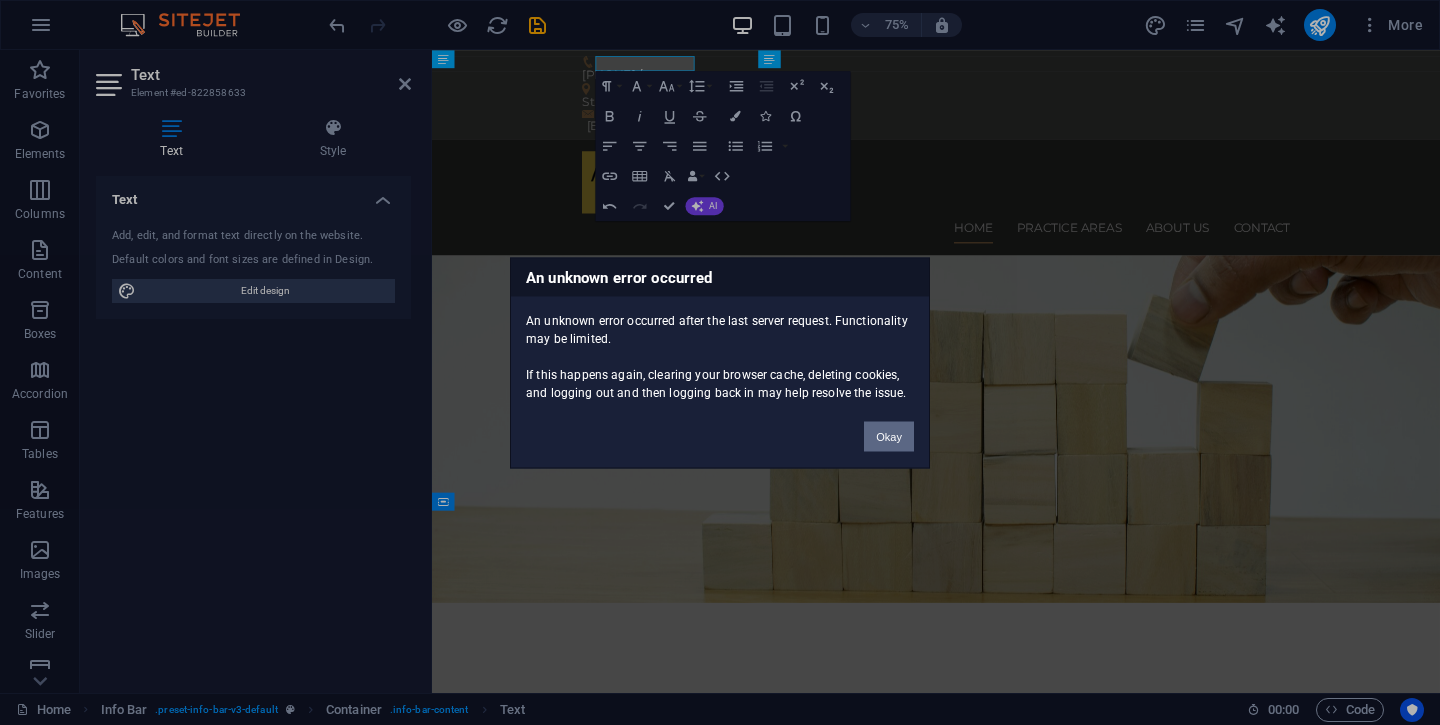 click on "Okay" at bounding box center (889, 436) 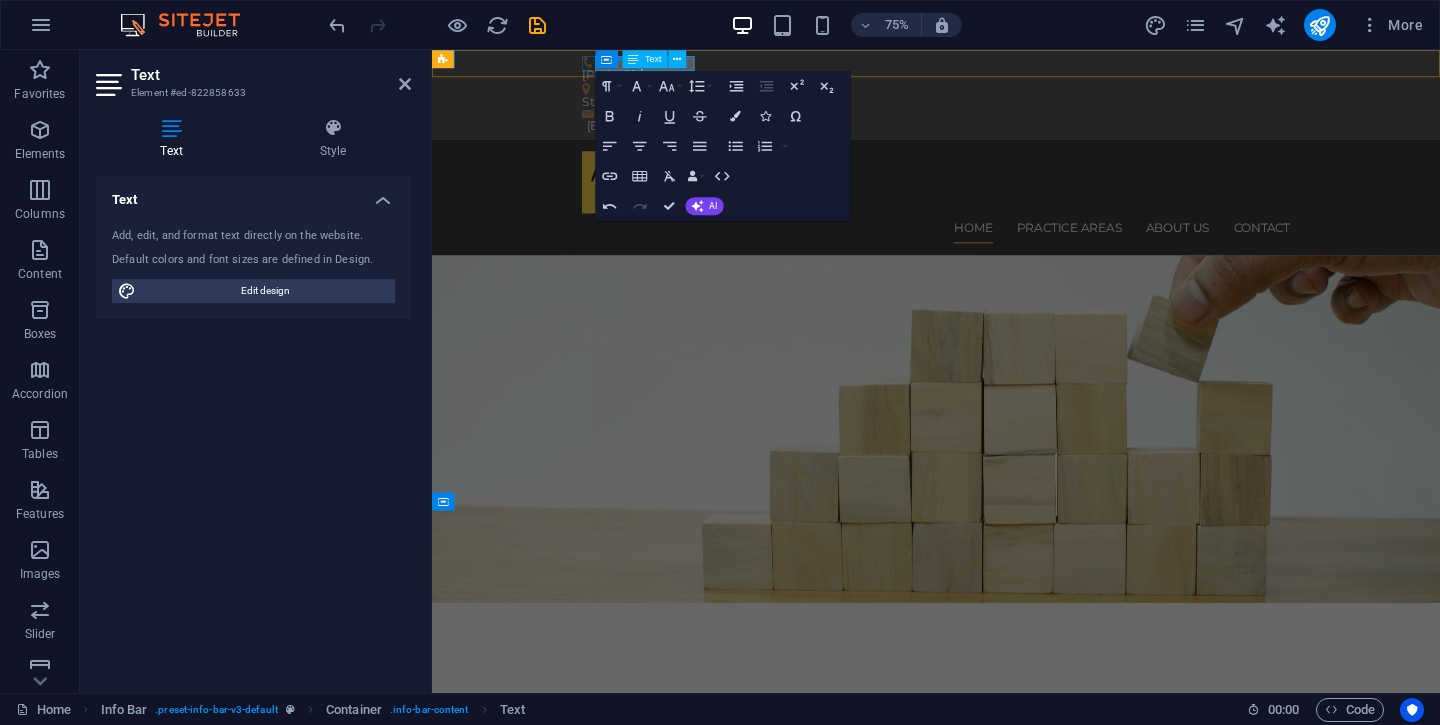 click on "Container   Text" at bounding box center (646, 59) 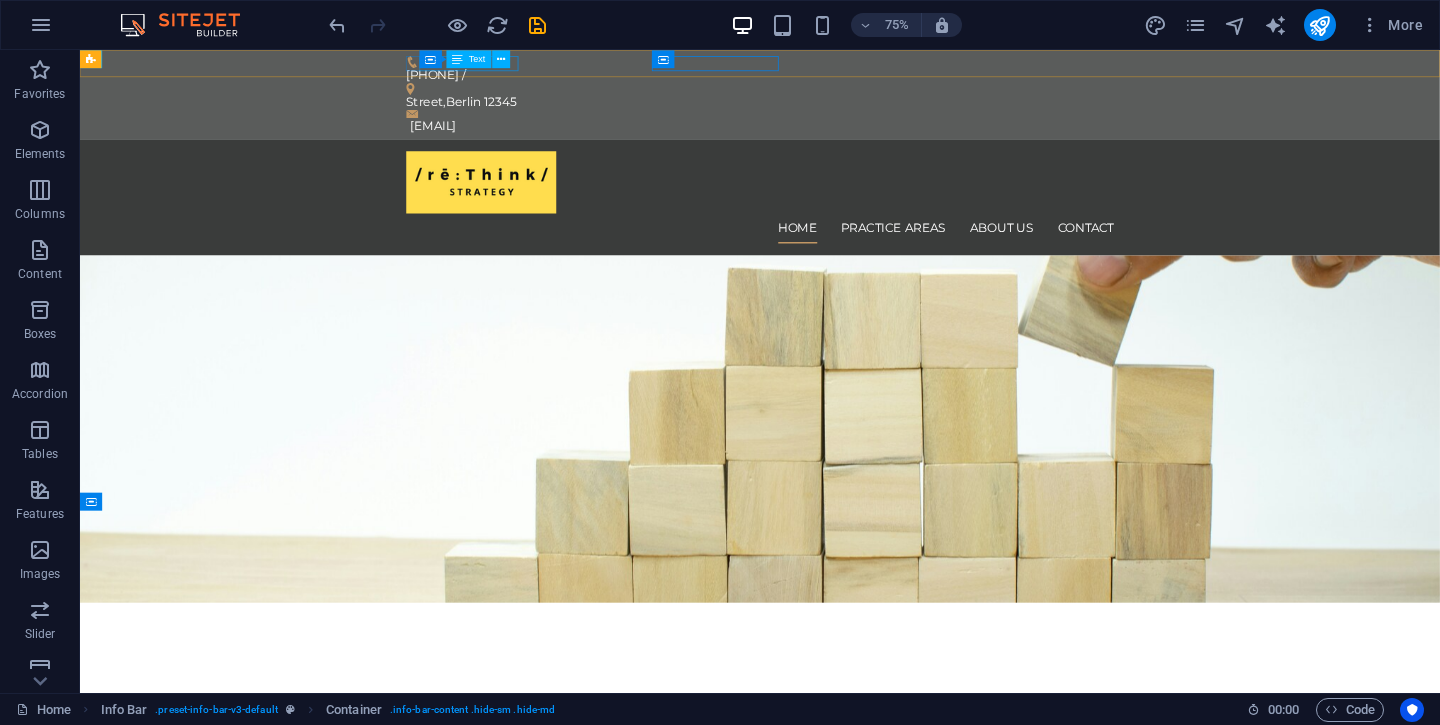 click on "Container   Text" at bounding box center [470, 59] 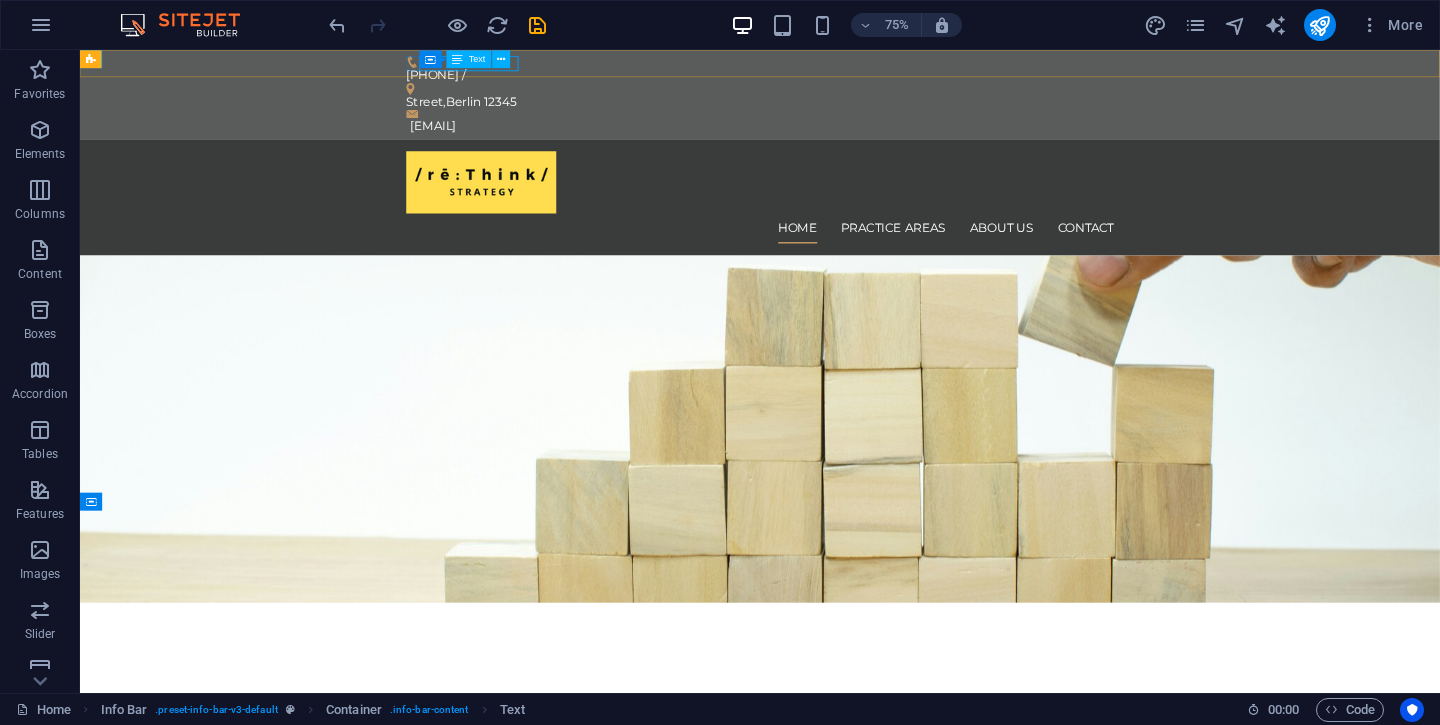 click on "Container   Text" at bounding box center [470, 59] 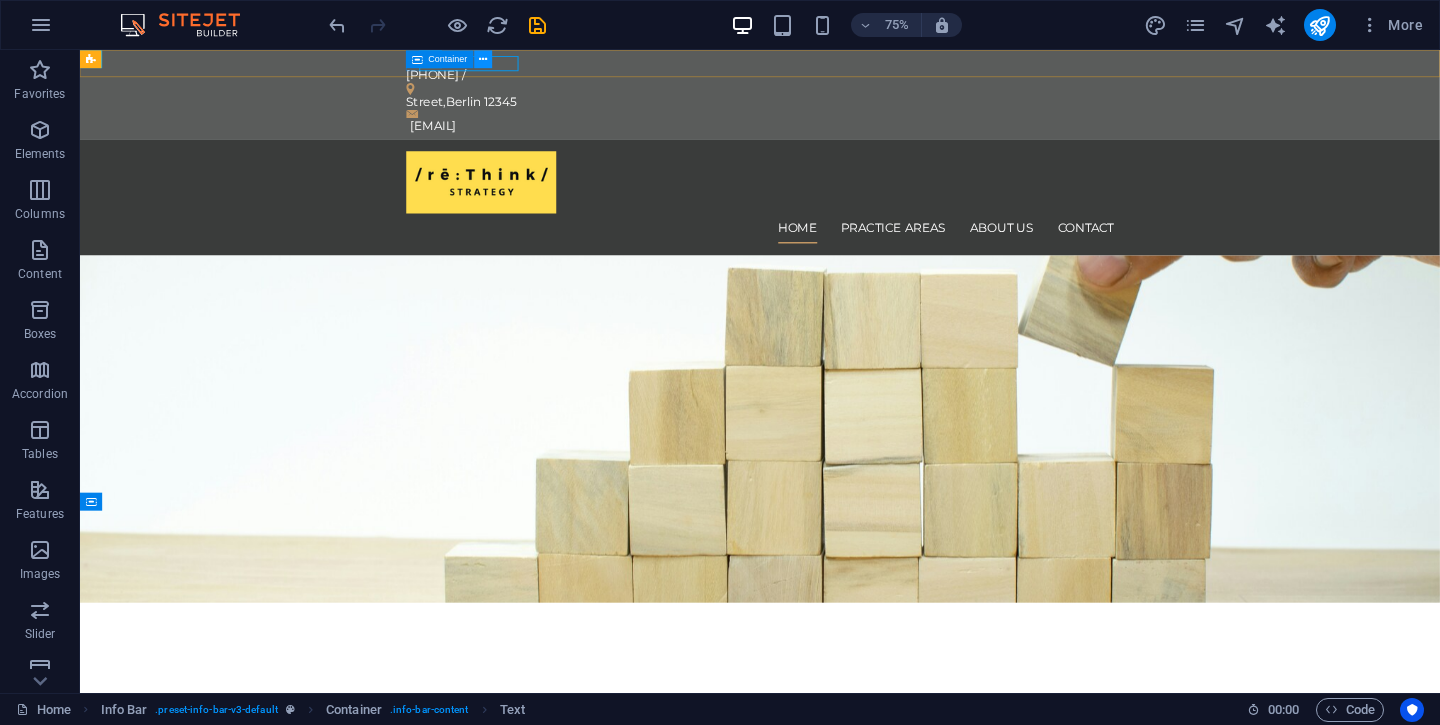 click at bounding box center [483, 59] 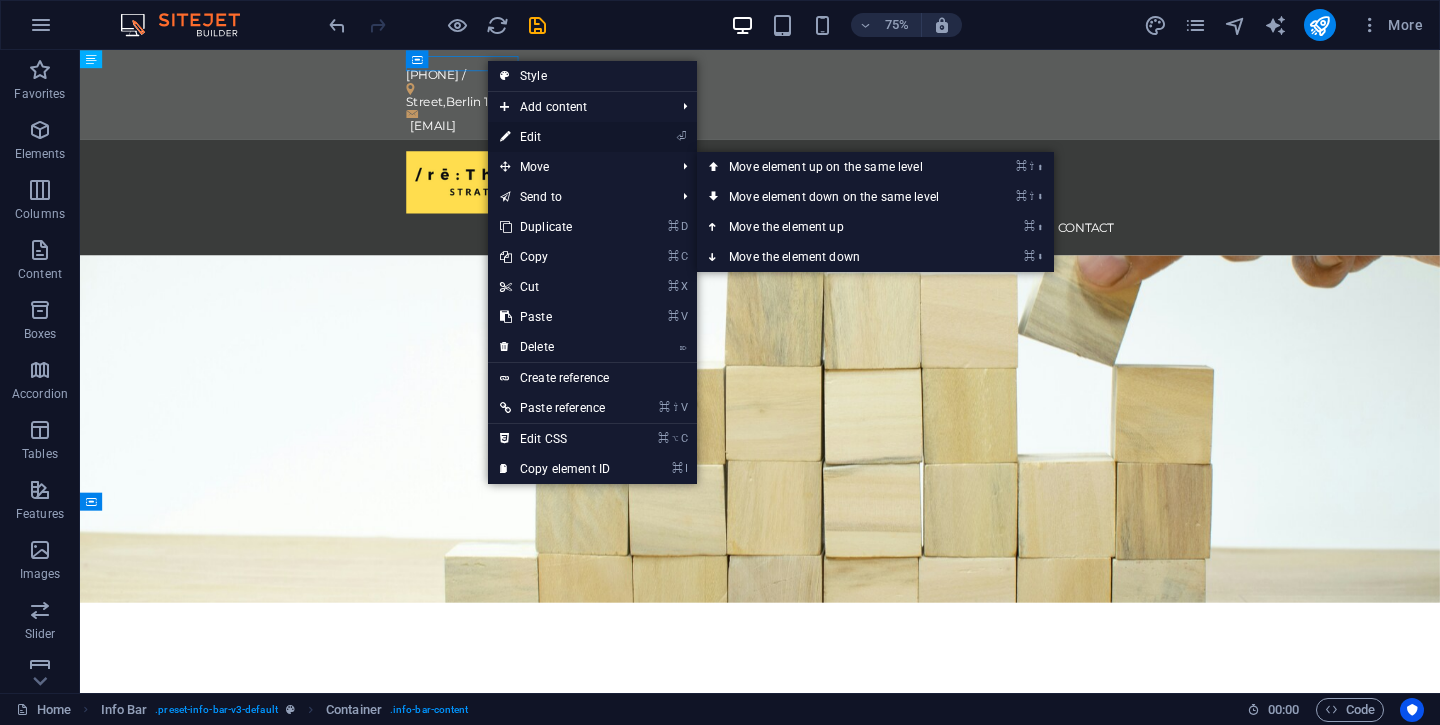 click on "⏎  Edit" at bounding box center (555, 137) 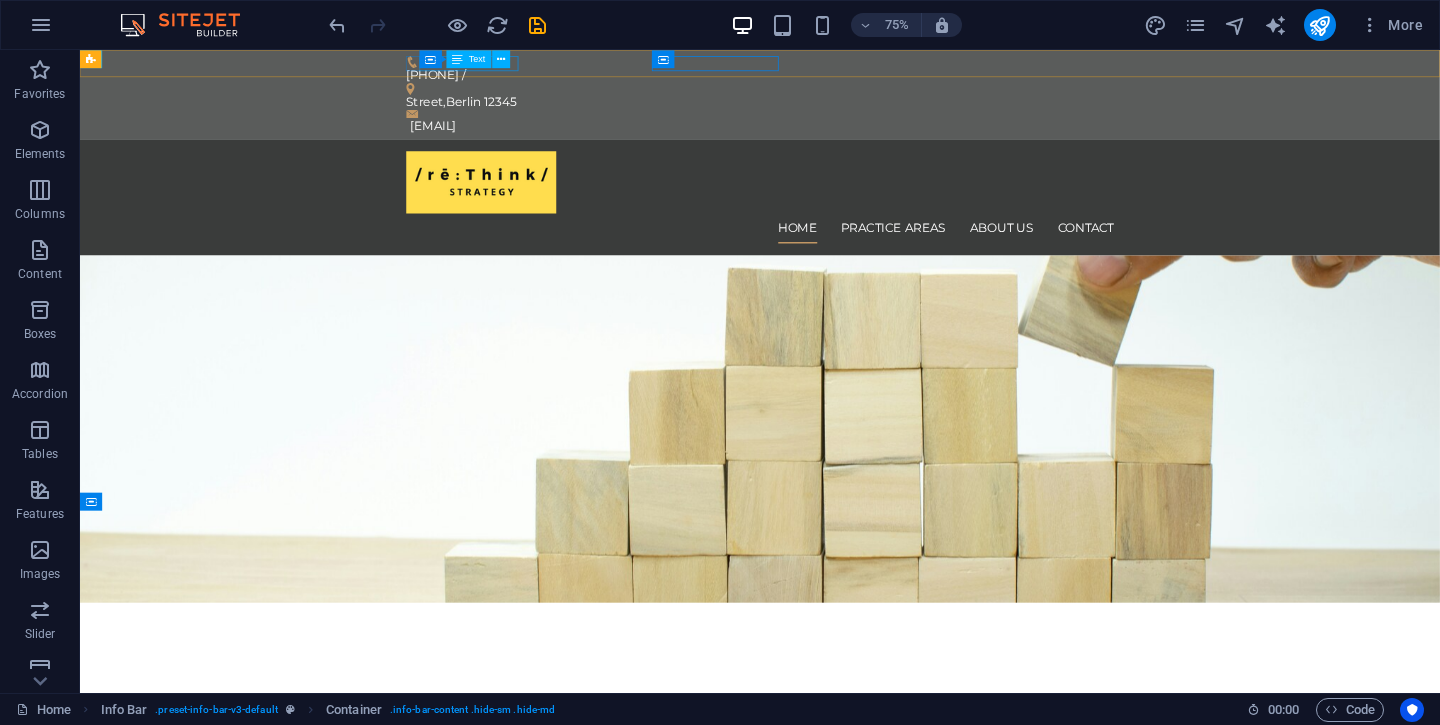 click on "Container   Text" at bounding box center (470, 59) 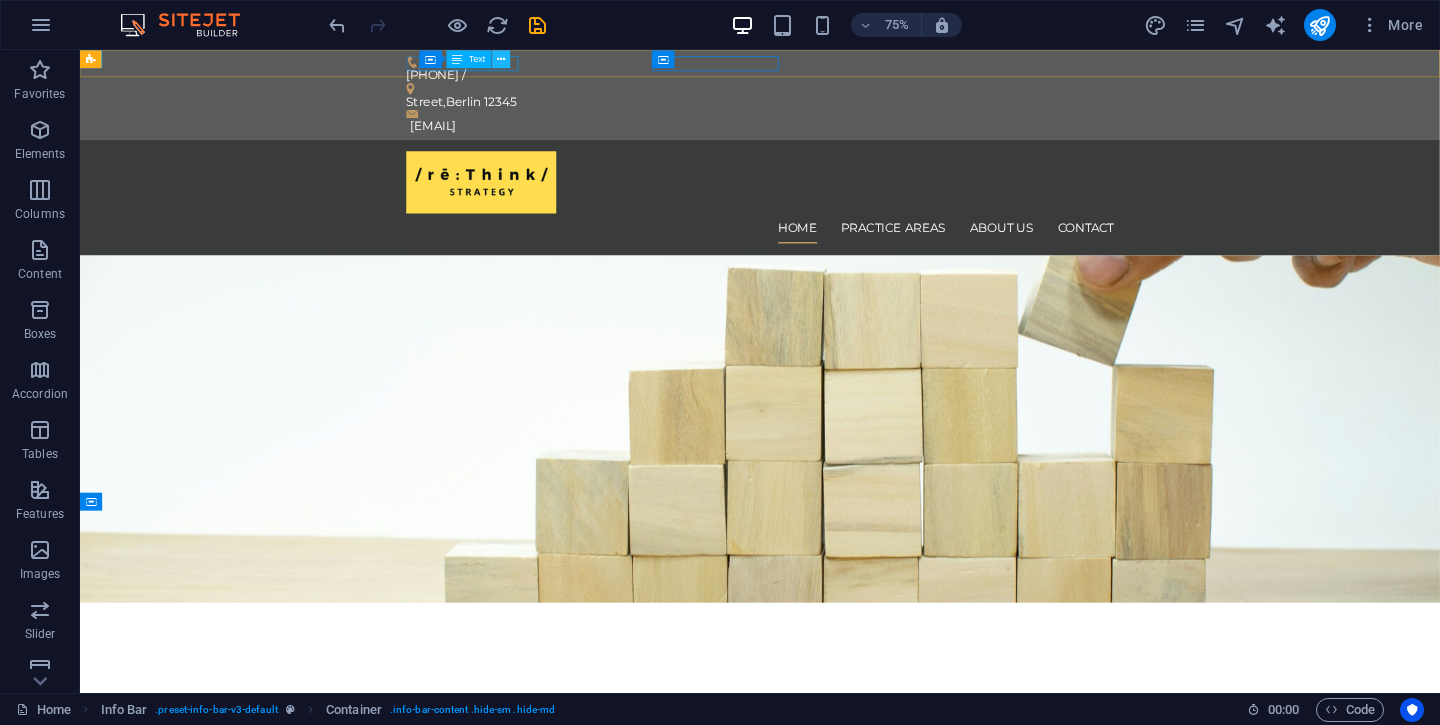 click at bounding box center (501, 59) 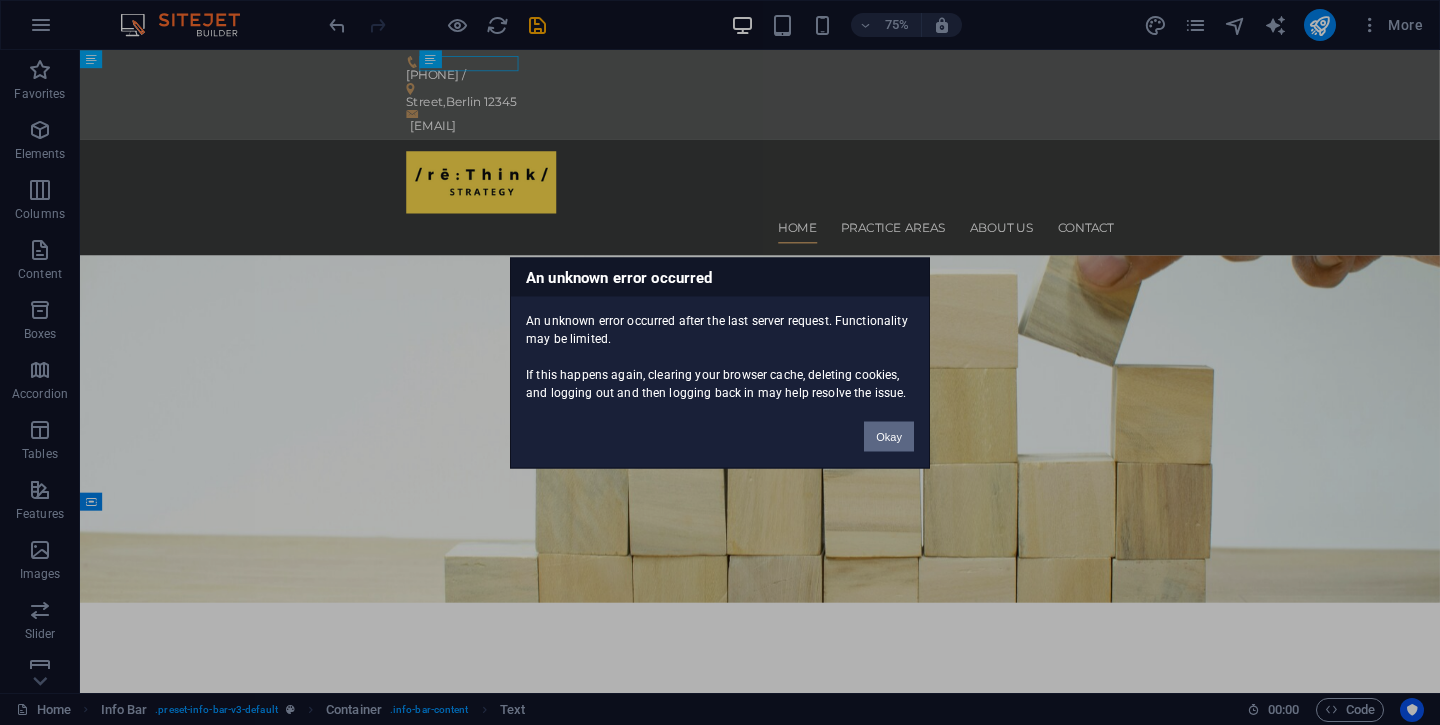 click on "Okay" at bounding box center (889, 436) 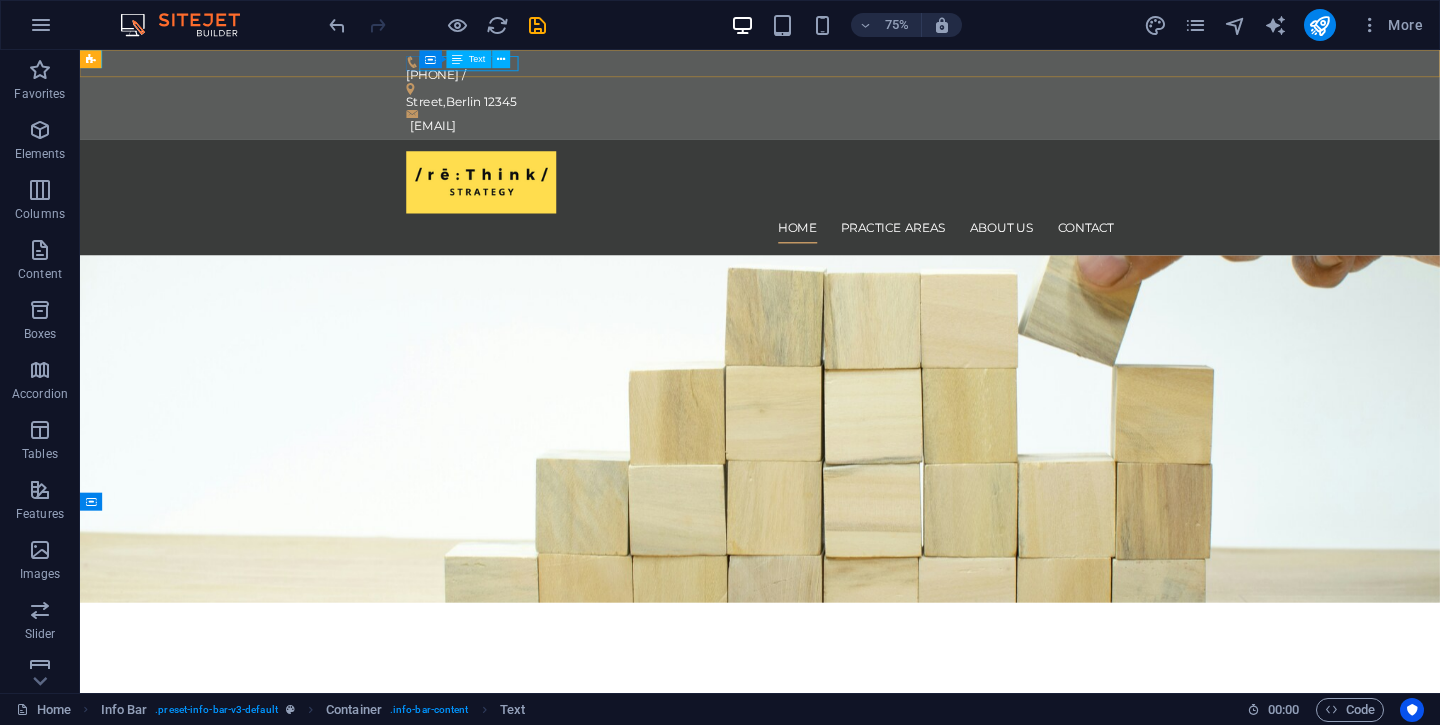 click on "Text" at bounding box center (469, 59) 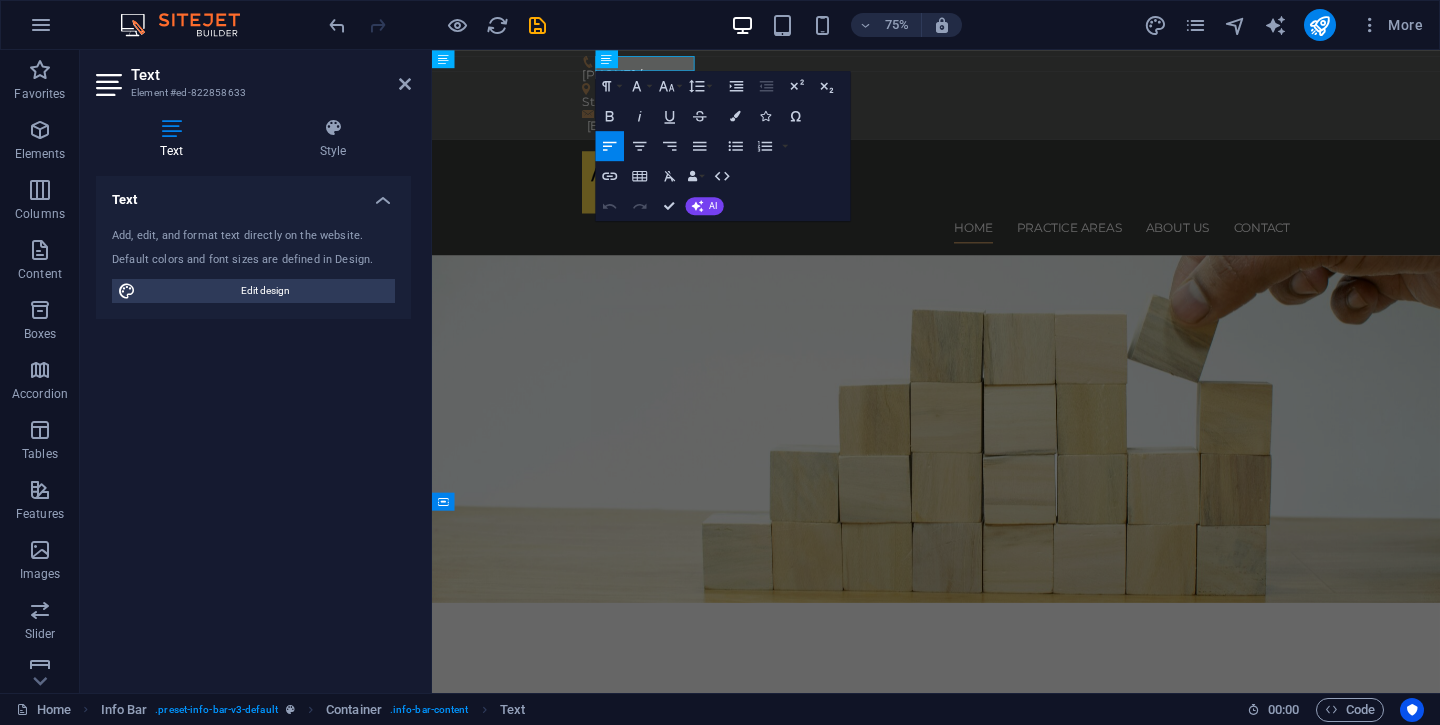 click on "Add, edit, and format text directly on the website." at bounding box center (253, 236) 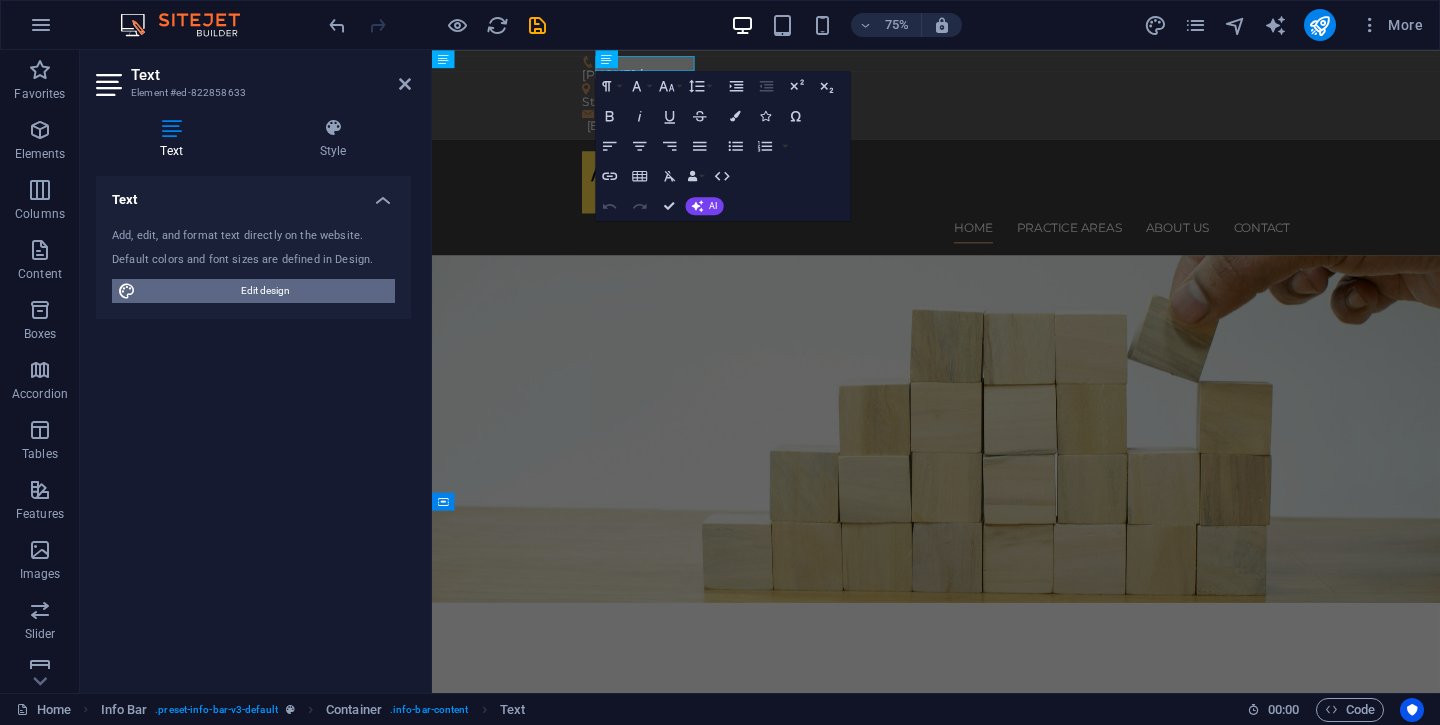 click on "Edit design" at bounding box center [265, 291] 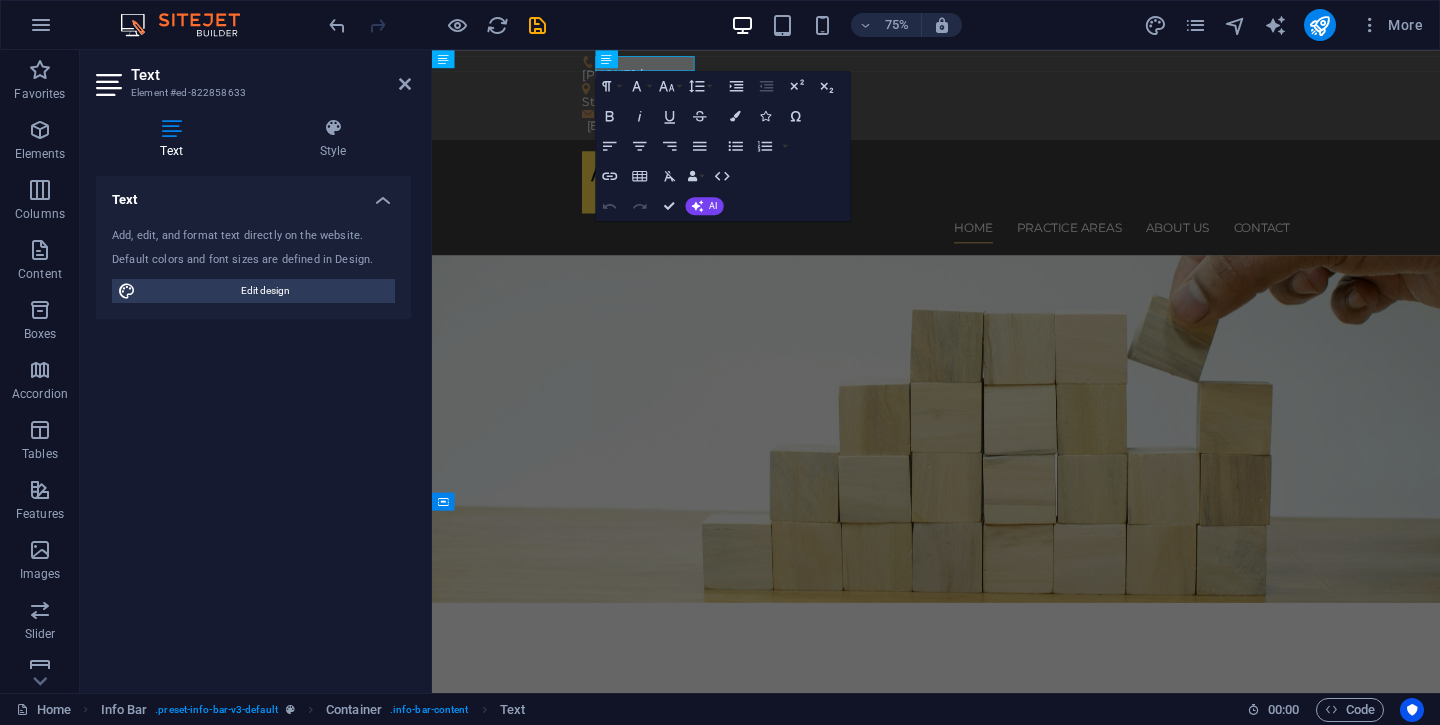 select on "px" 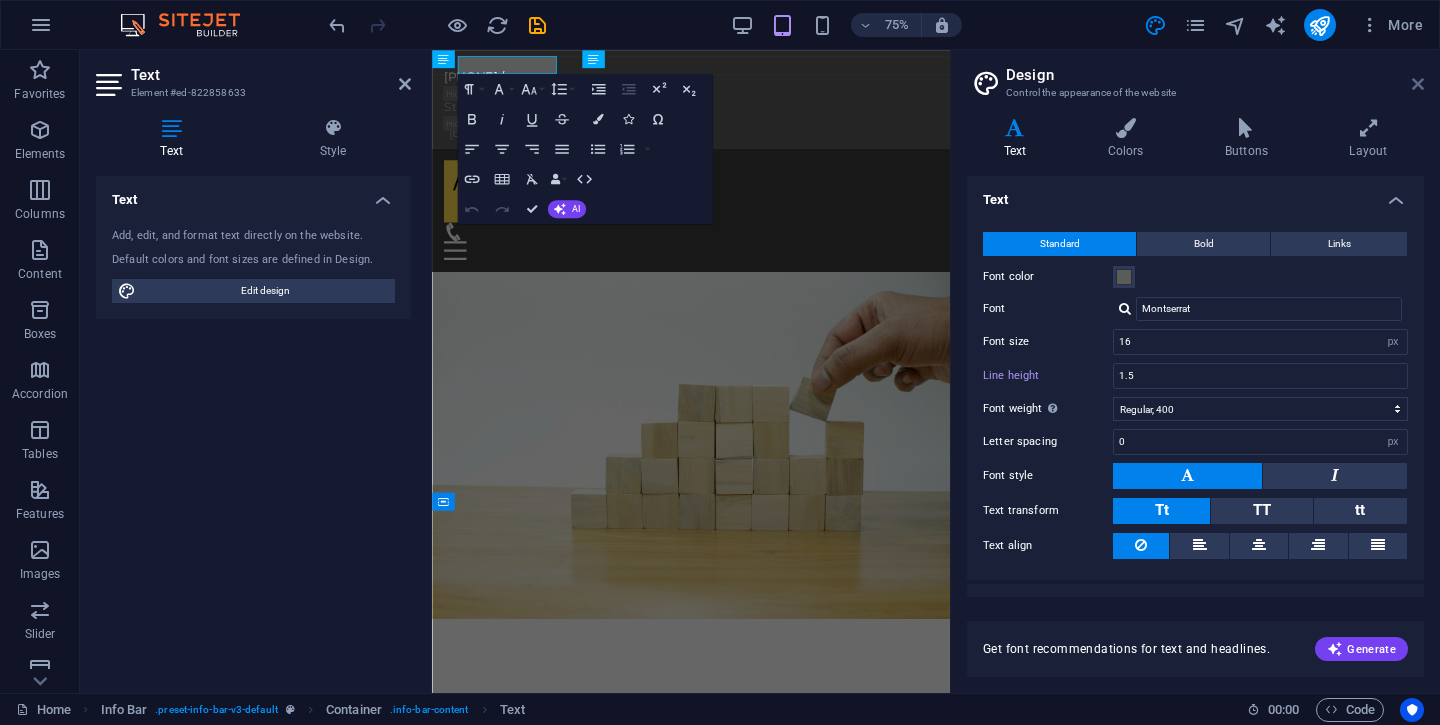 click at bounding box center (1418, 84) 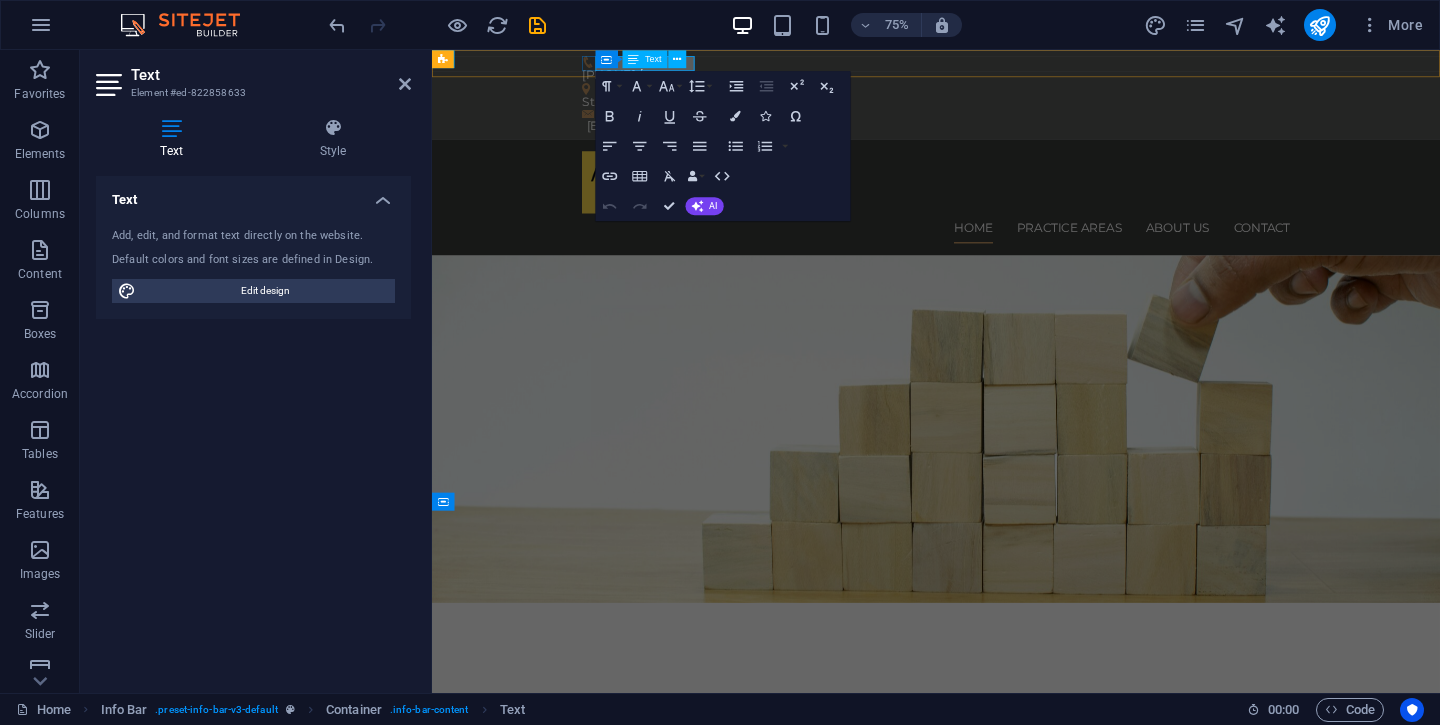 click on "Container   Text" at bounding box center (646, 59) 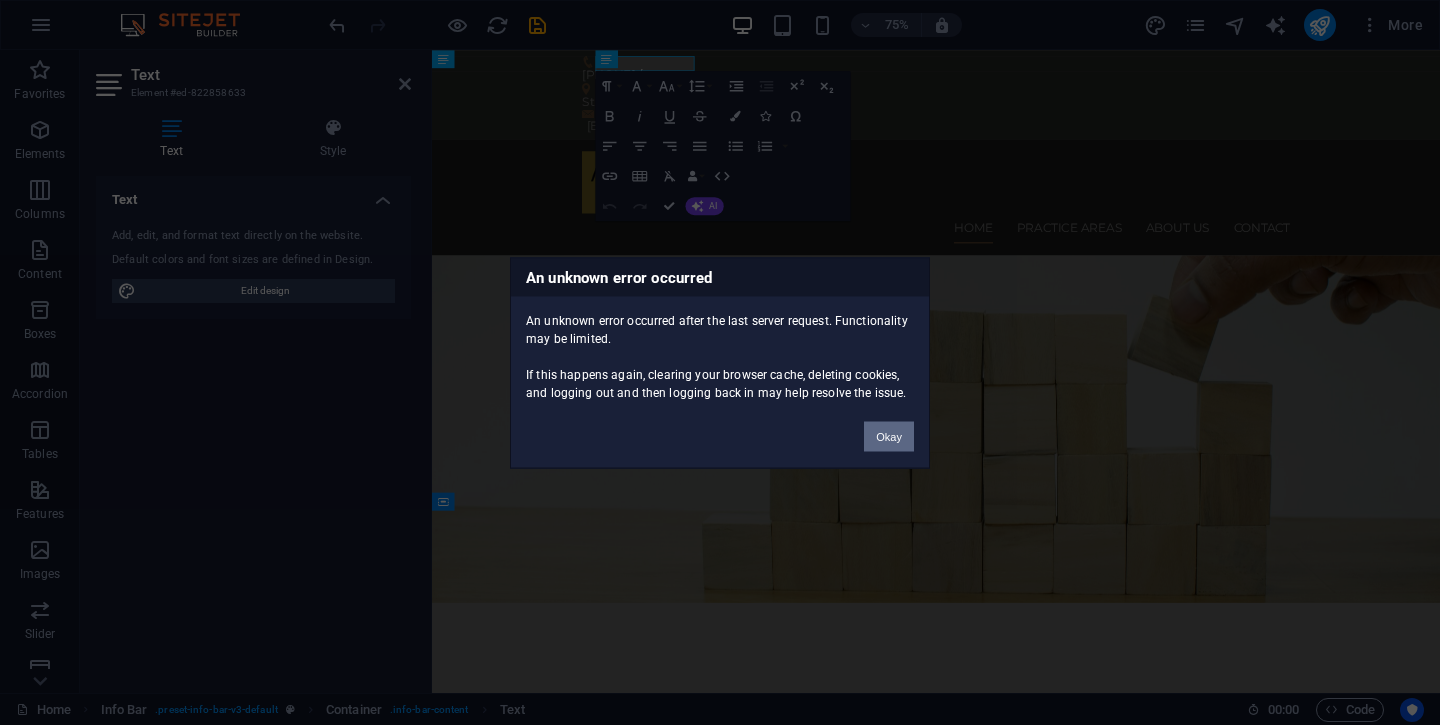 click on "Okay" at bounding box center [889, 436] 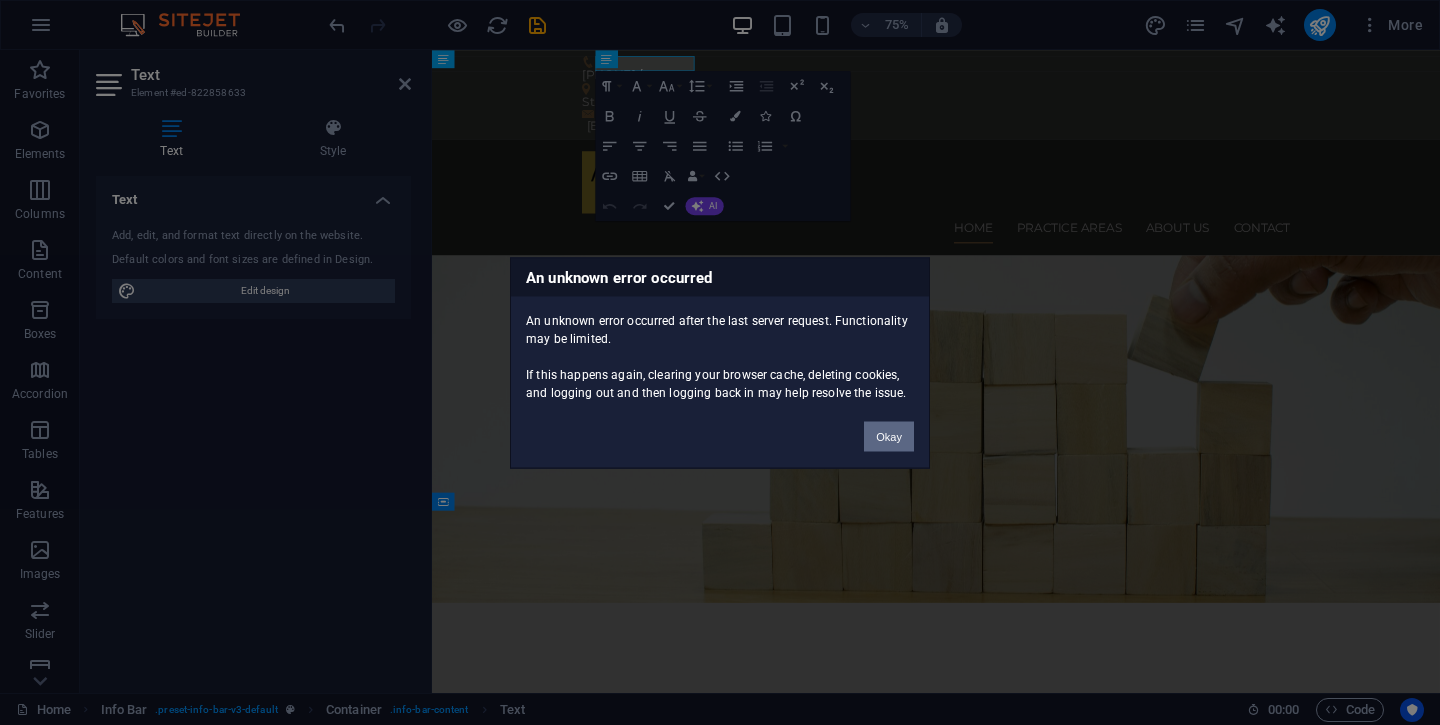 click on "Okay" at bounding box center [889, 436] 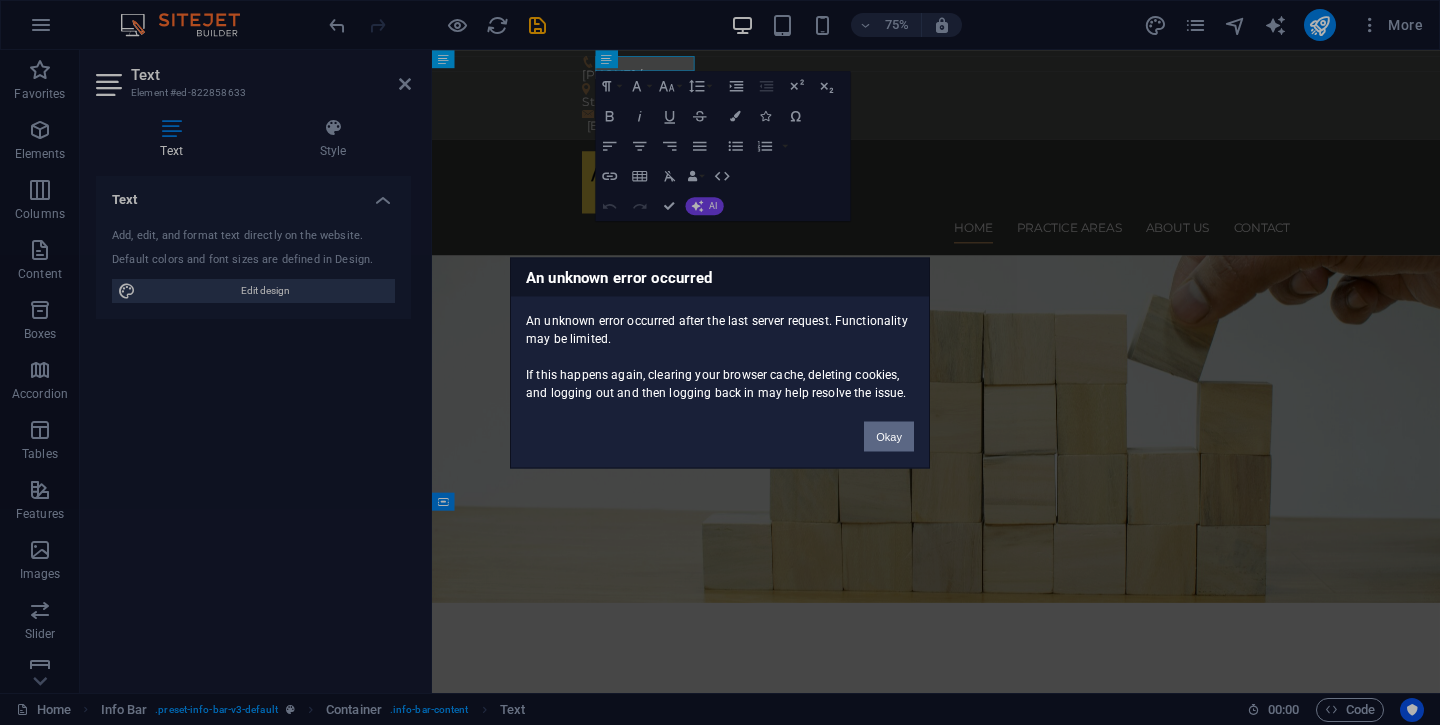 click on "Okay" at bounding box center [889, 436] 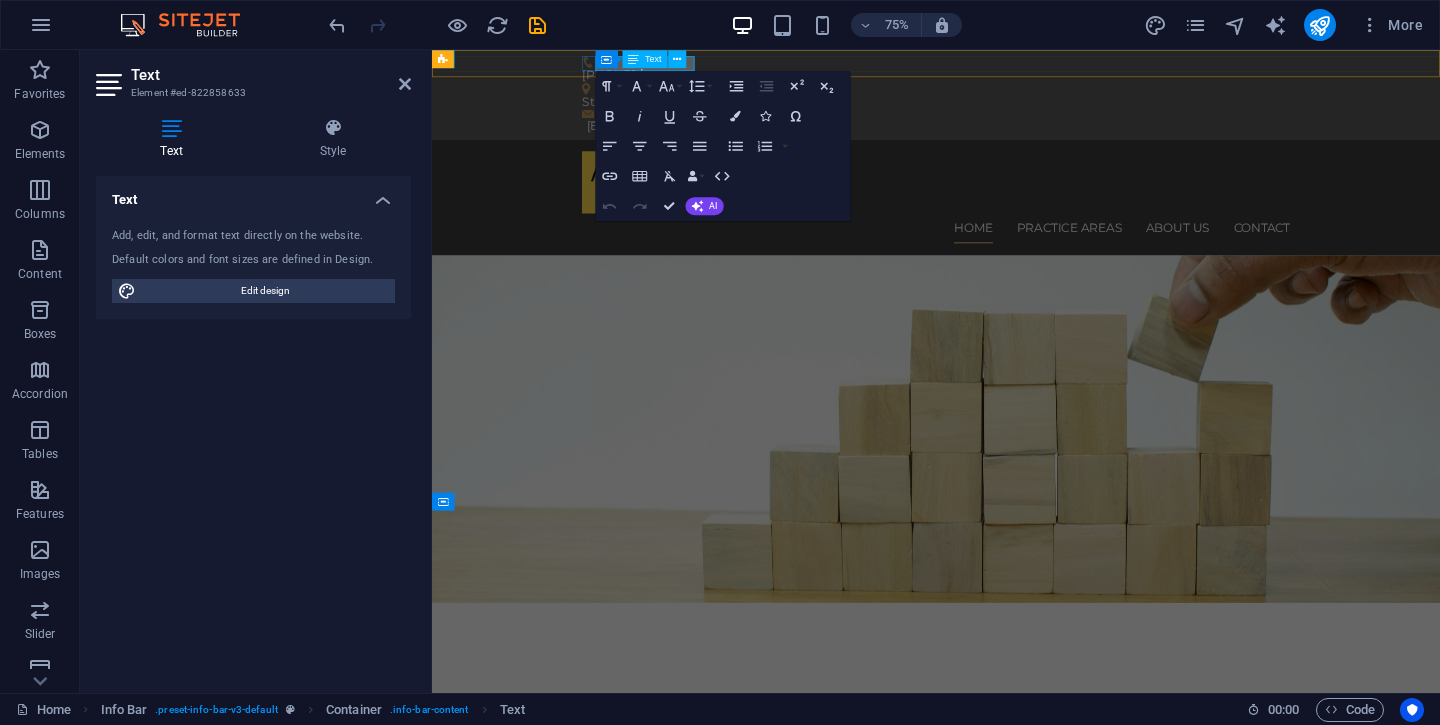 click on "Container   Text" at bounding box center [646, 59] 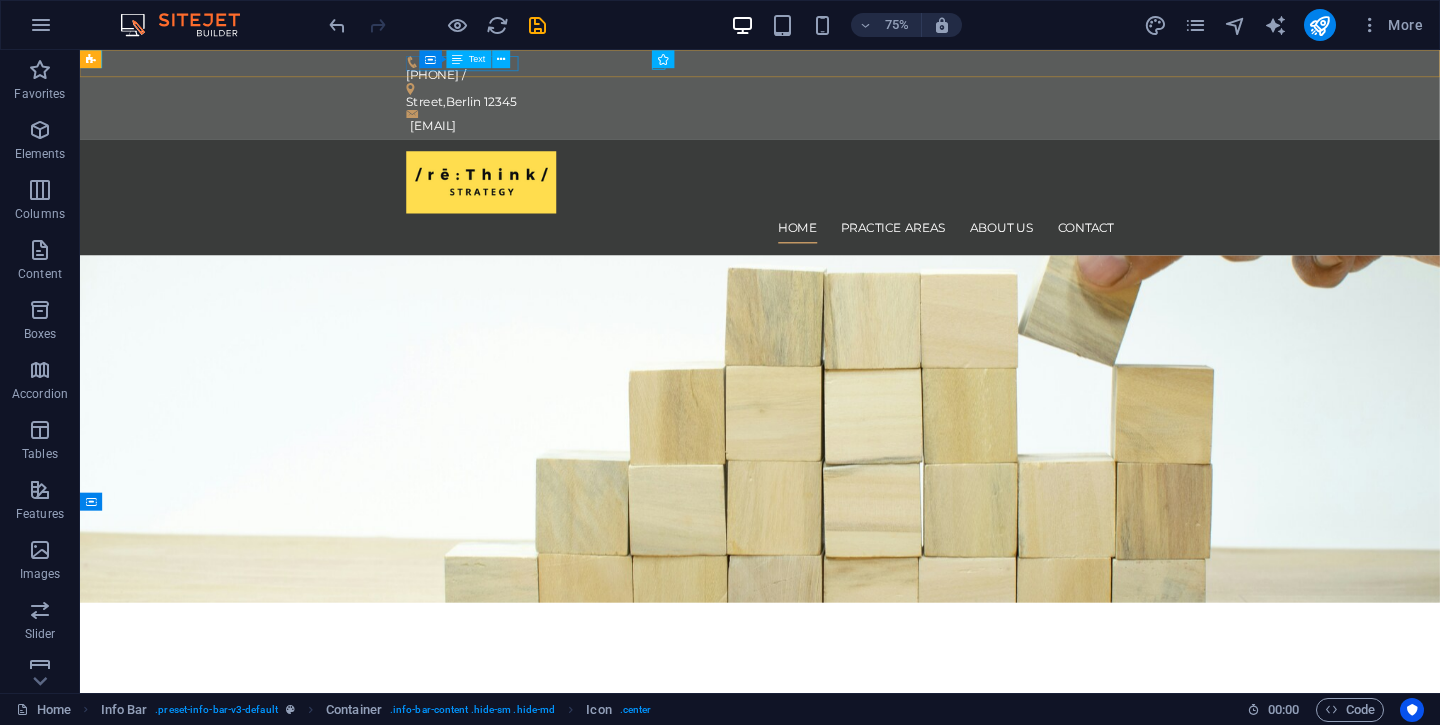click on "Container   Text" at bounding box center [470, 59] 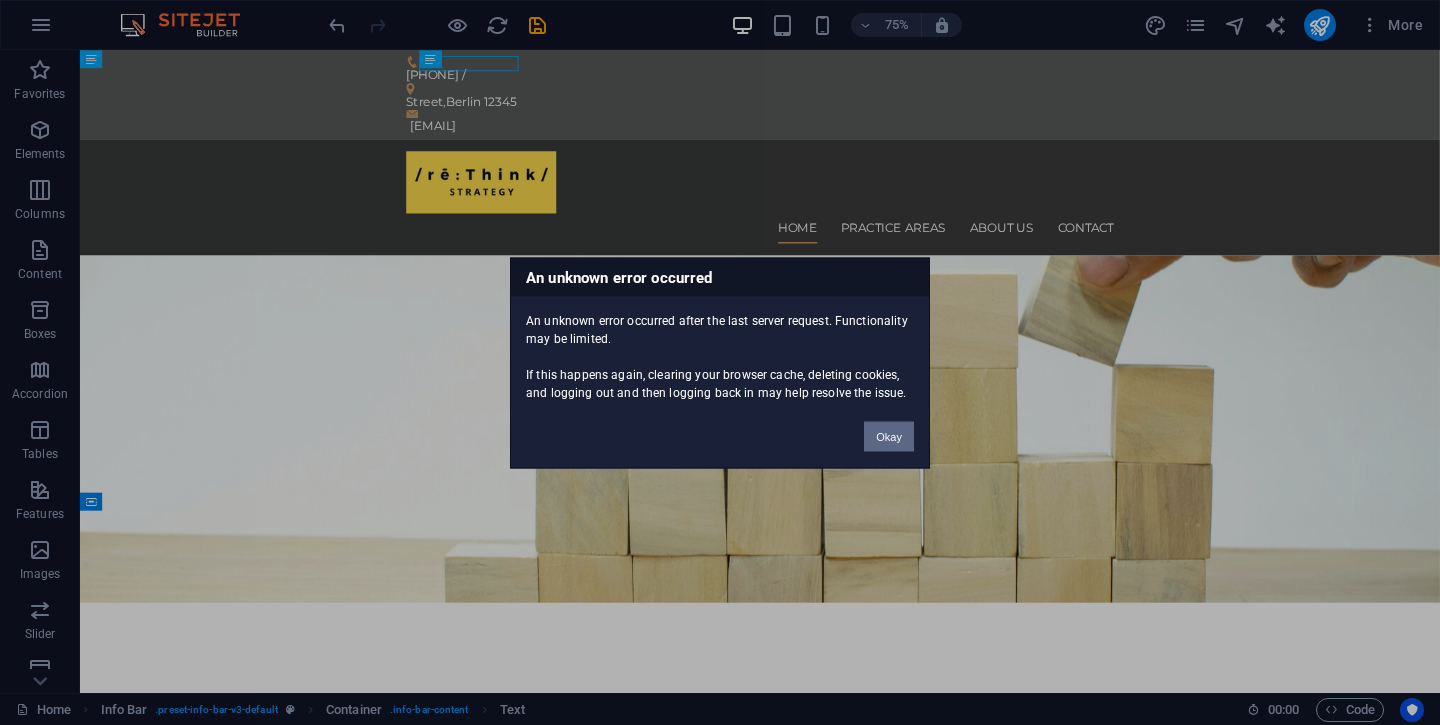 click on "Okay" at bounding box center [889, 436] 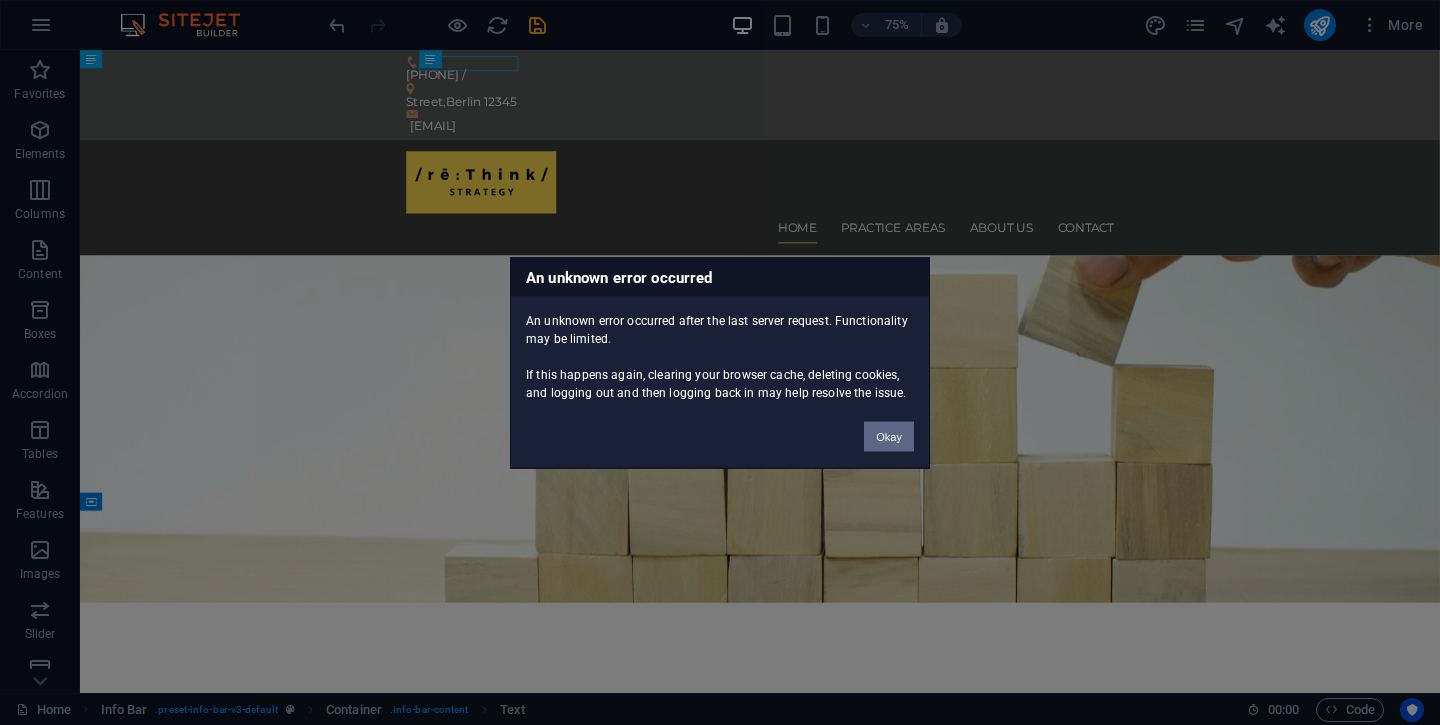 click on "Okay" at bounding box center [889, 436] 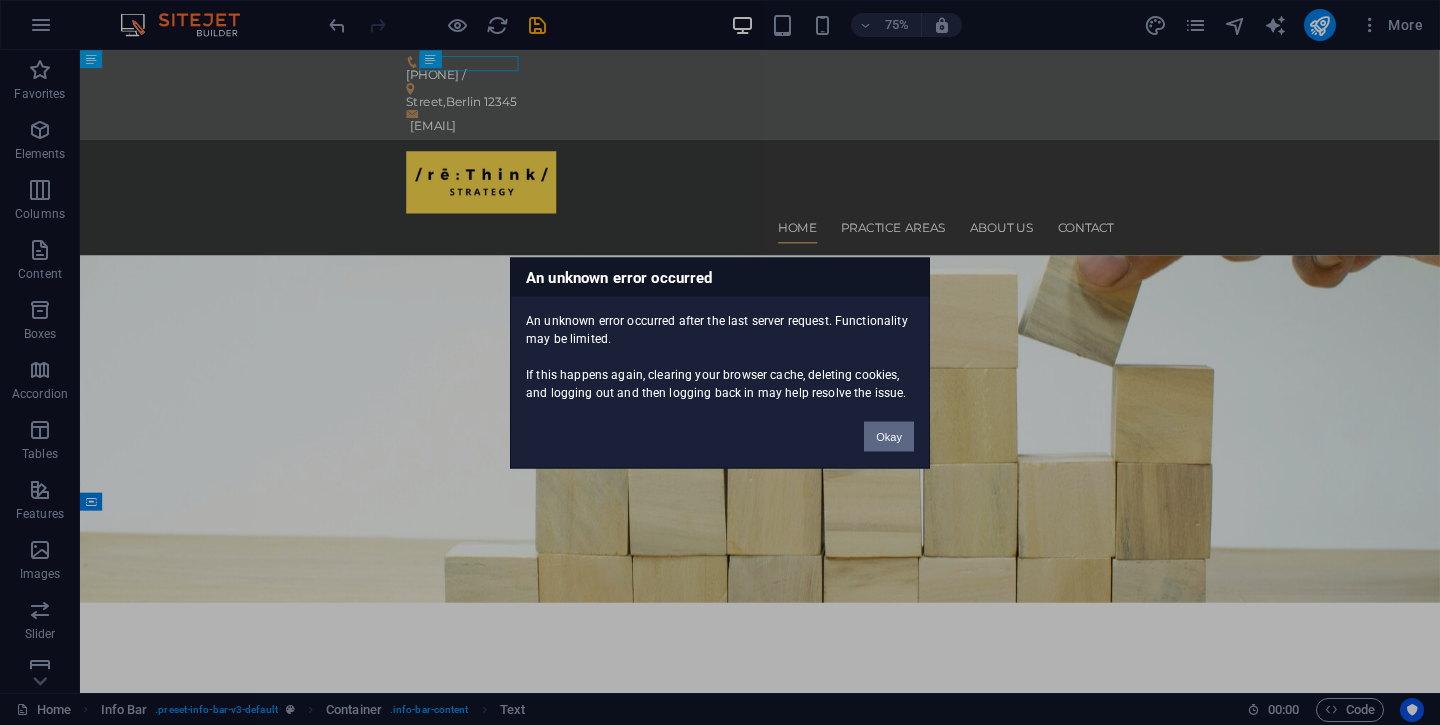 click on "Okay" at bounding box center [889, 436] 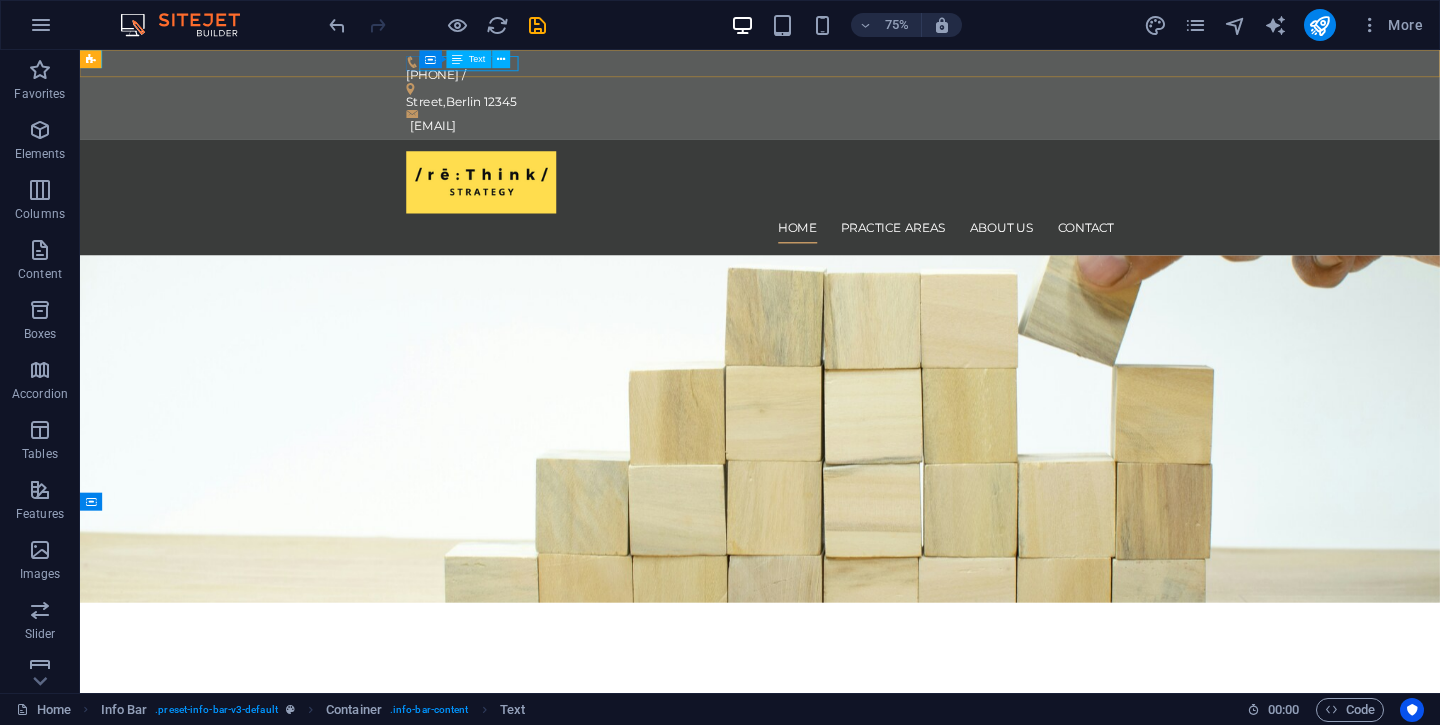 click on "Container   Text" at bounding box center [470, 59] 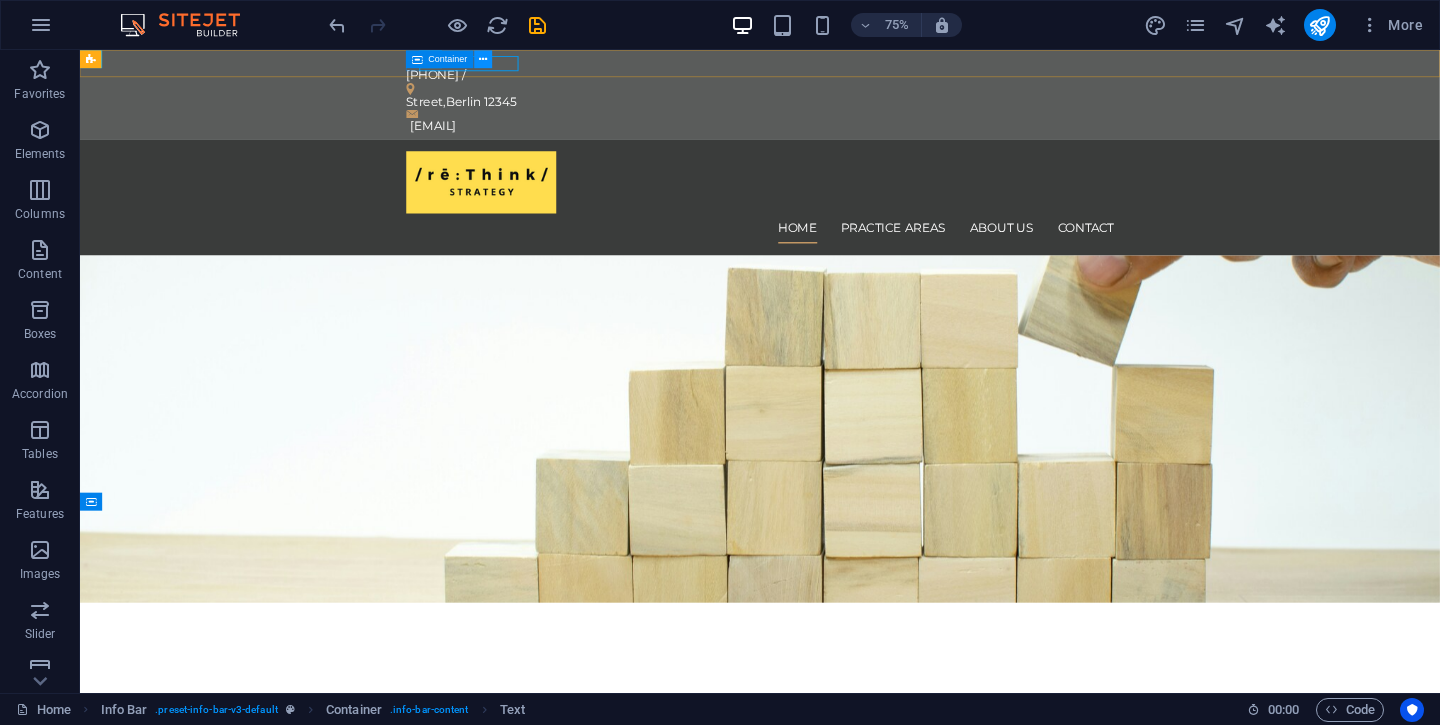click at bounding box center (483, 59) 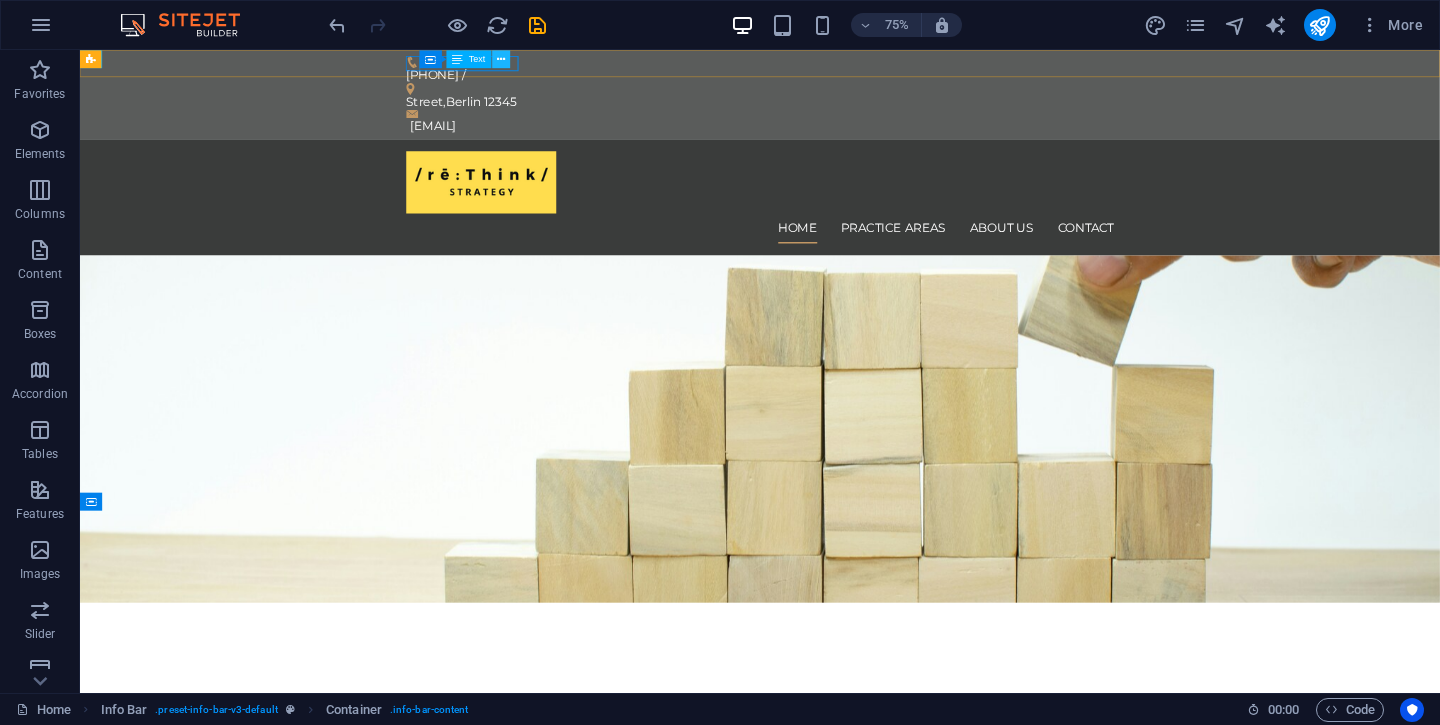 click at bounding box center [501, 59] 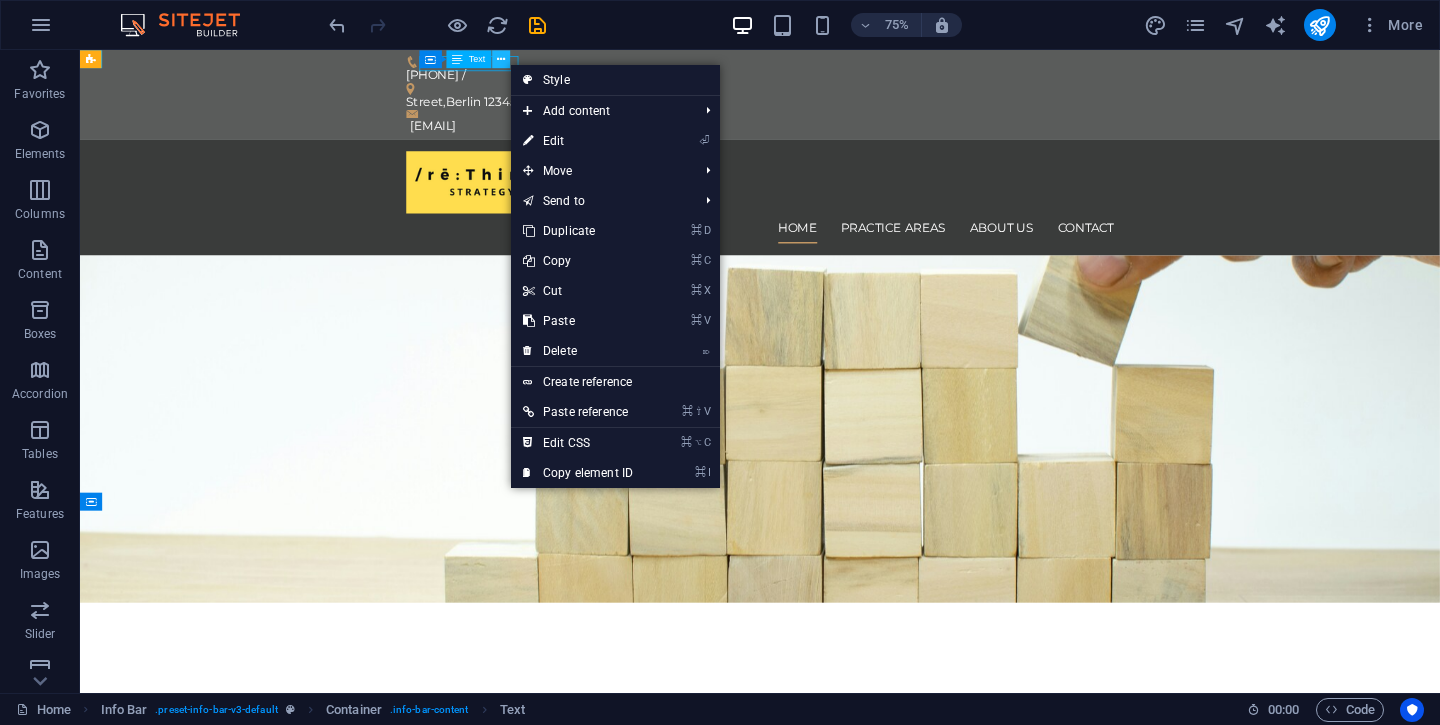 click at bounding box center [501, 59] 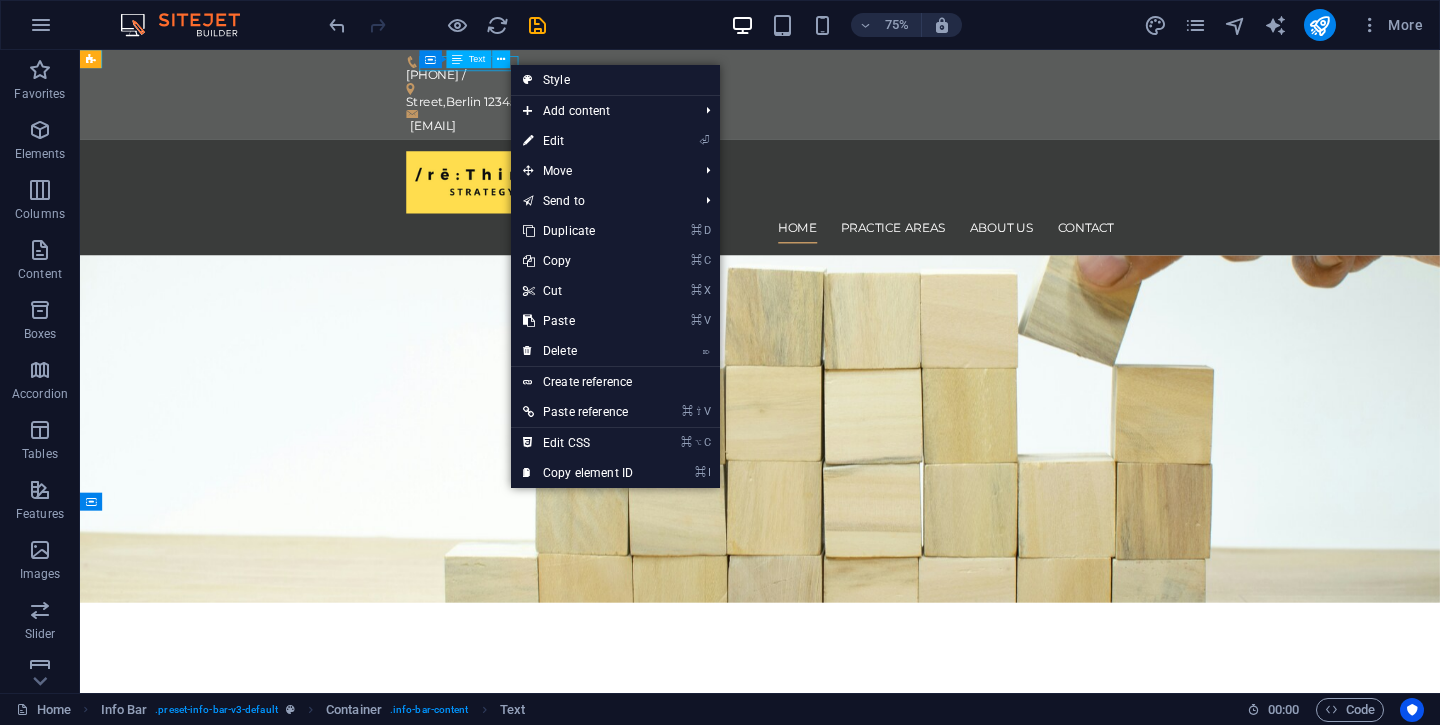click on "Container   Text" at bounding box center [470, 59] 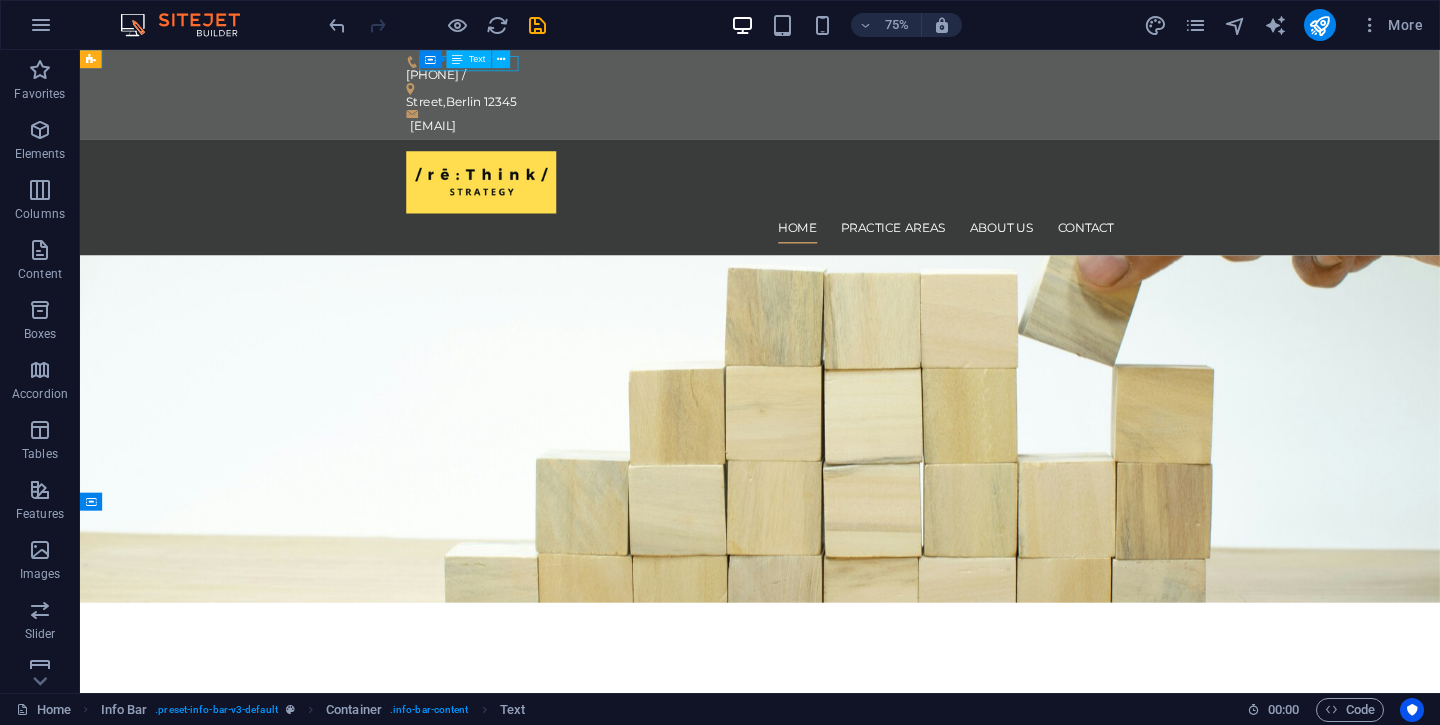 click on "Container   Text" at bounding box center (470, 59) 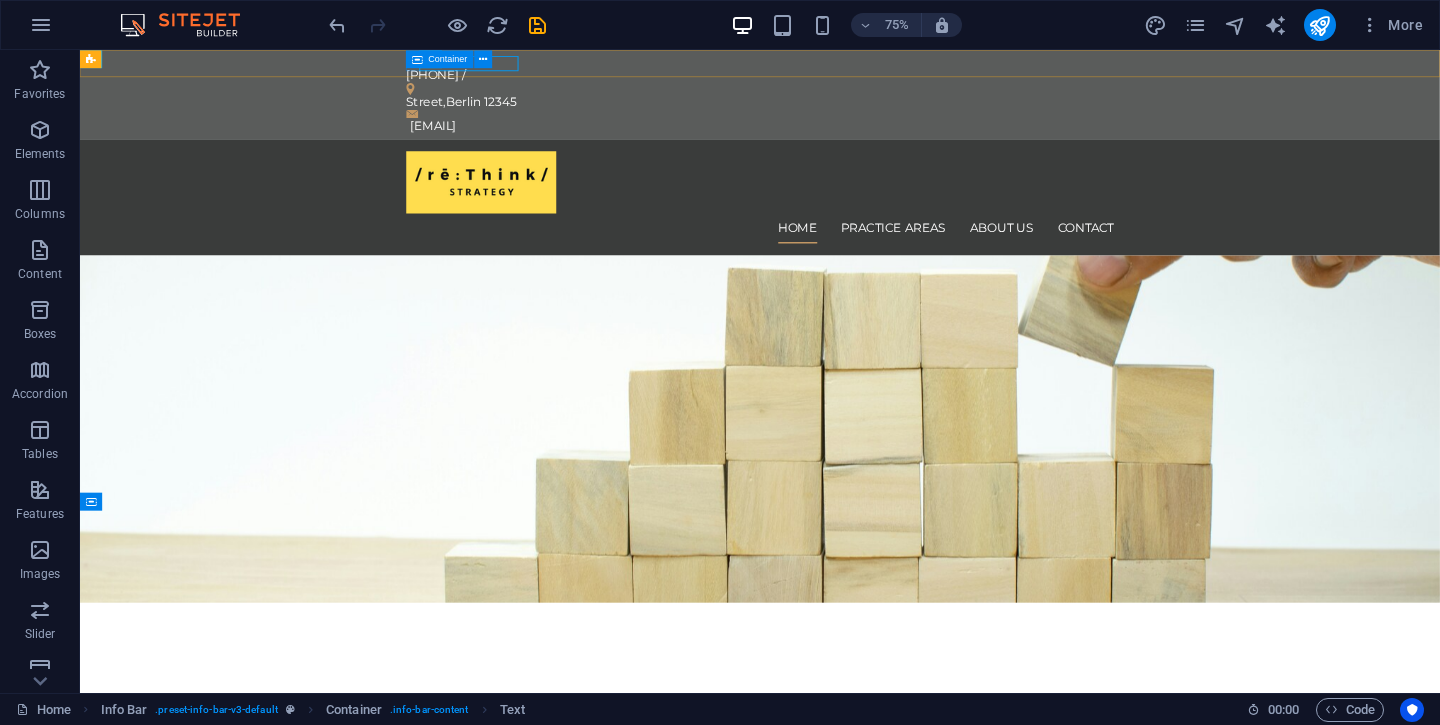 click at bounding box center (417, 59) 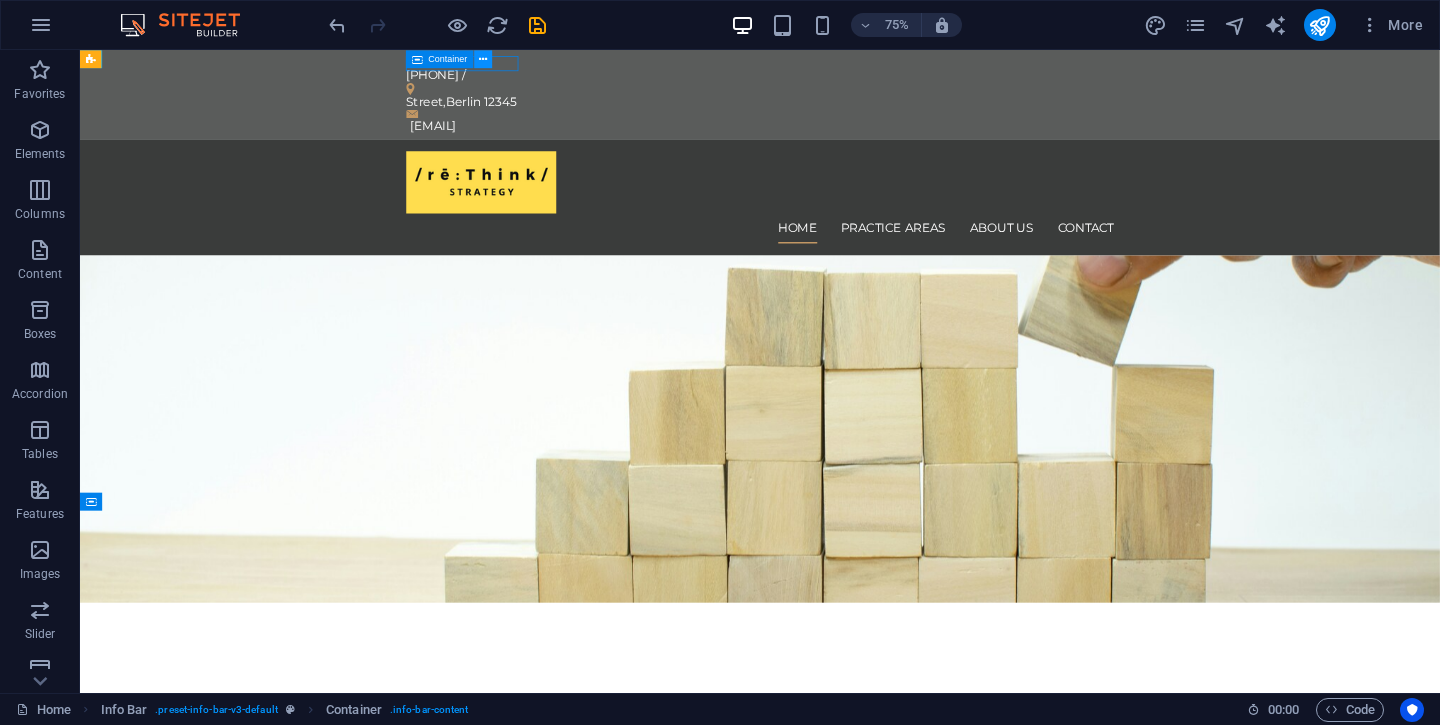 click at bounding box center (483, 59) 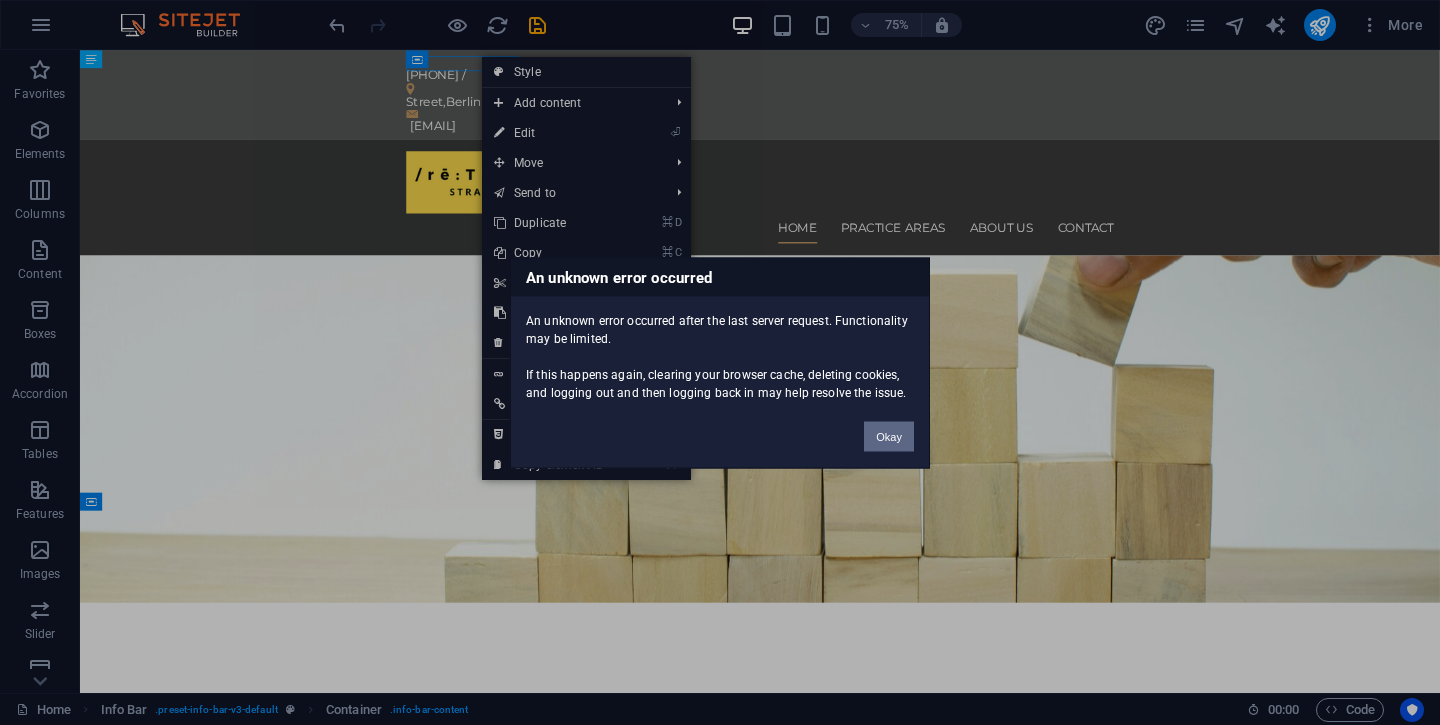 drag, startPoint x: 886, startPoint y: 422, endPoint x: 1074, endPoint y: 497, distance: 202.408 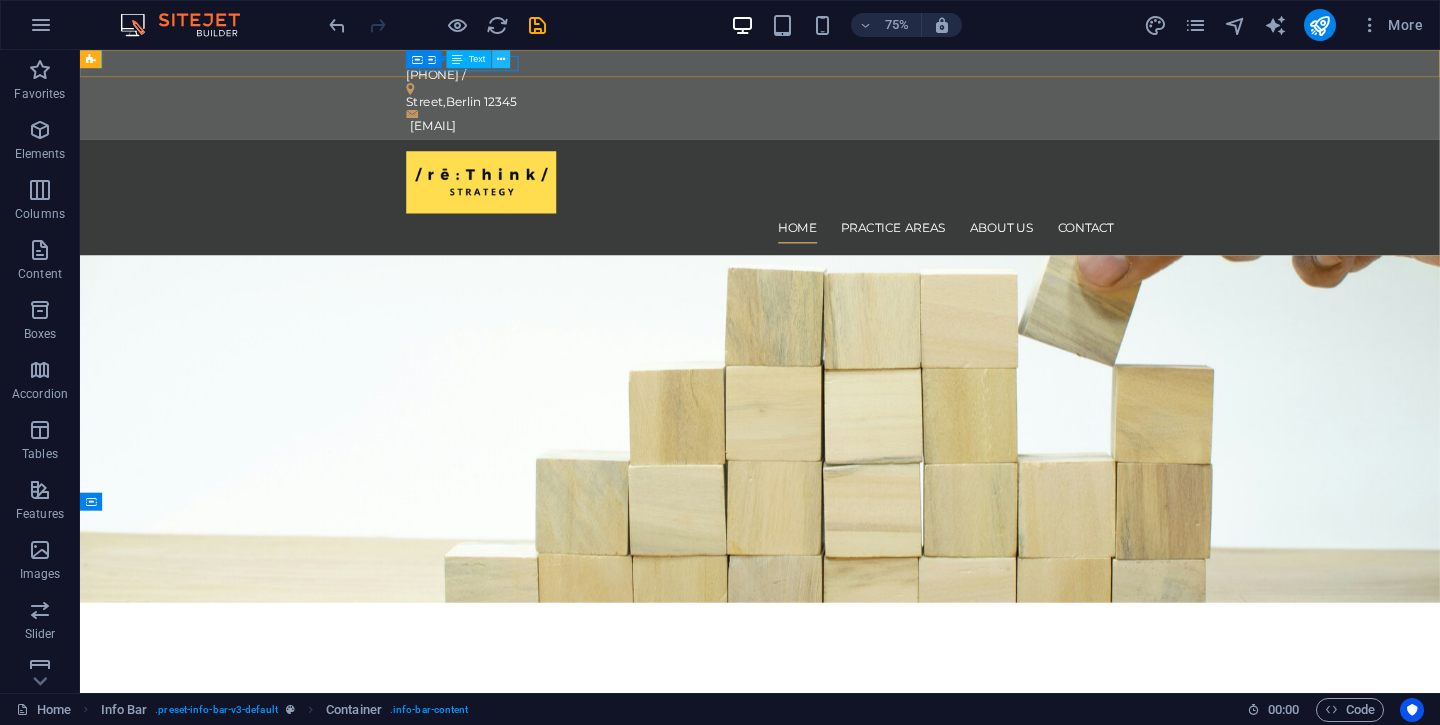 click at bounding box center (501, 59) 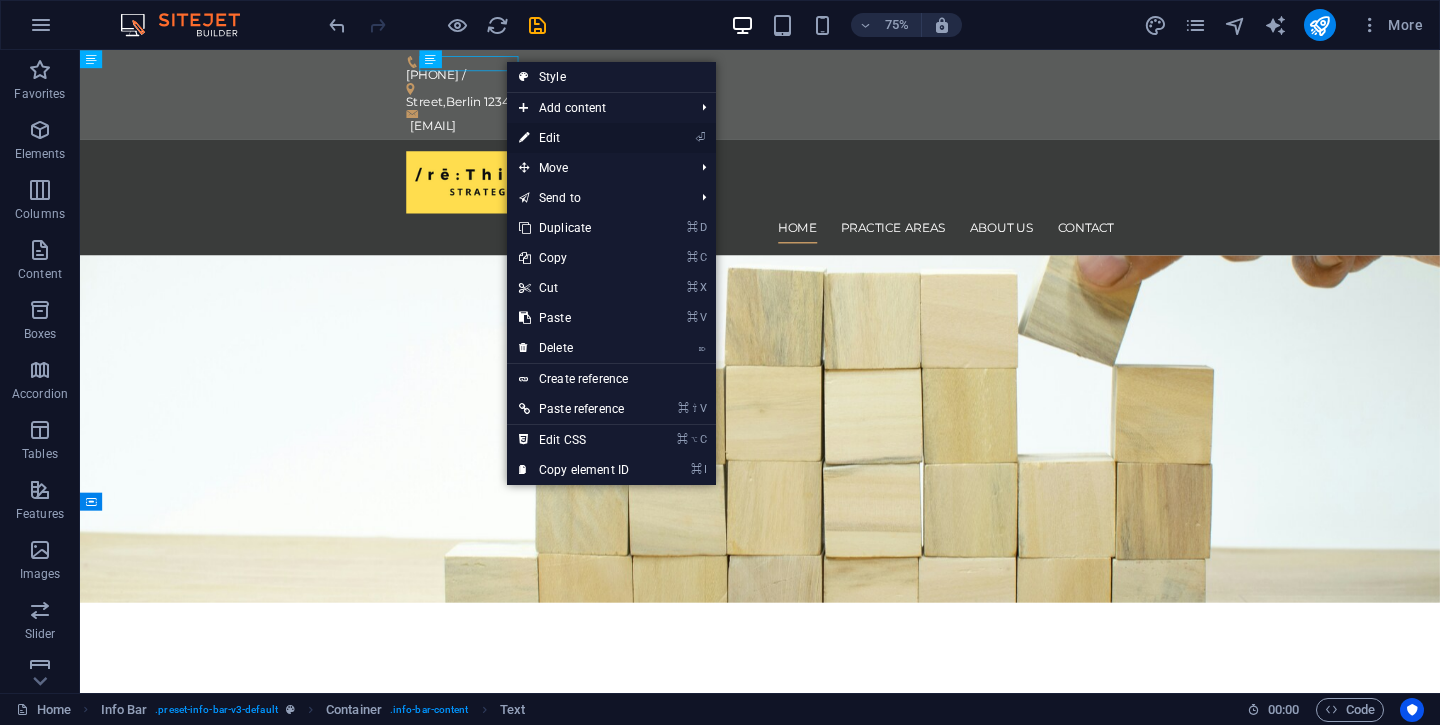 click on "⏎  Edit" at bounding box center [574, 138] 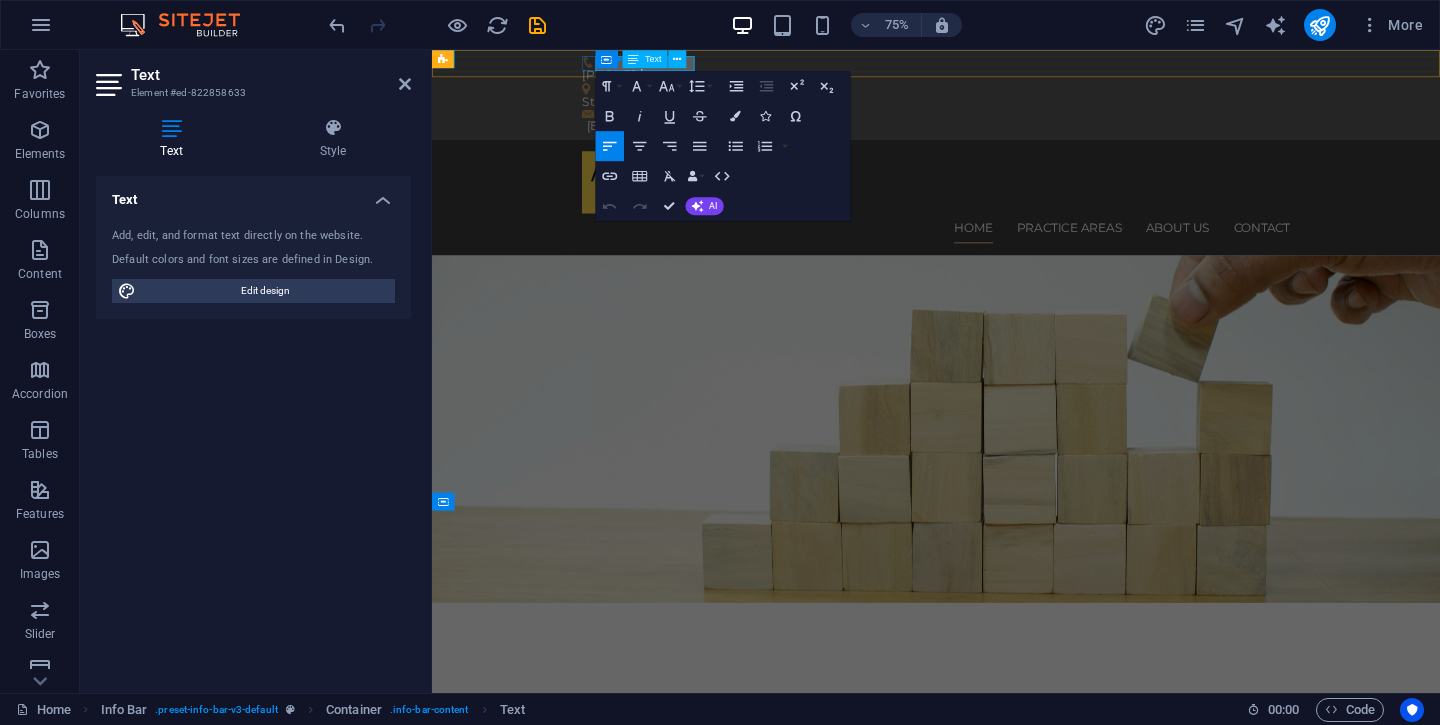 click on "Container   Text" at bounding box center (646, 59) 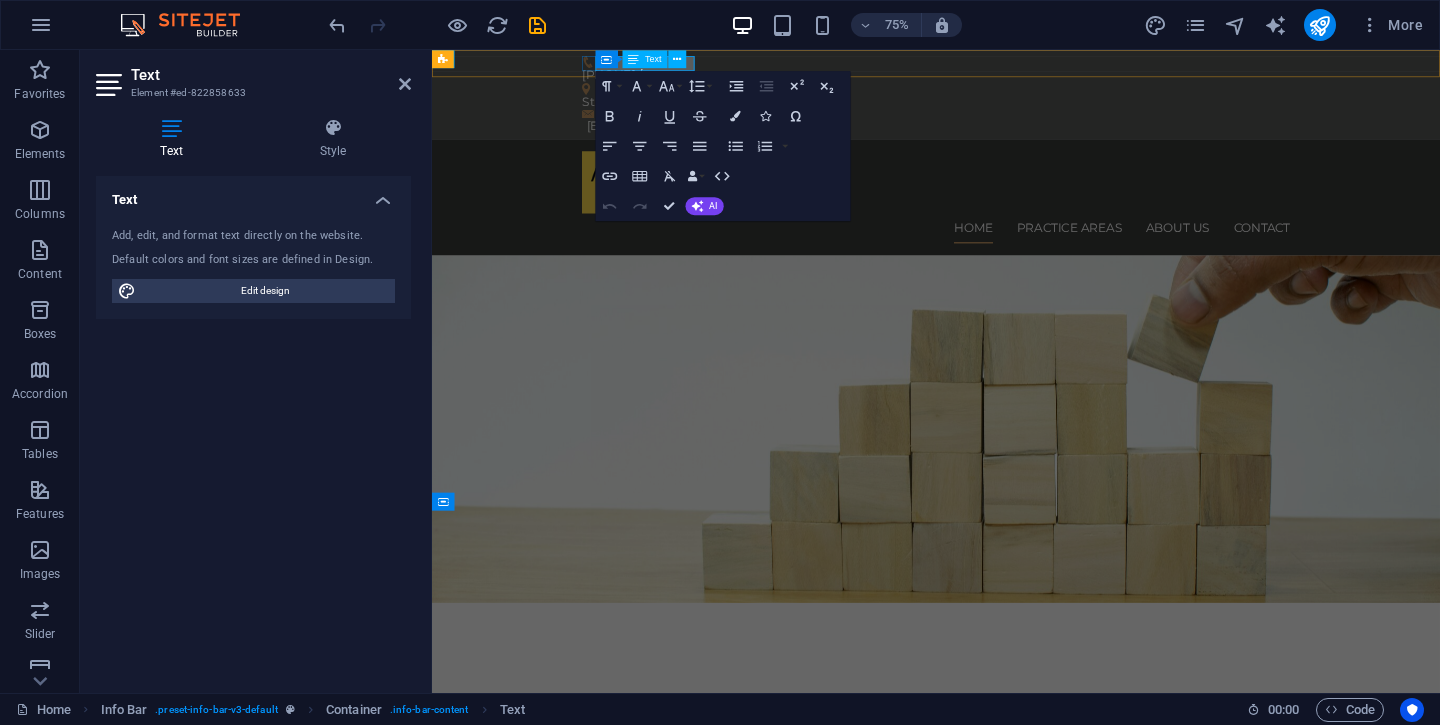 click on "Container   Text" at bounding box center [646, 59] 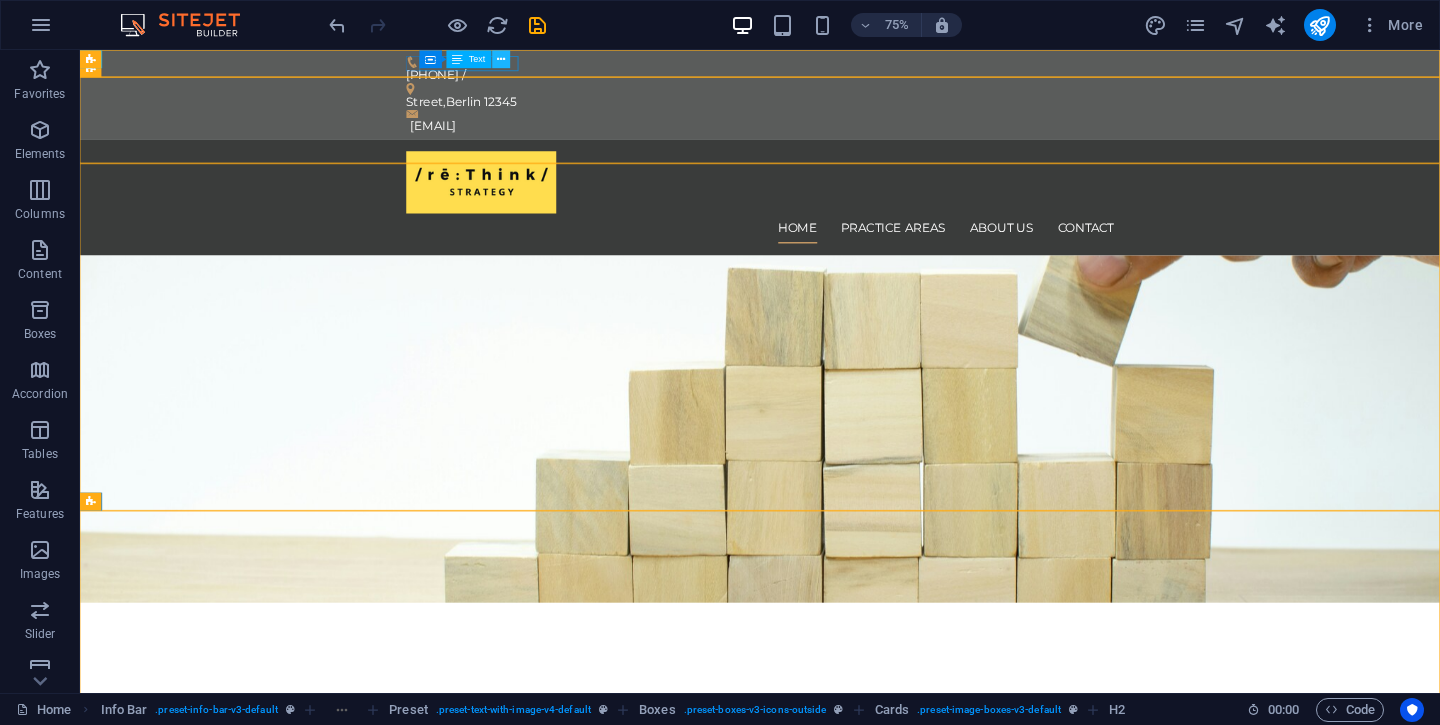 click at bounding box center (501, 59) 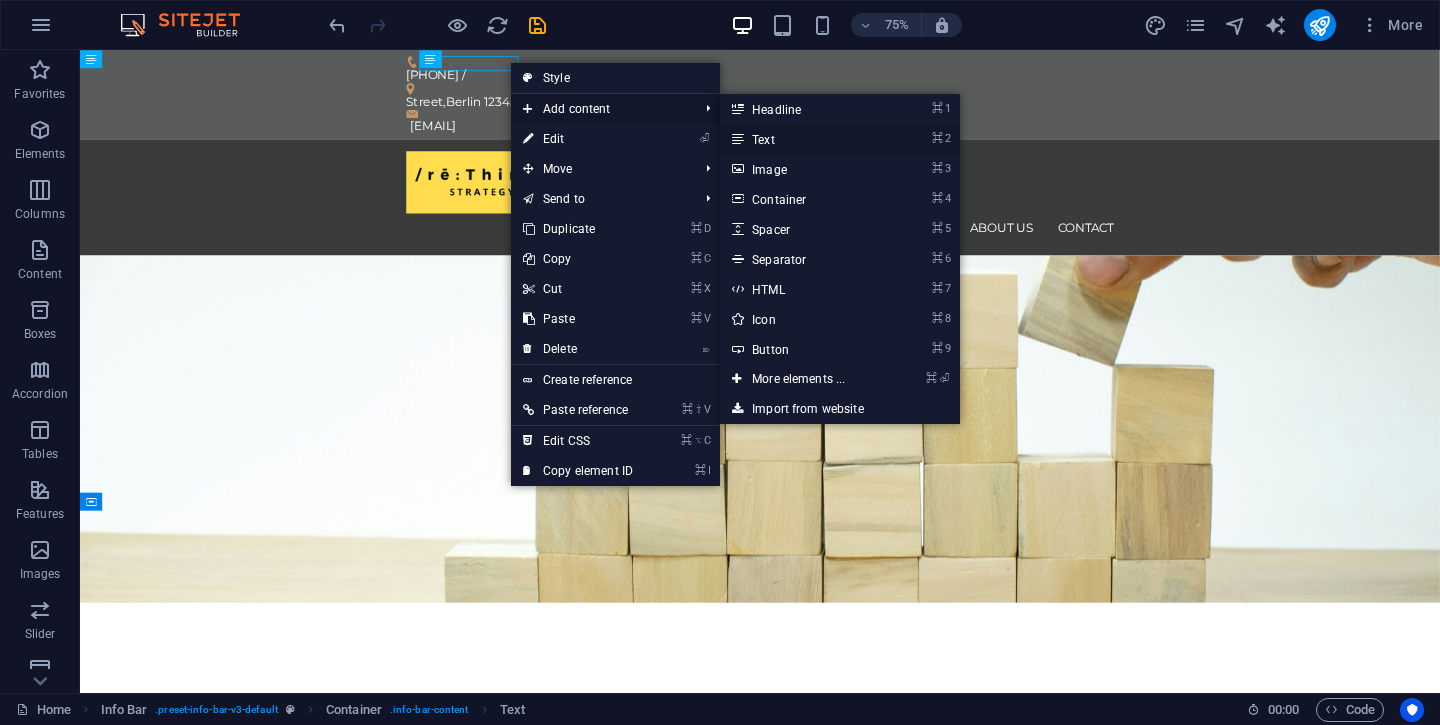 click on "⌘ 2  Text" at bounding box center [802, 139] 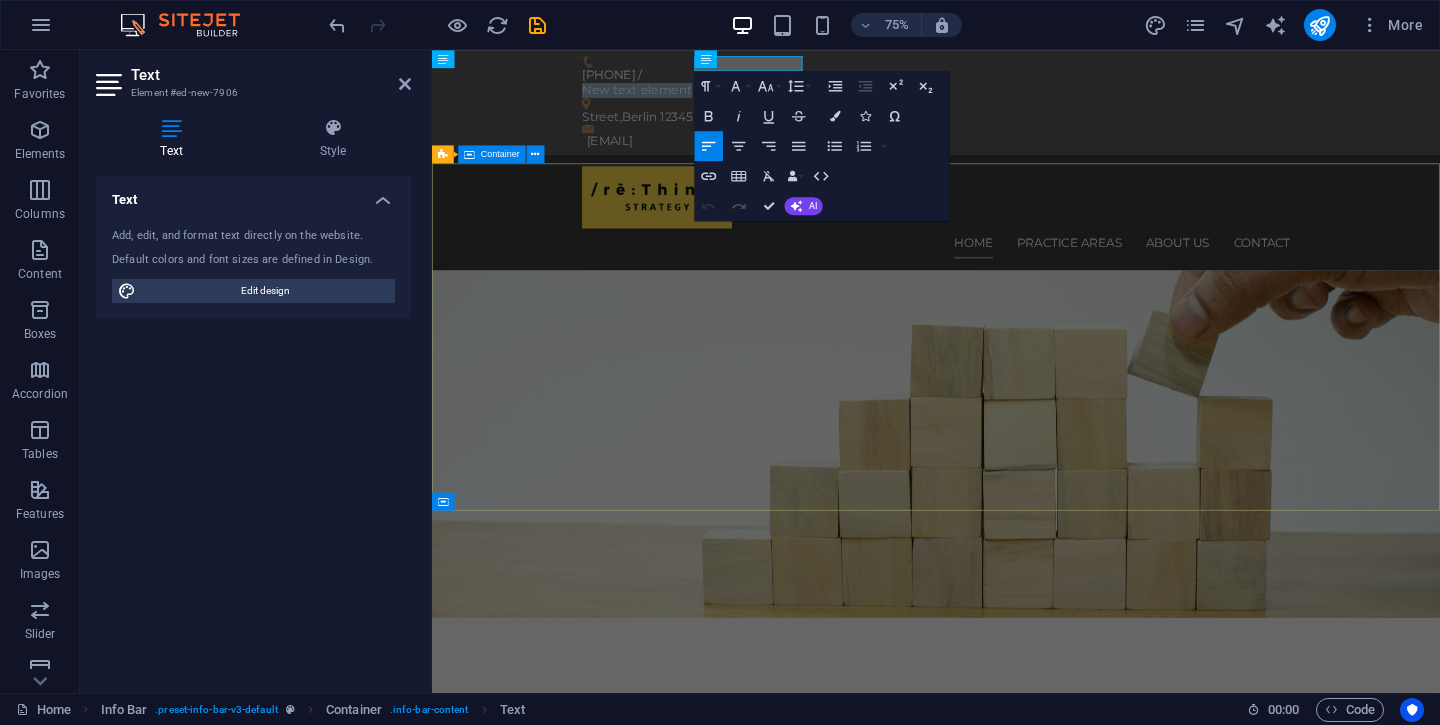 type 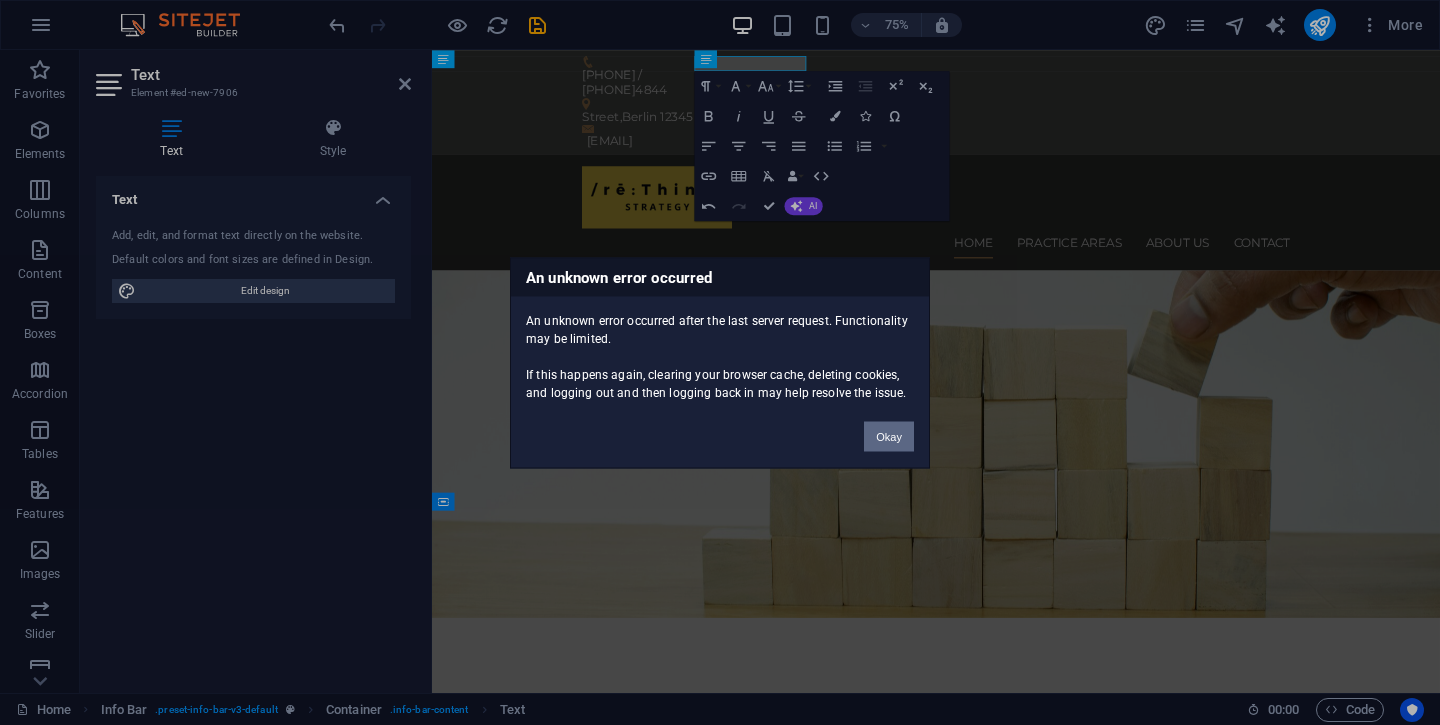 click on "Okay" at bounding box center [889, 436] 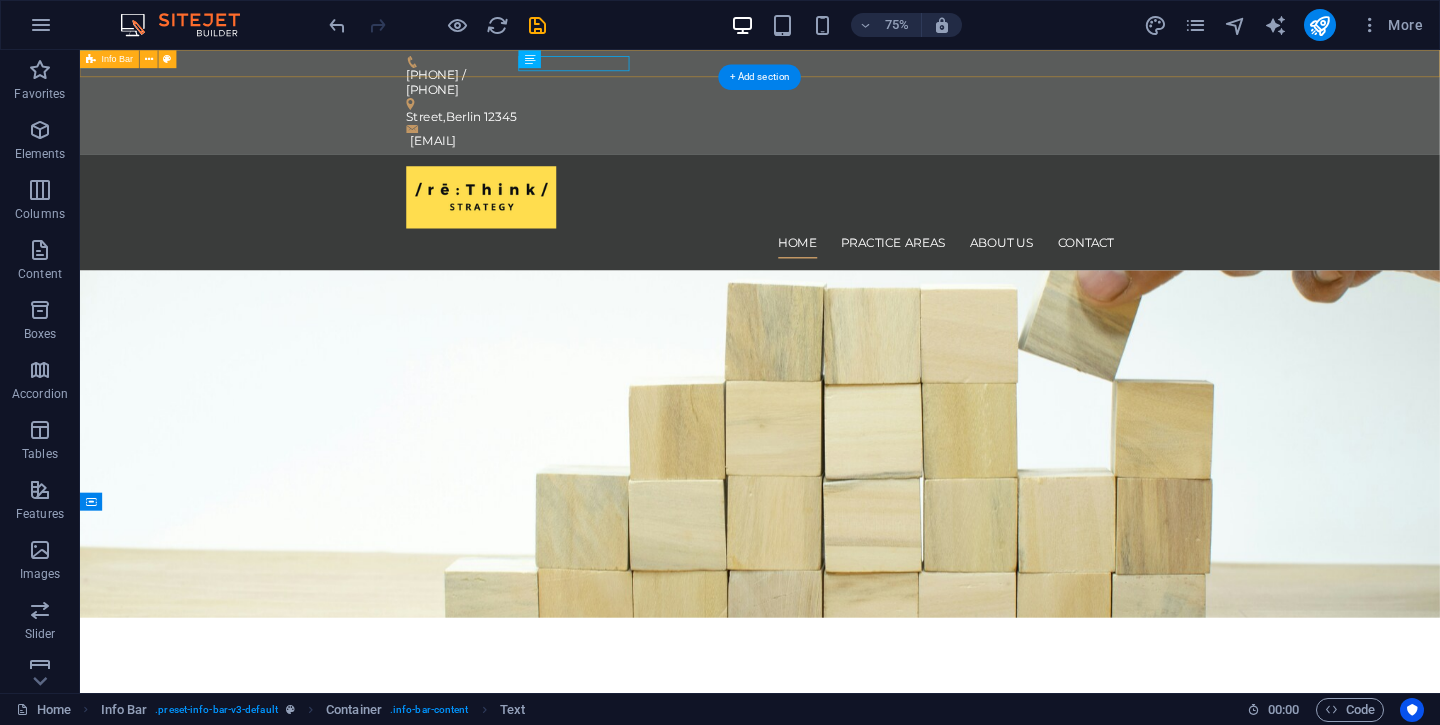 click on "[PHONE] /  [PHONE] [STREET] ,  [CITY]   [POSTAL_CODE] [EMAIL]" at bounding box center (986, 119) 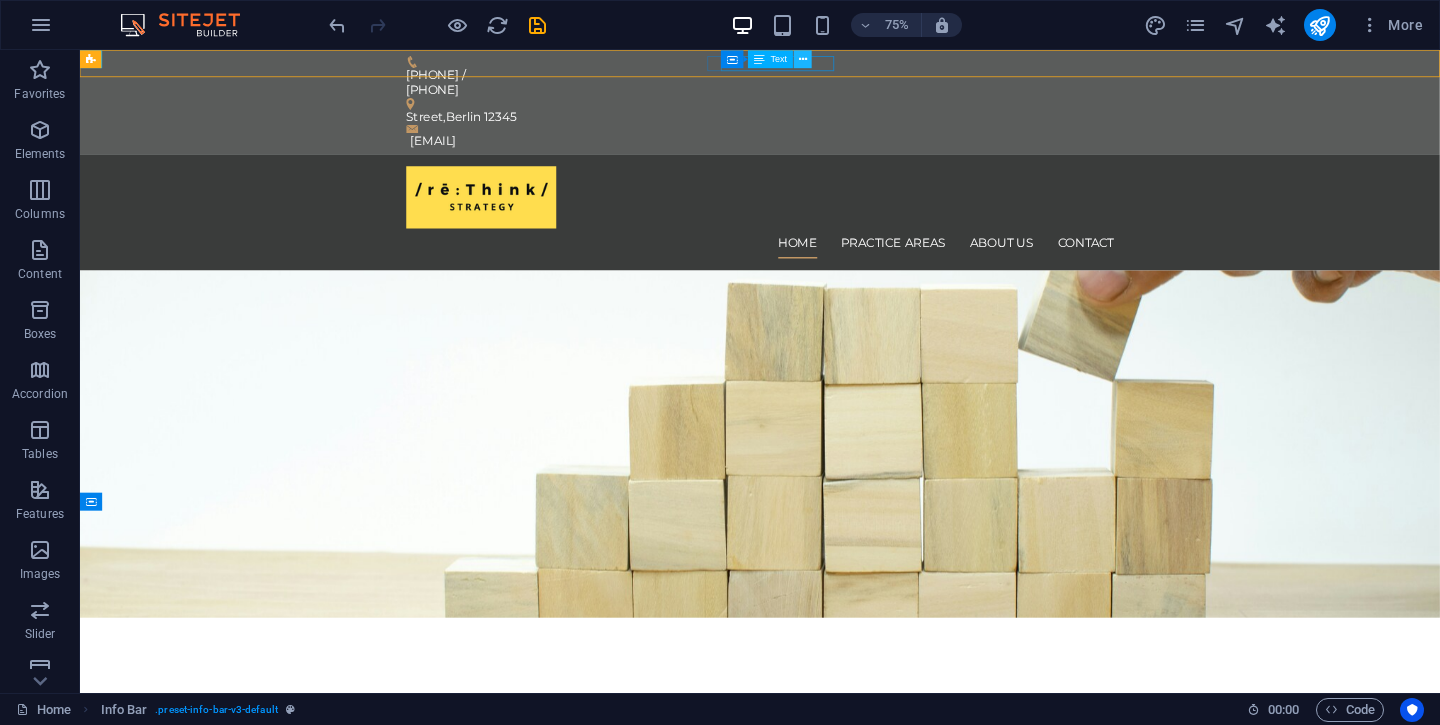 click at bounding box center (803, 59) 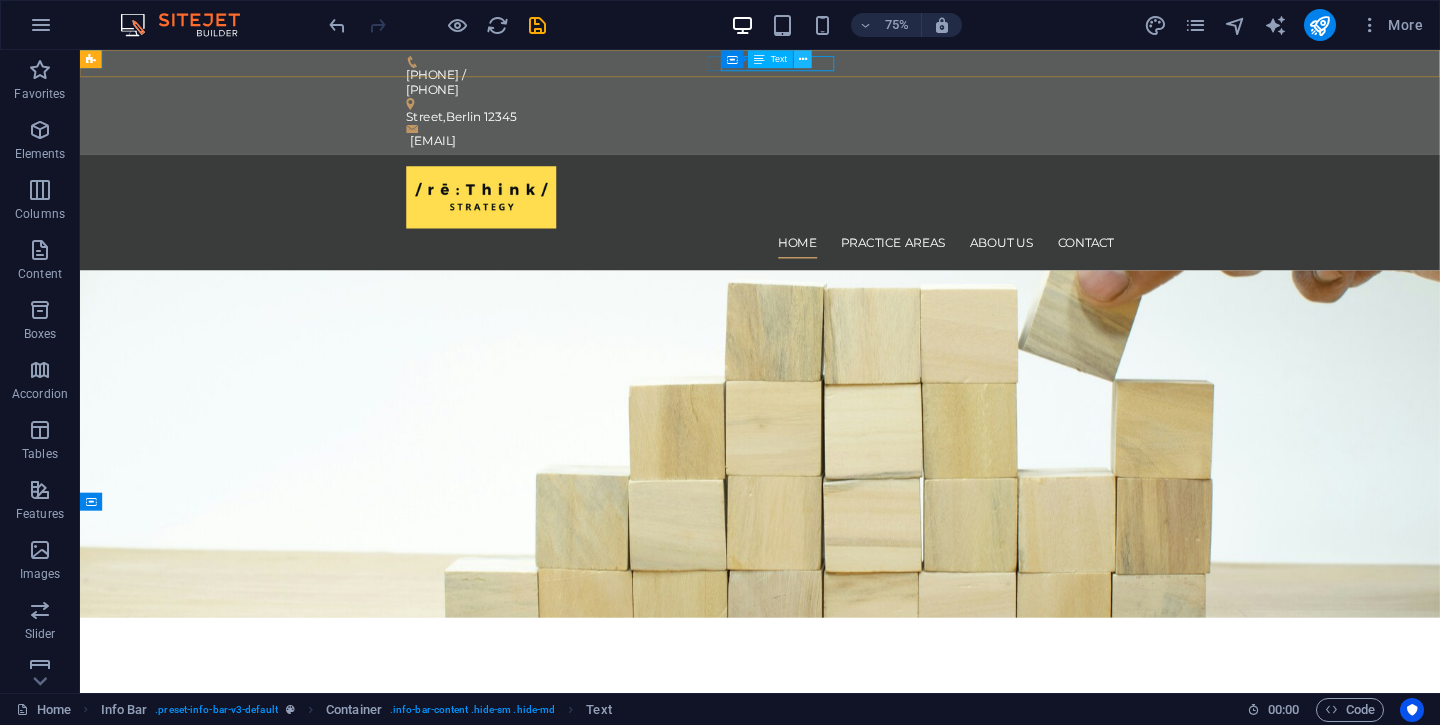 click at bounding box center (803, 59) 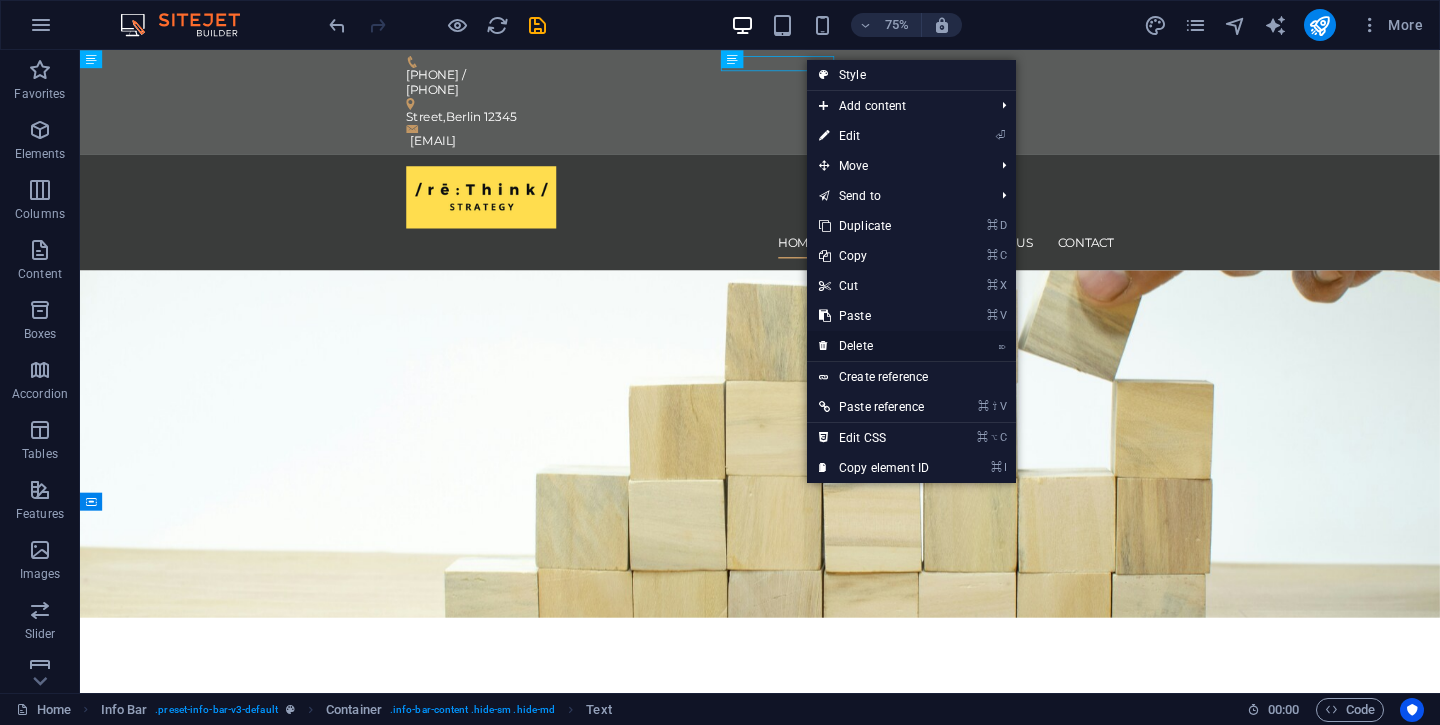 click on "⌦  Delete" at bounding box center (874, 346) 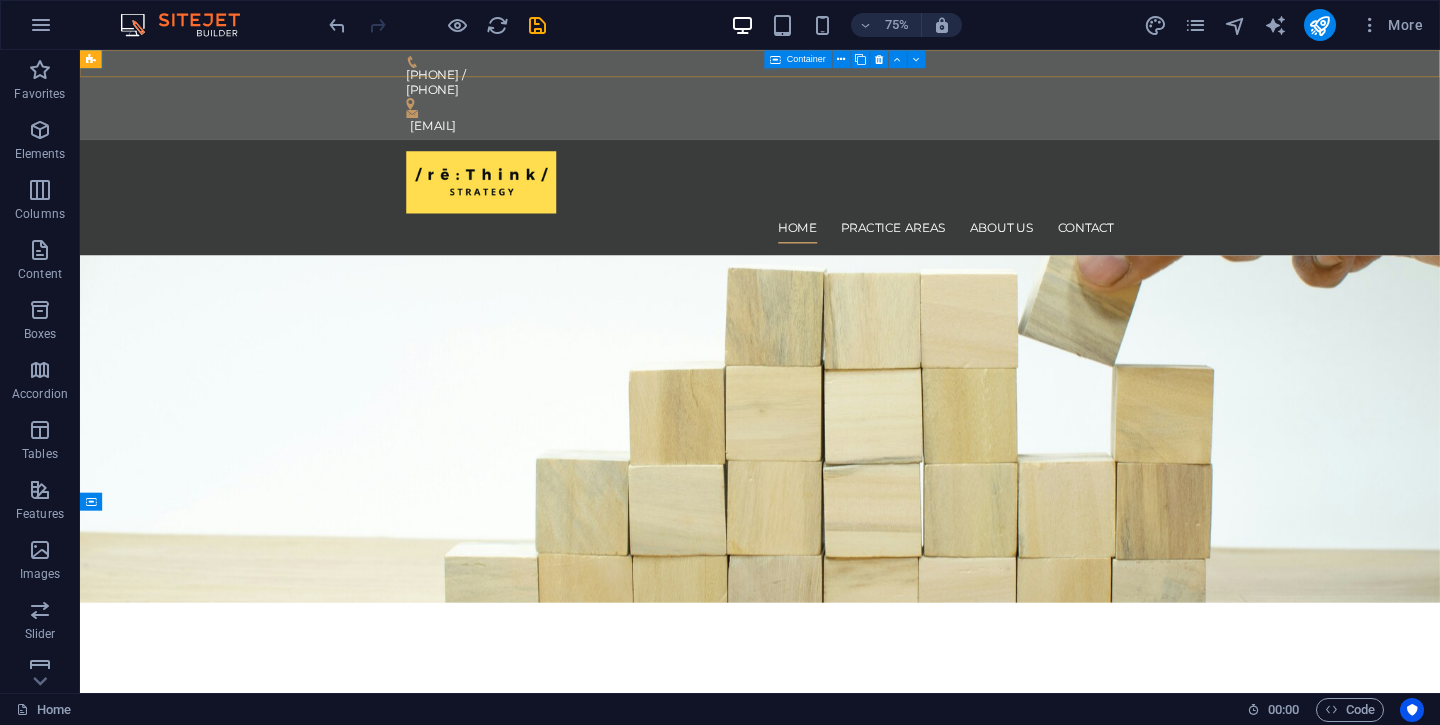 click on "Container" at bounding box center [799, 59] 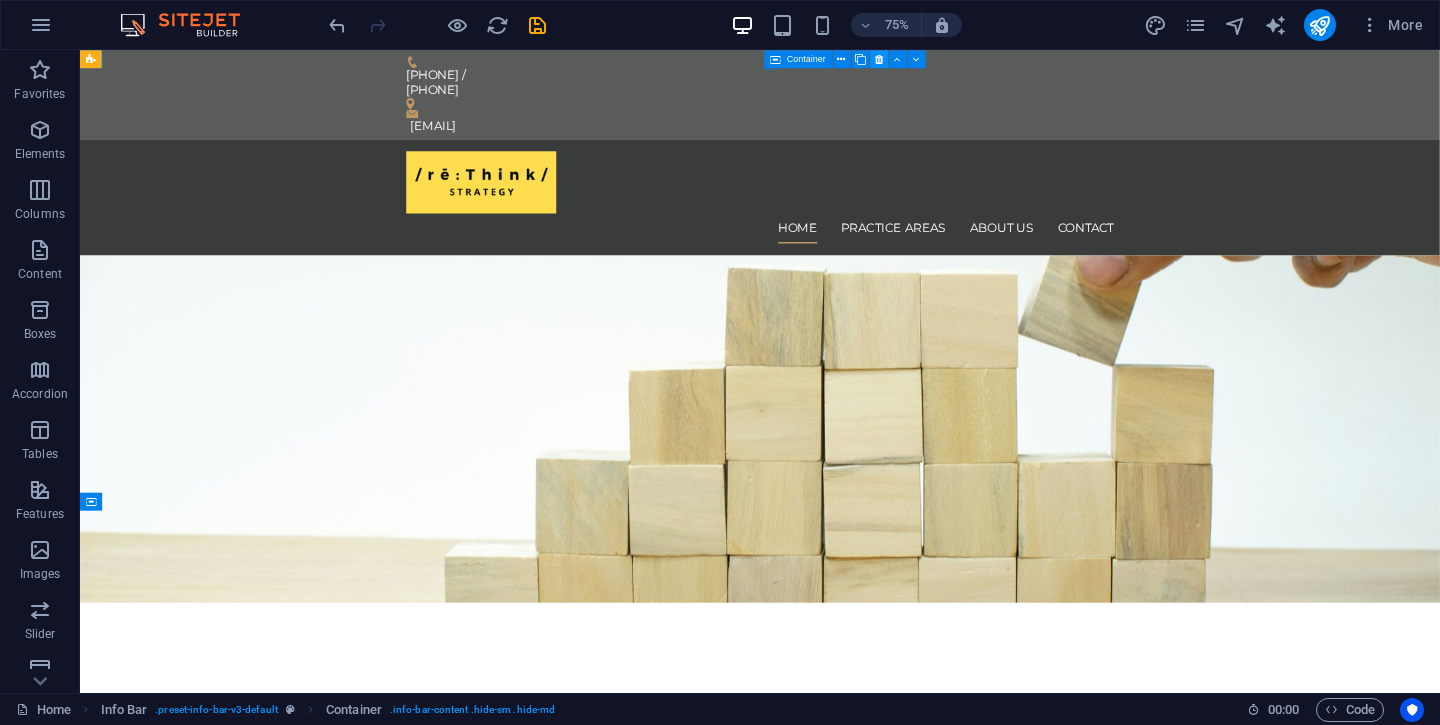 click at bounding box center (879, 59) 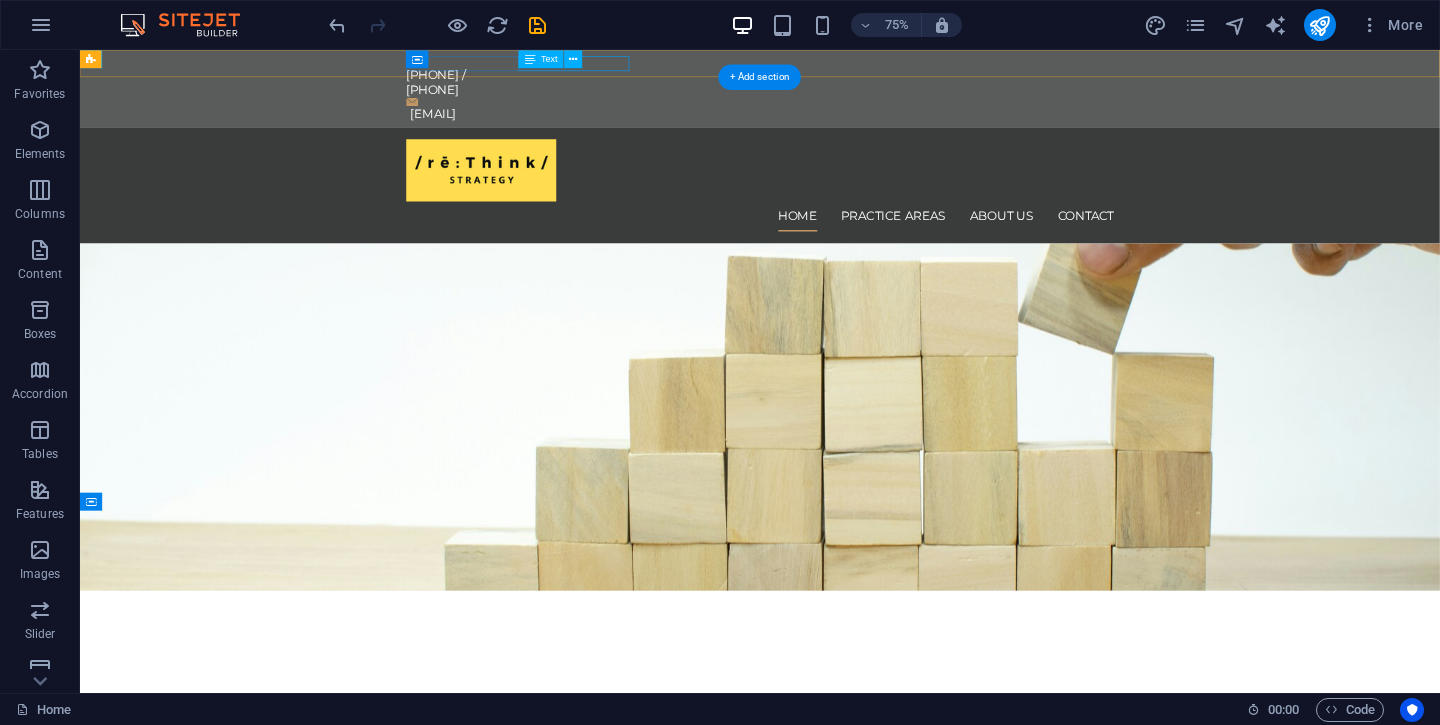click on "[PHONE]" at bounding box center [979, 104] 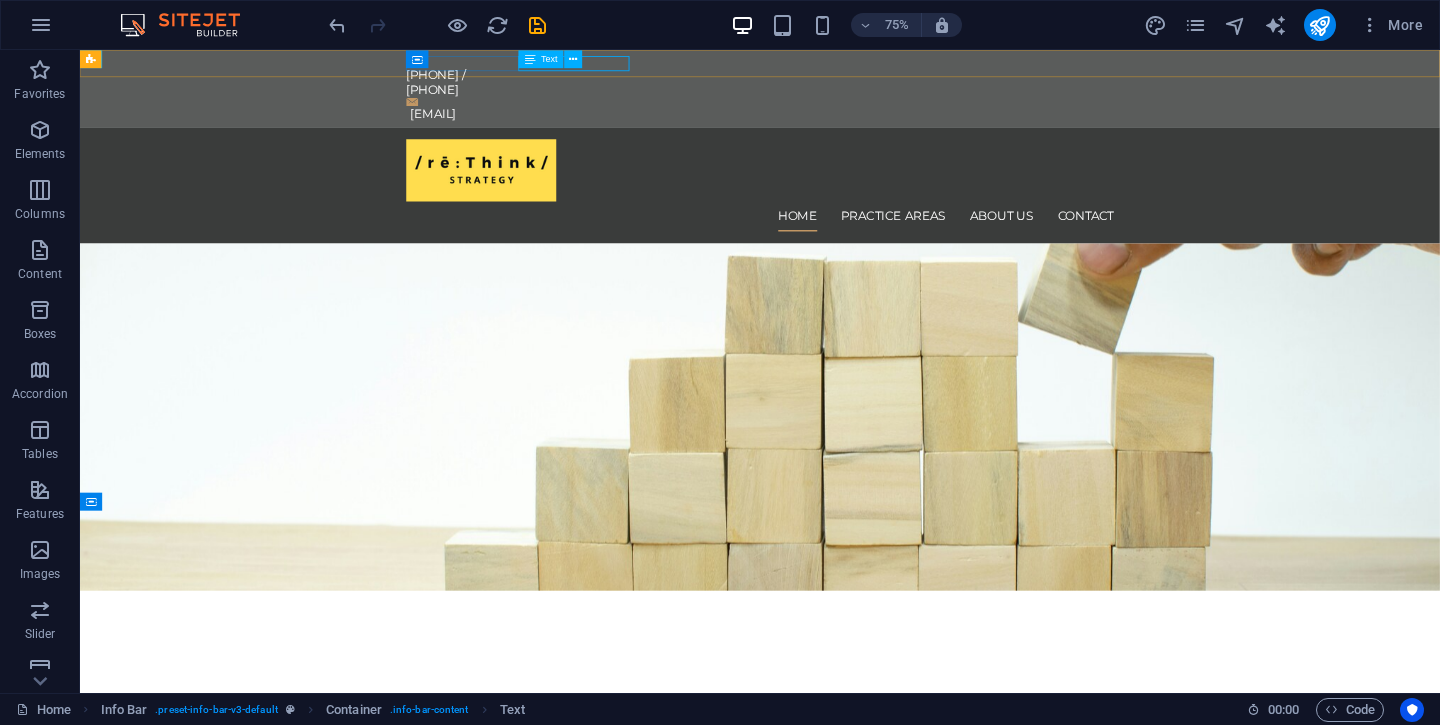 click on "Text" at bounding box center [549, 59] 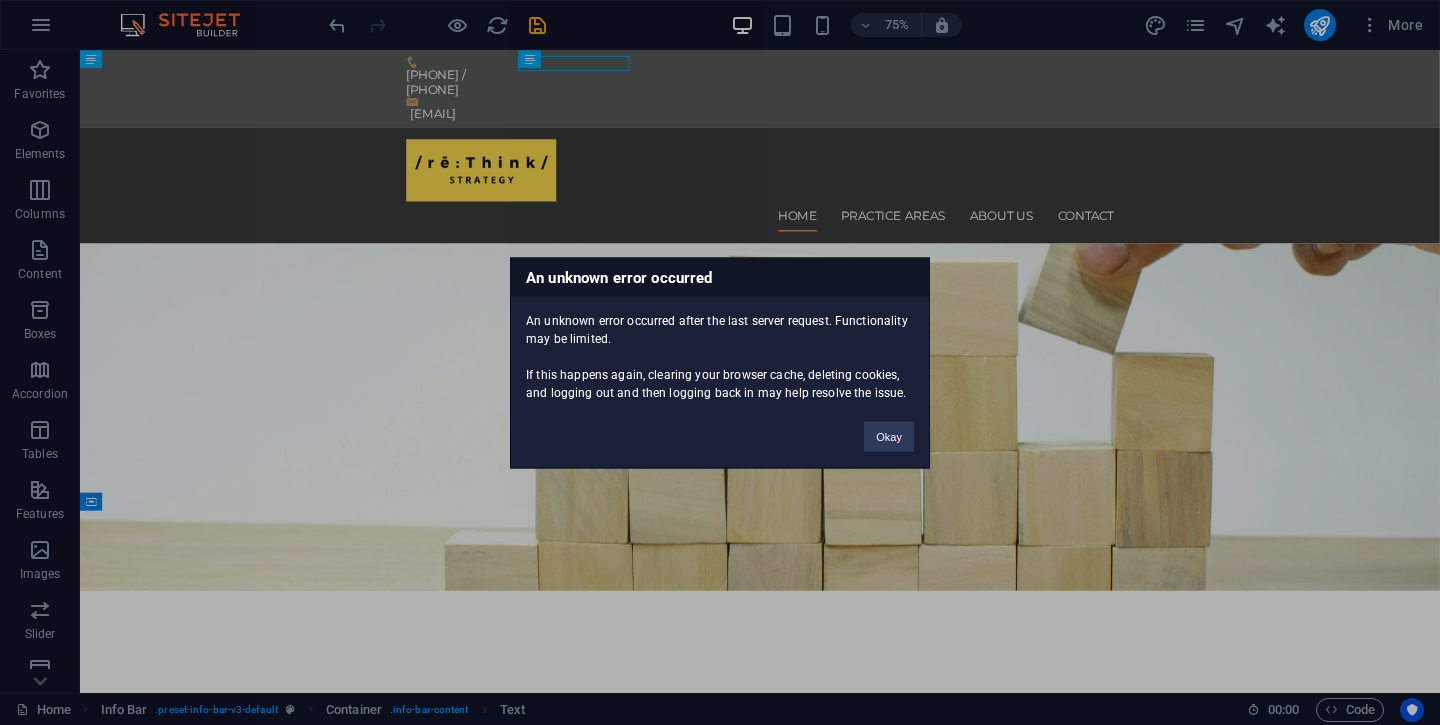 click on "An unknown error occurred An unknown error occurred after the last server request. Functionality may be limited.  If this happens again, clearing your browser cache, deleting cookies, and logging out and then logging back in may help resolve the issue. Okay" at bounding box center (720, 362) 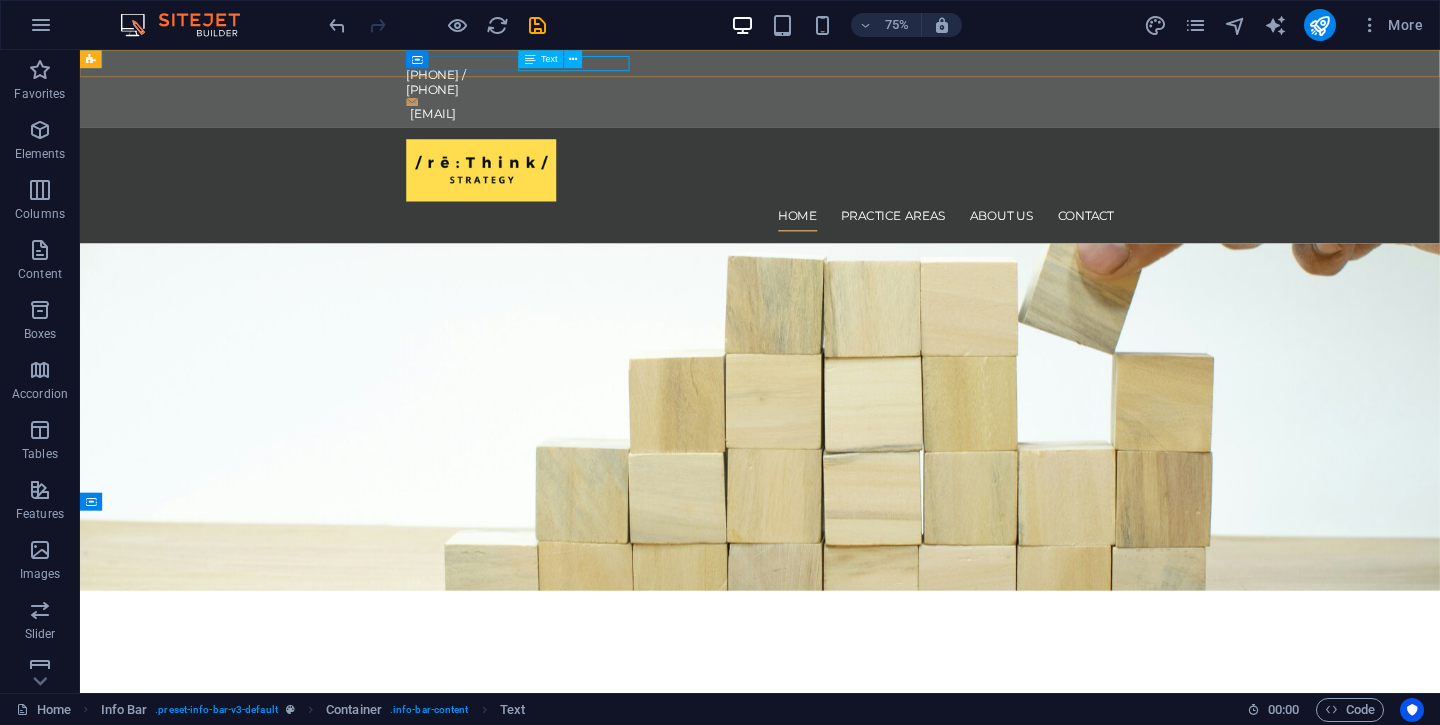 click on "Text" at bounding box center [541, 59] 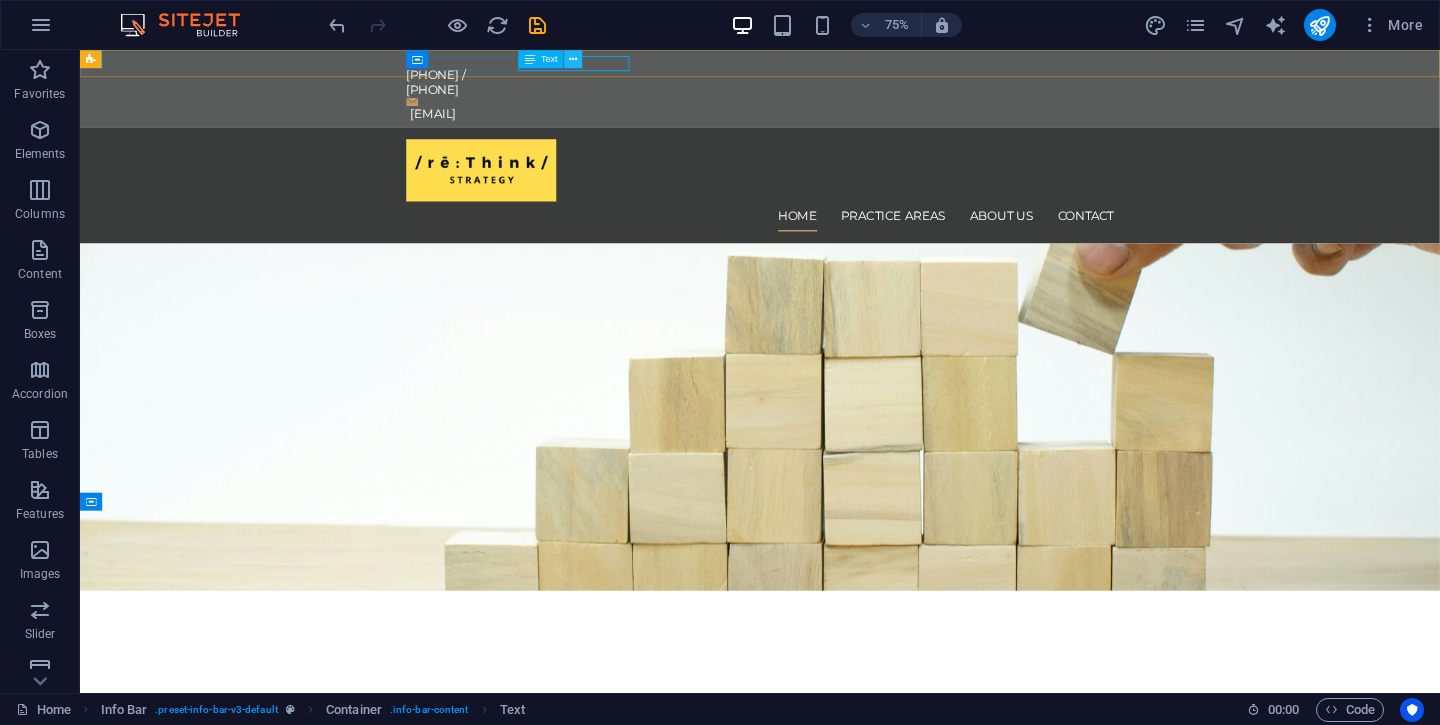 click at bounding box center [574, 59] 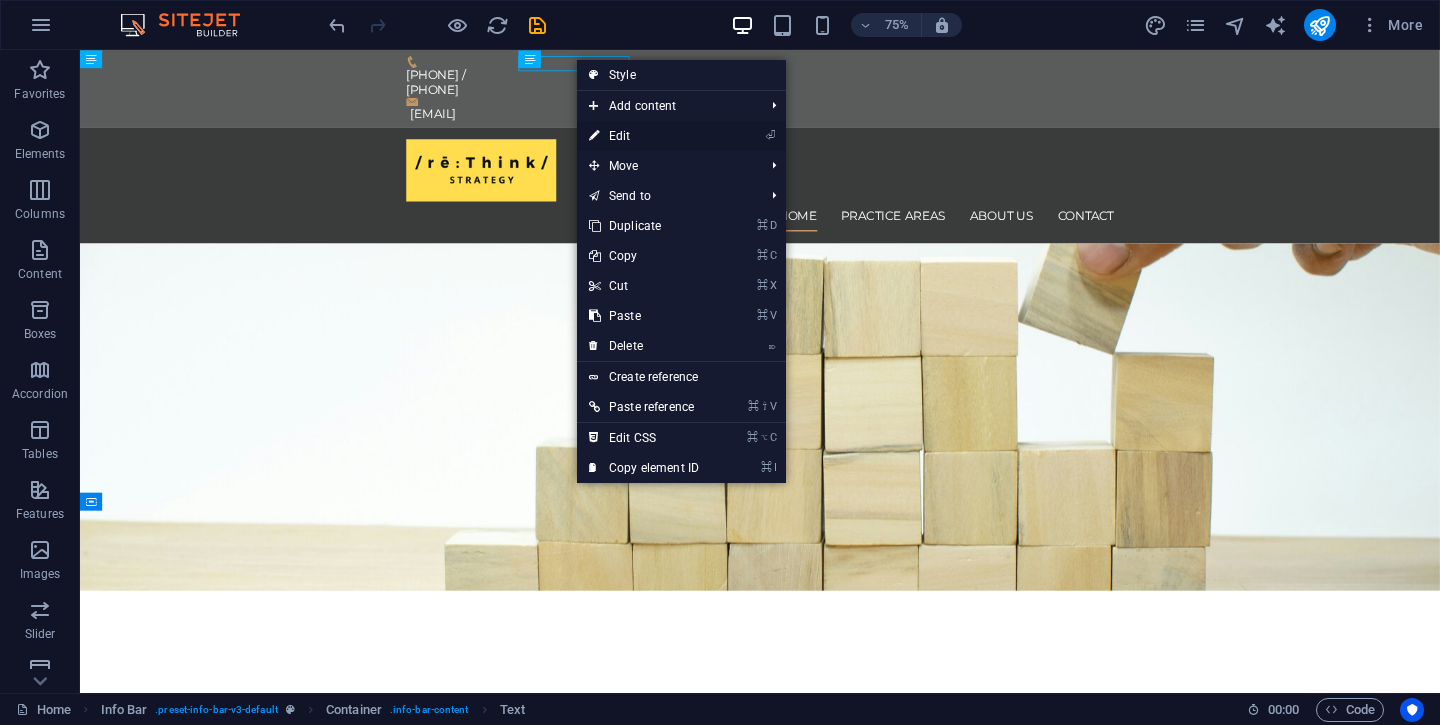 click on "⏎  Edit" at bounding box center (644, 136) 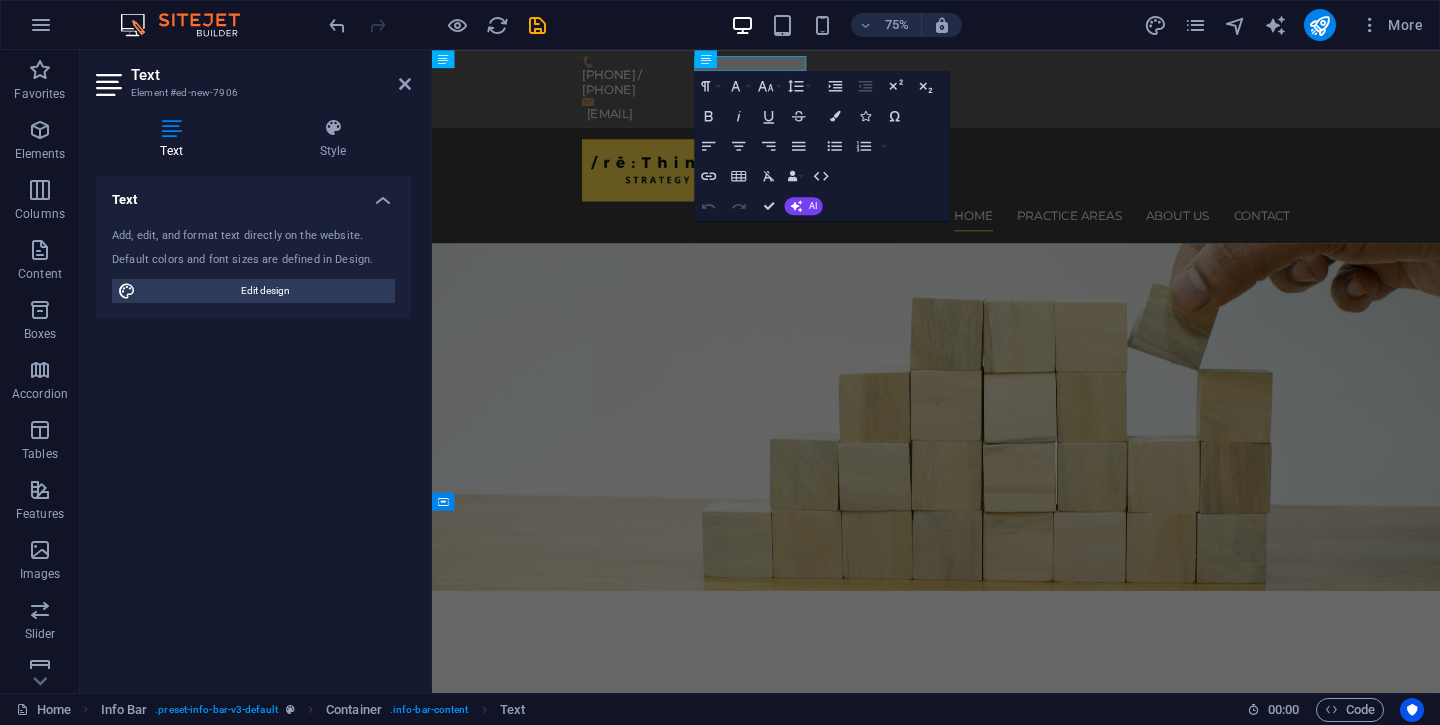 drag, startPoint x: 670, startPoint y: 57, endPoint x: 658, endPoint y: 67, distance: 15.6205 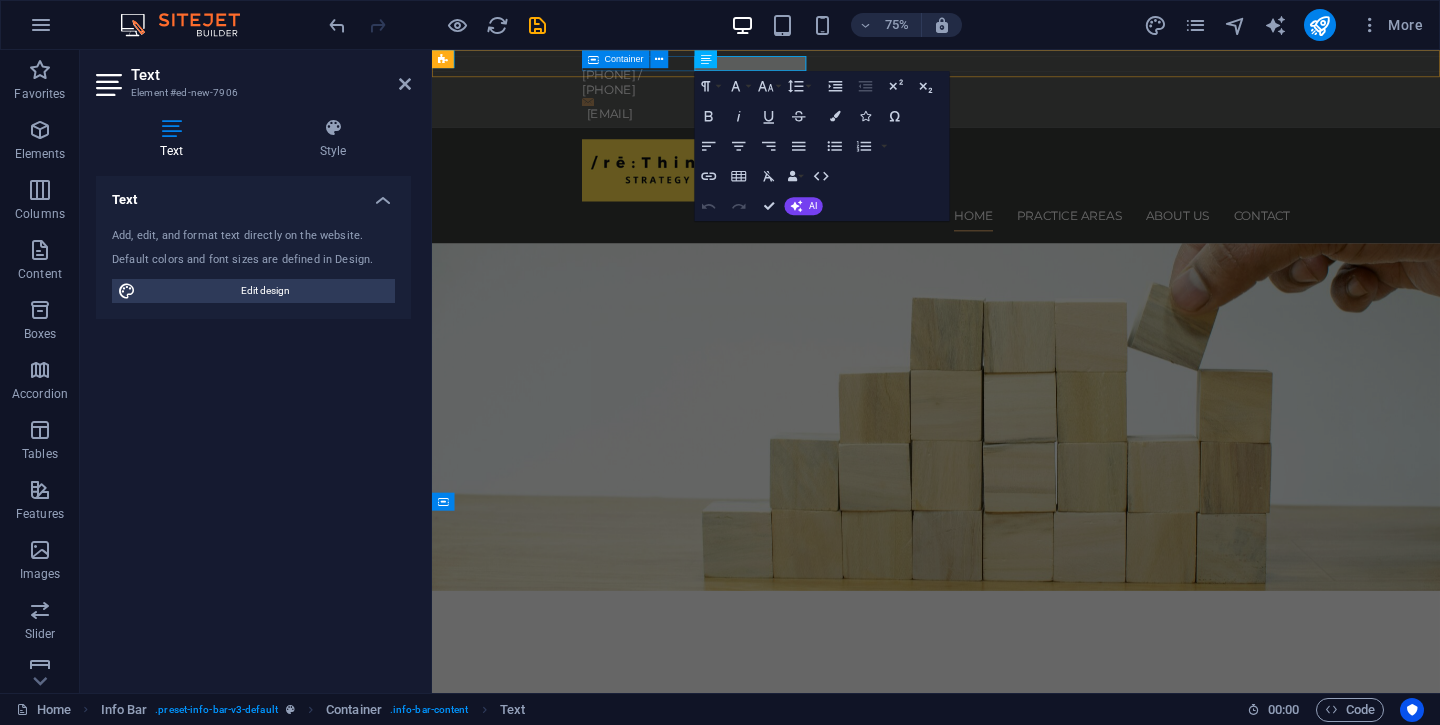 click on "Container" at bounding box center [616, 59] 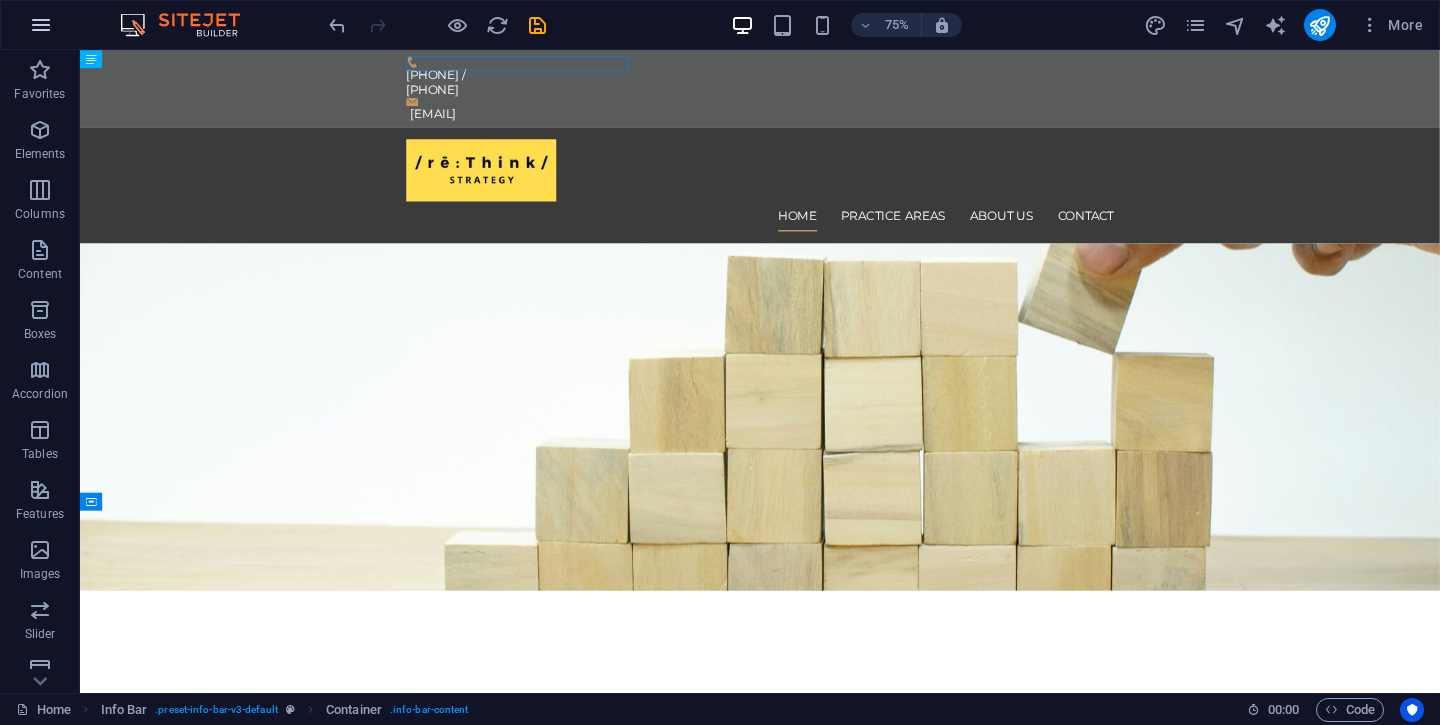click at bounding box center (41, 25) 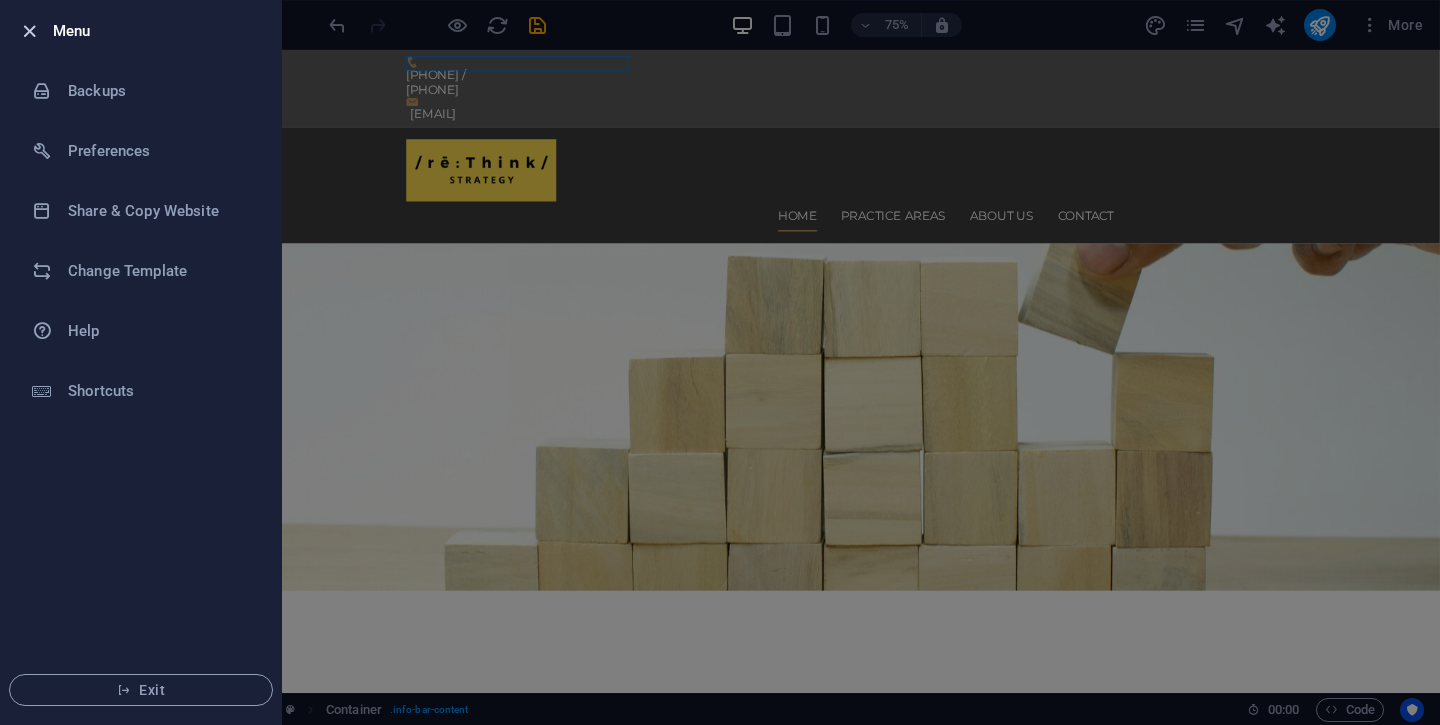 click at bounding box center (29, 31) 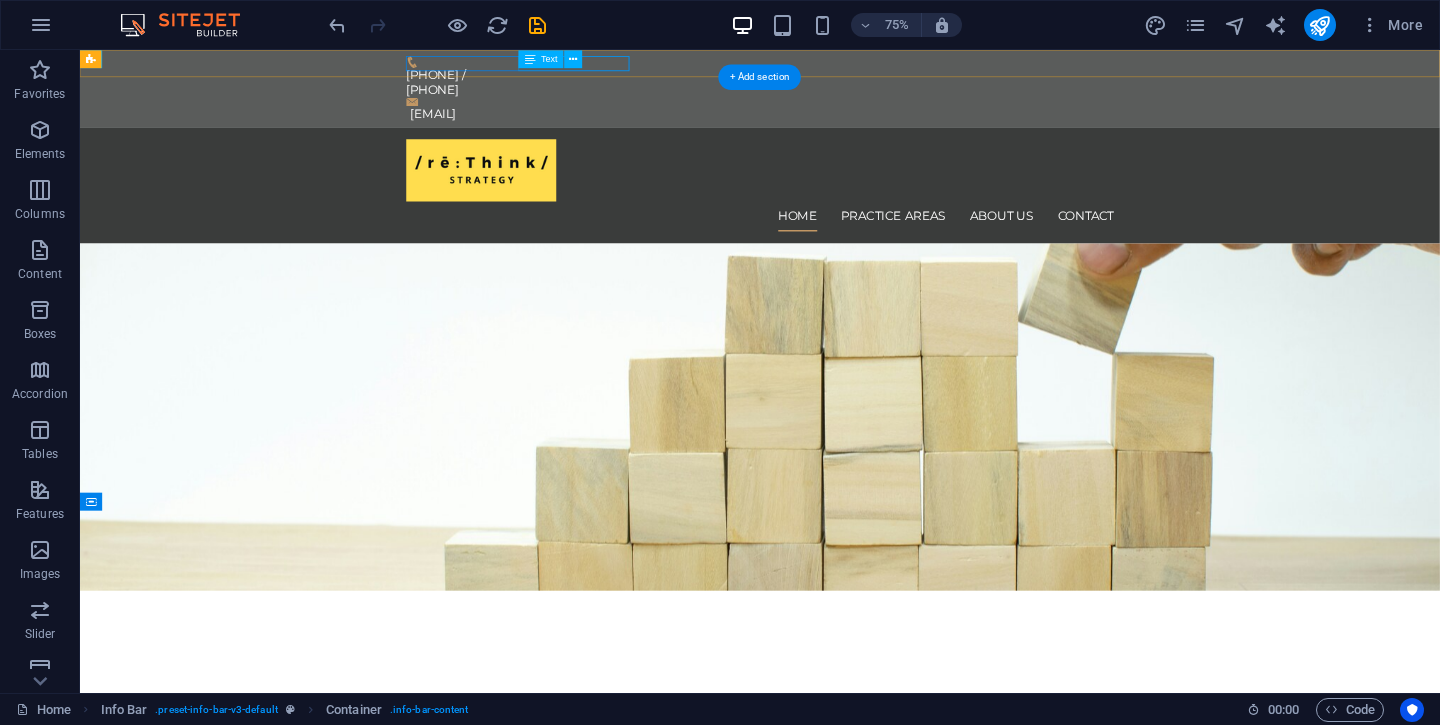 click on "[PHONE]" at bounding box center [979, 104] 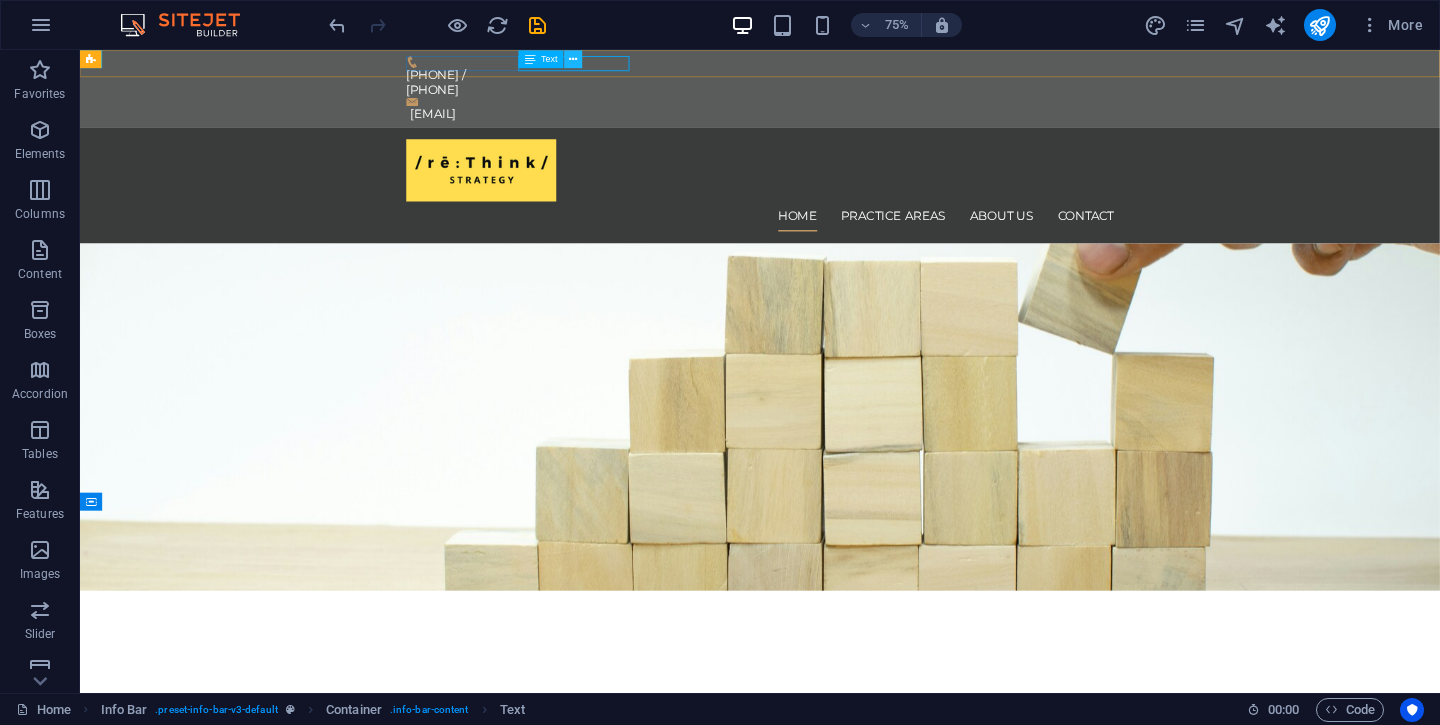 click at bounding box center [574, 59] 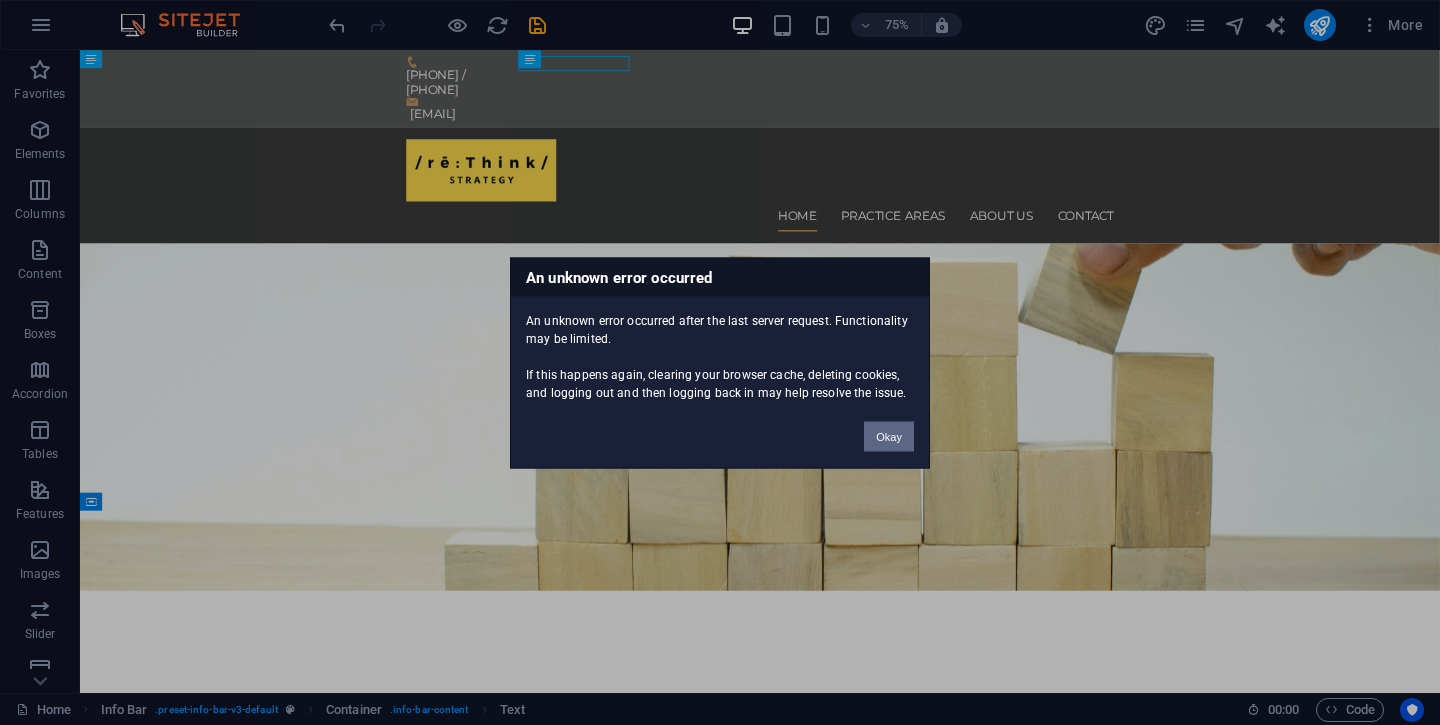 click on "Okay" at bounding box center (889, 436) 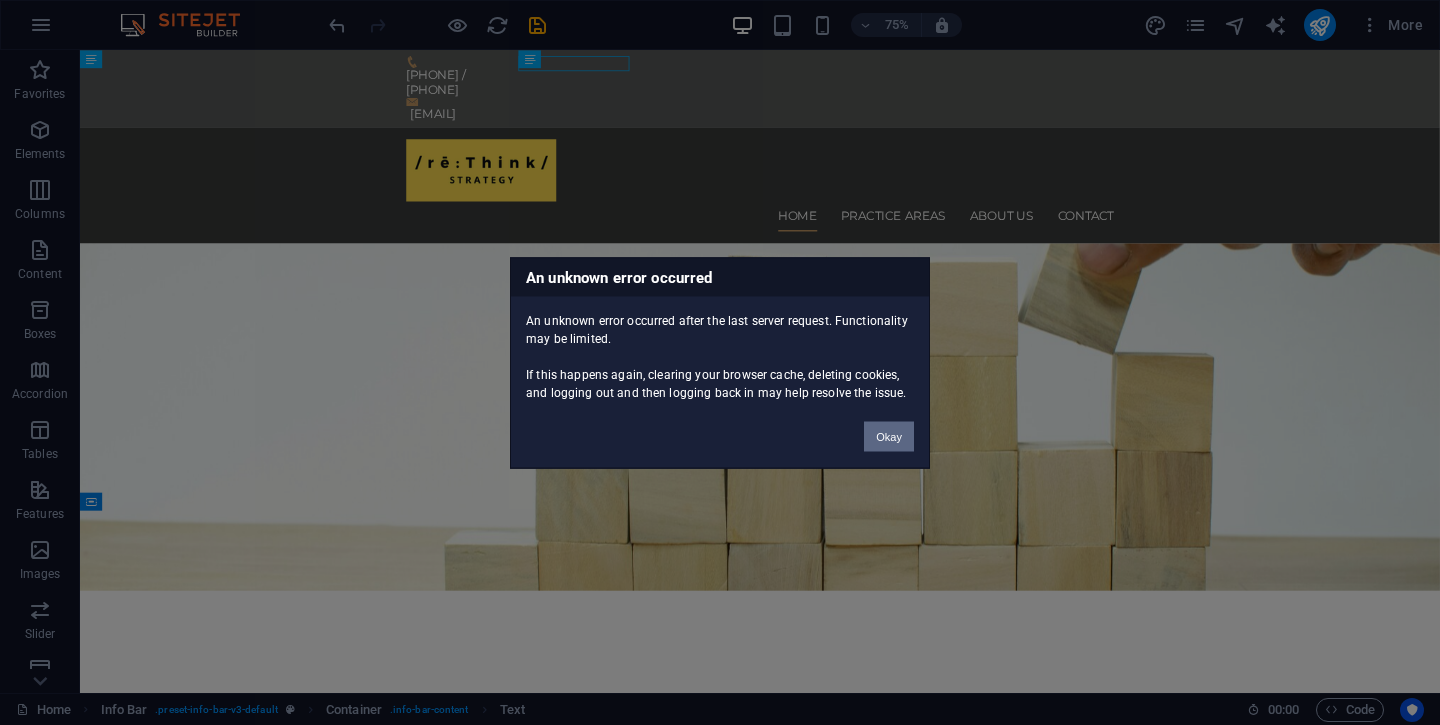 click on "Okay" at bounding box center (889, 436) 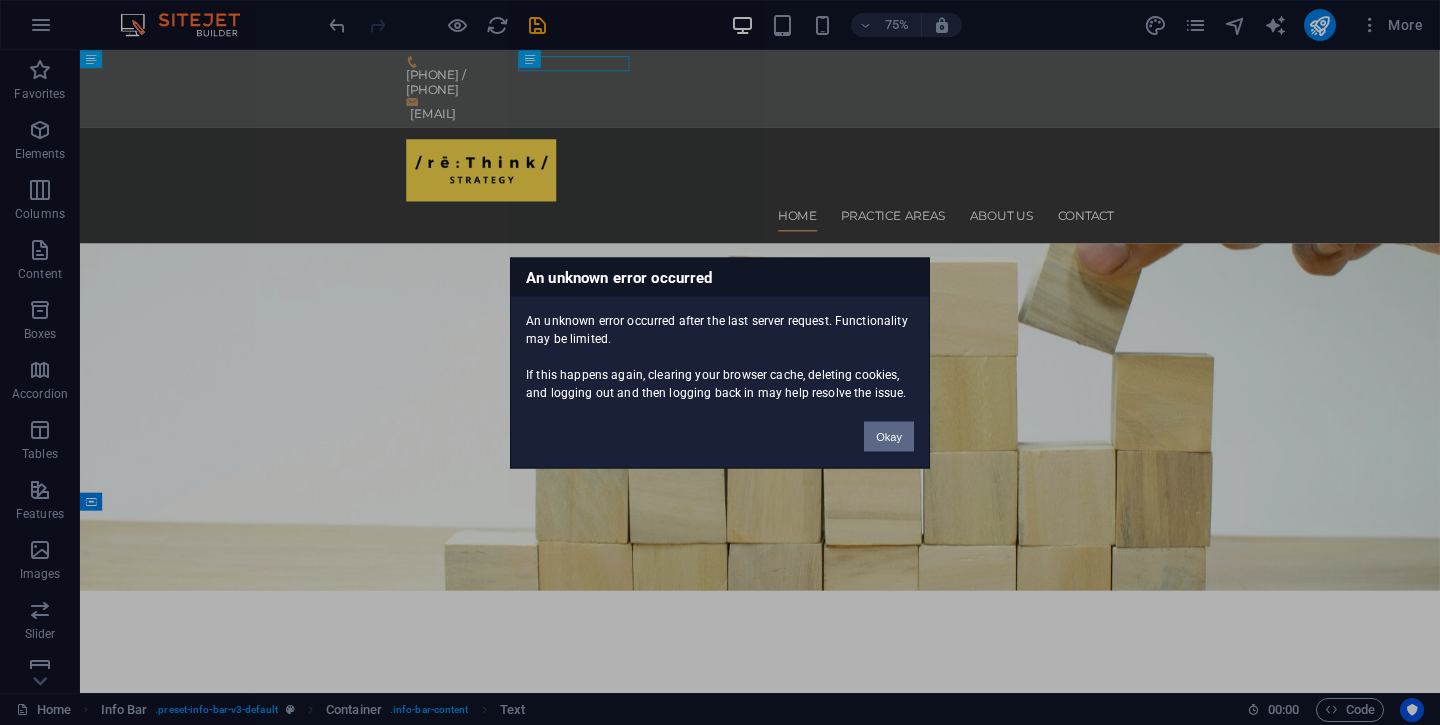 click on "Okay" at bounding box center [889, 436] 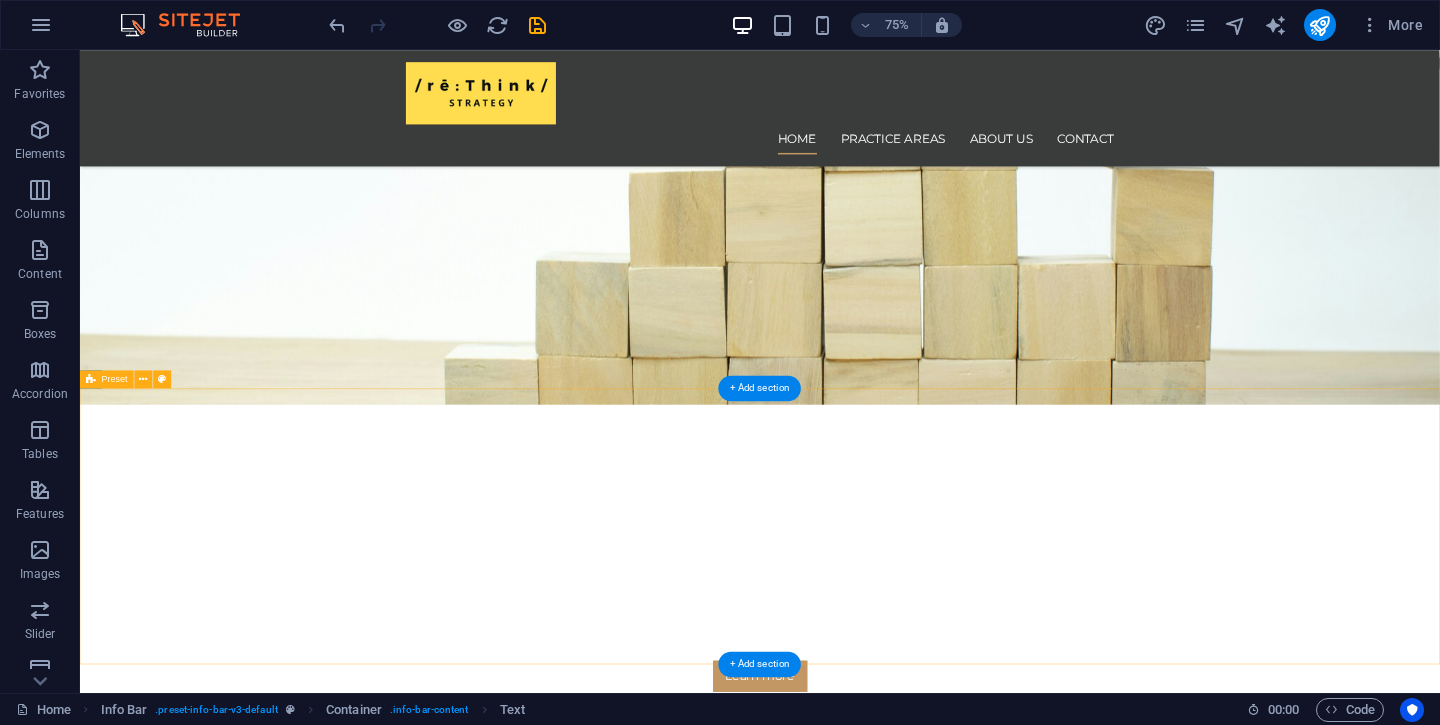 scroll, scrollTop: 220, scrollLeft: 0, axis: vertical 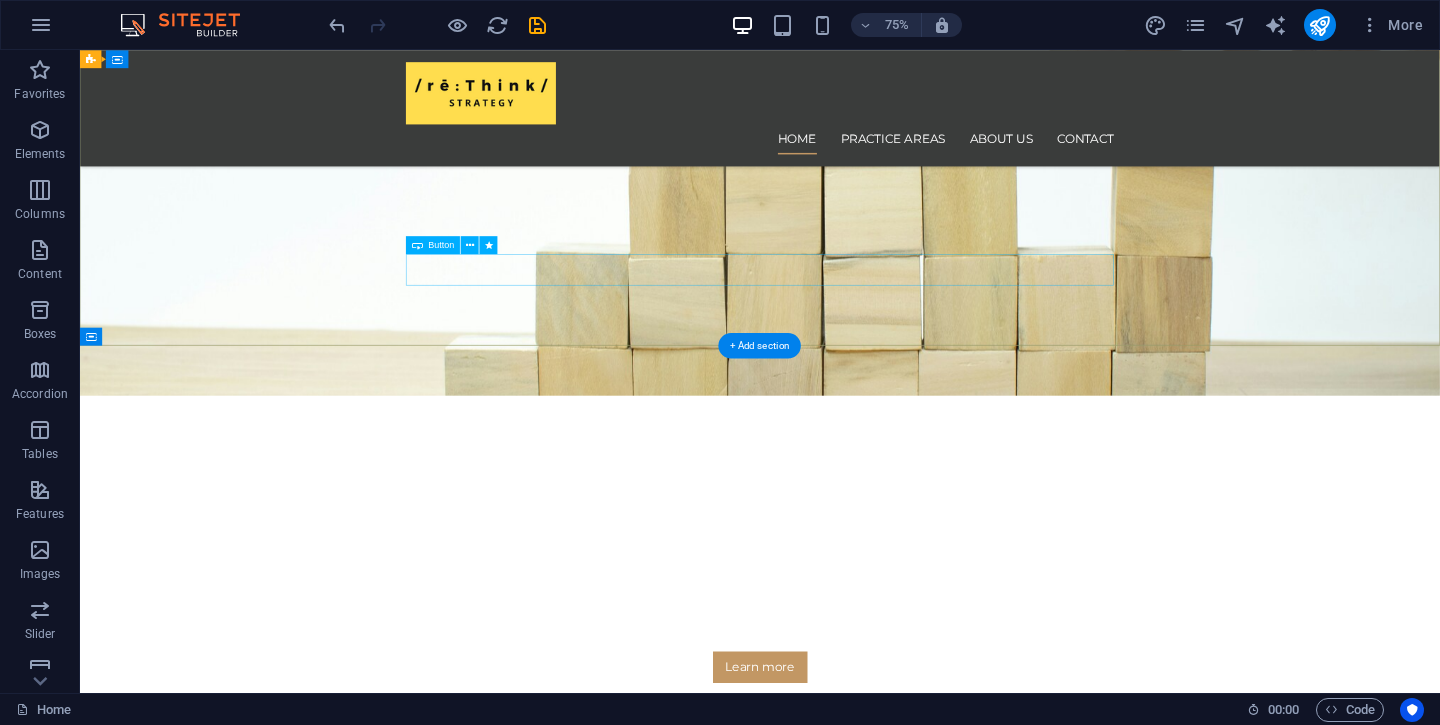 click on "Learn more" at bounding box center (987, 873) 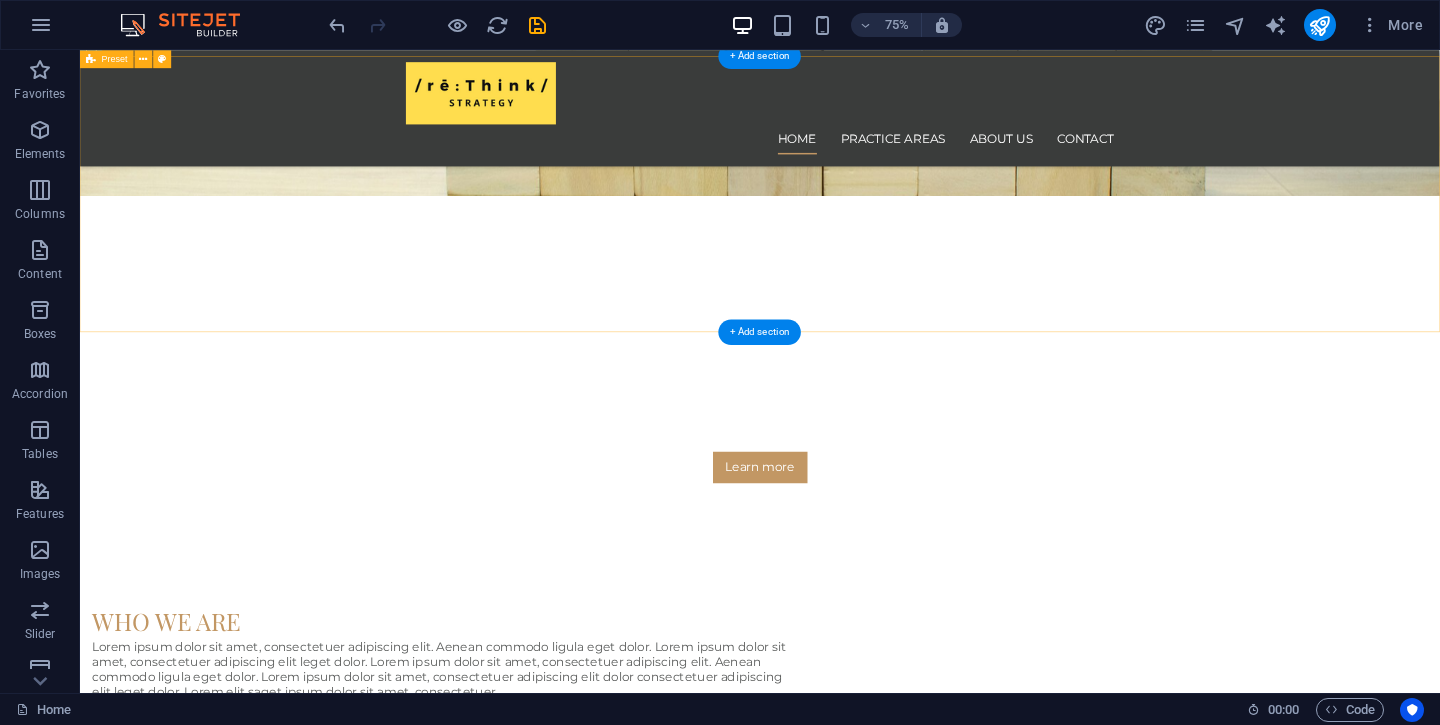 scroll, scrollTop: 585, scrollLeft: 0, axis: vertical 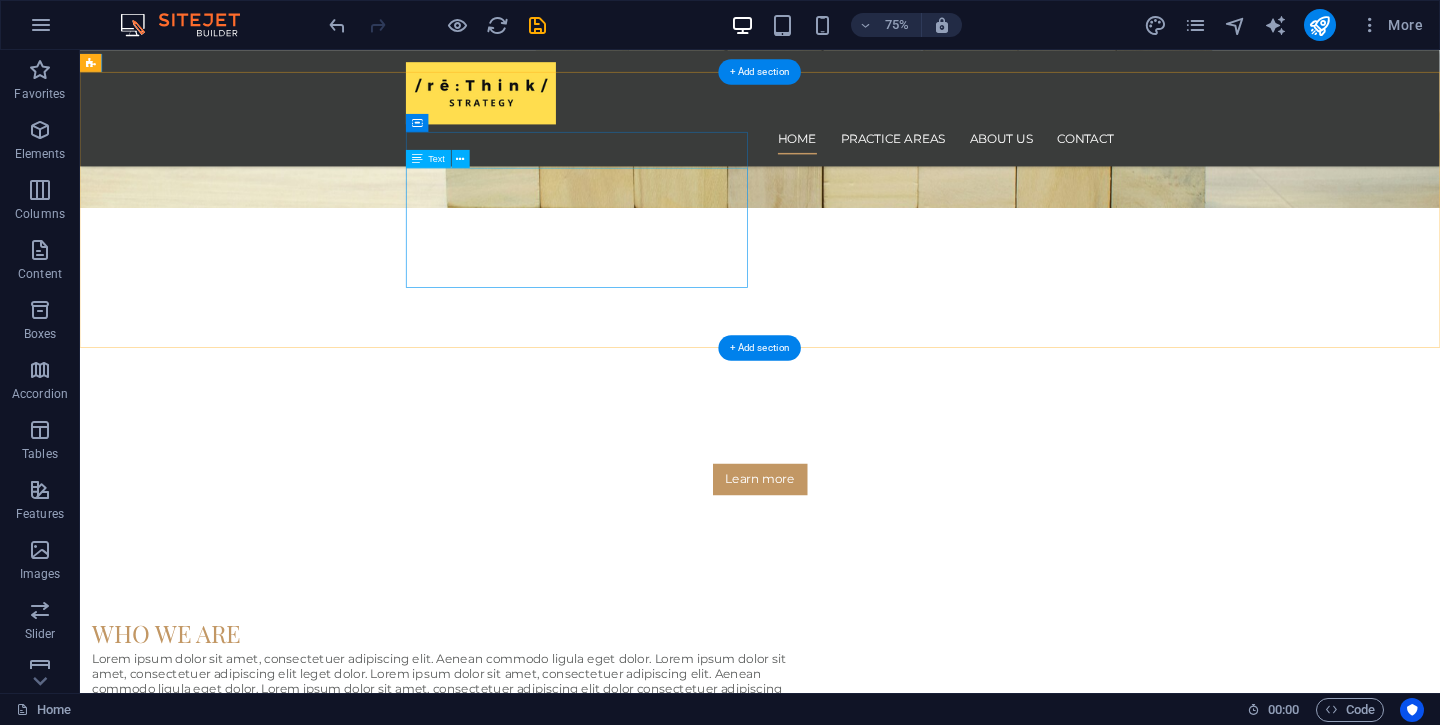 click on "Lorem ipsum dolor sit amet, consectetuer adipiscing elit. Aenean commodo ligula eget dolor. Lorem ipsum dolor sit amet, consectetuer adipiscing elit leget dolor. Lorem ipsum dolor sit amet, consectetuer adipiscing elit. Aenean commodo ligula eget dolor. Lorem ipsum dolor sit amet, consectetuer adipiscing elit dolor consectetuer adipiscing elit leget dolor. Lorem elit saget ipsum dolor sit amet, consectetuer." at bounding box center [568, 892] 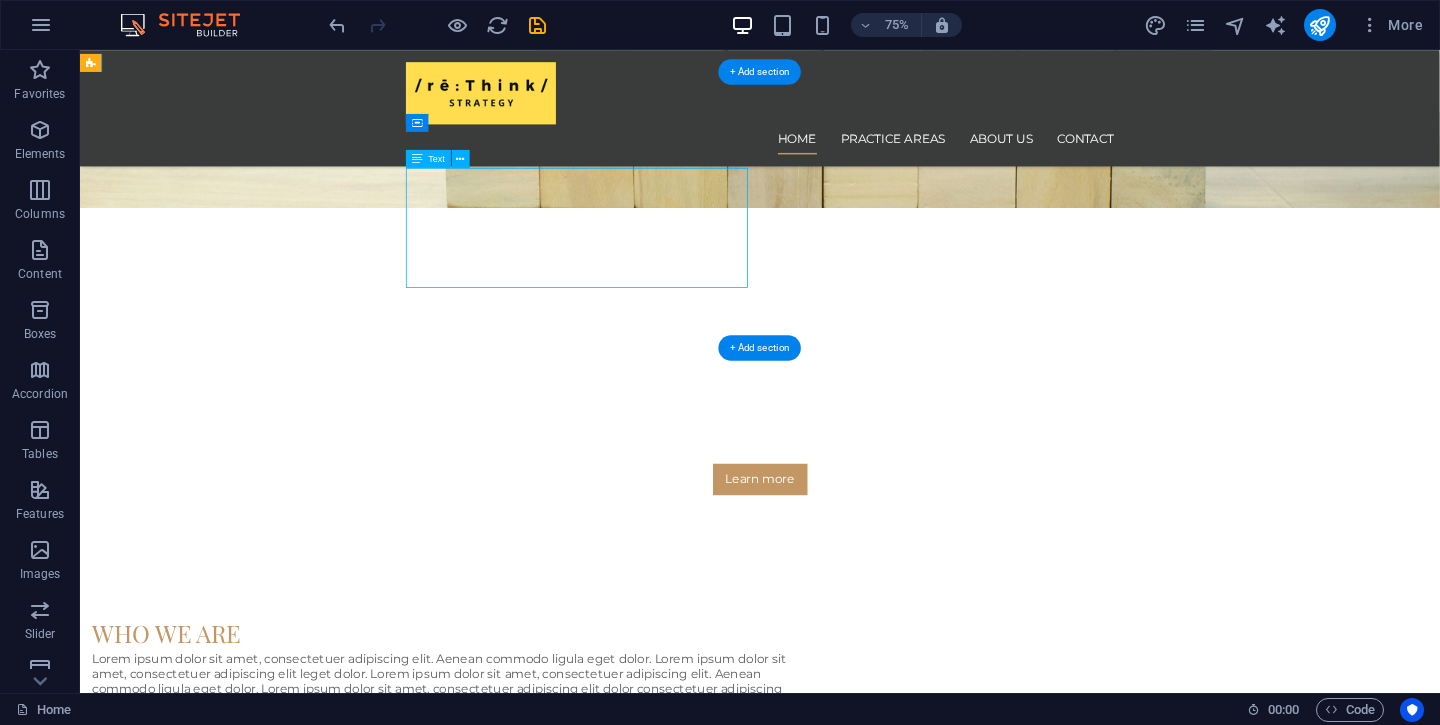 click on "Lorem ipsum dolor sit amet, consectetuer adipiscing elit. Aenean commodo ligula eget dolor. Lorem ipsum dolor sit amet, consectetuer adipiscing elit leget dolor. Lorem ipsum dolor sit amet, consectetuer adipiscing elit. Aenean commodo ligula eget dolor. Lorem ipsum dolor sit amet, consectetuer adipiscing elit dolor consectetuer adipiscing elit leget dolor. Lorem elit saget ipsum dolor sit amet, consectetuer." at bounding box center (568, 892) 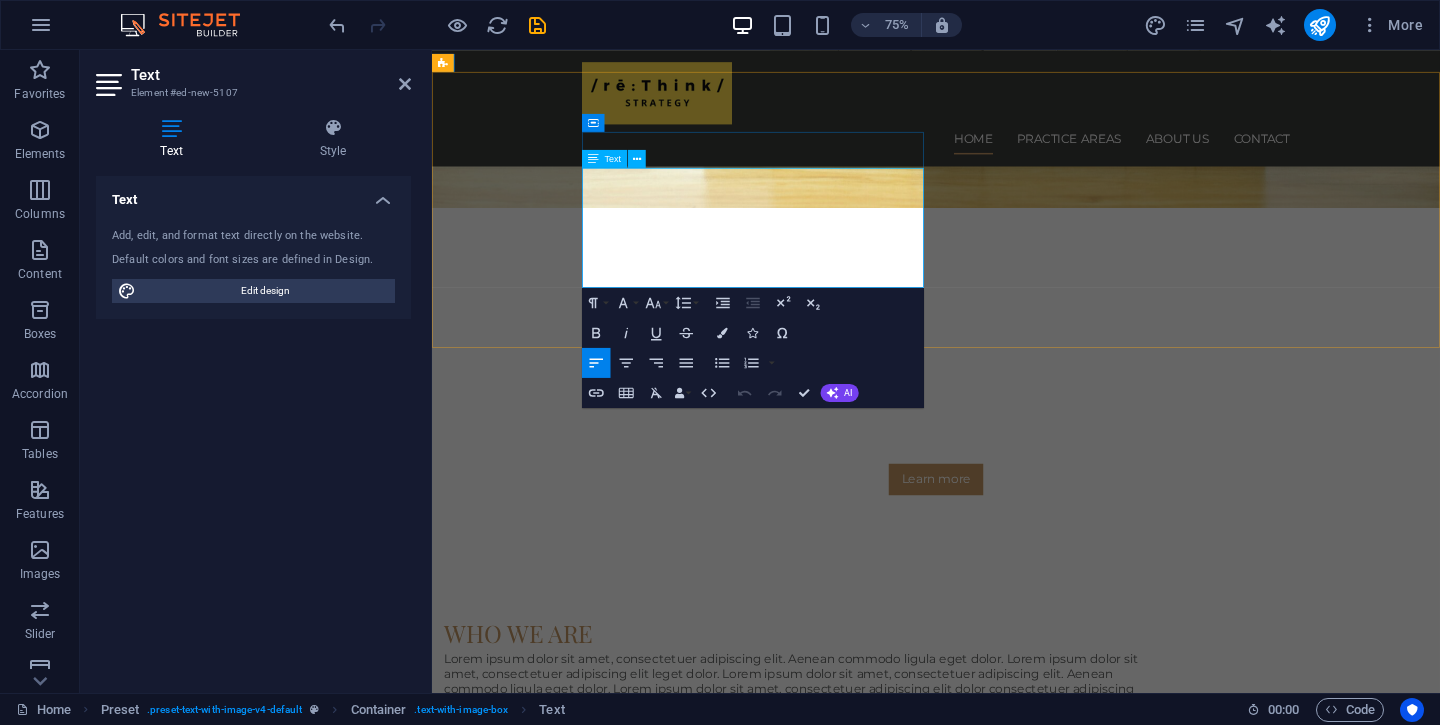click on "Lorem ipsum dolor sit amet, consectetuer adipiscing elit. Aenean commodo ligula eget dolor. Lorem ipsum dolor sit amet, consectetuer adipiscing elit leget dolor. Lorem ipsum dolor sit amet, consectetuer adipiscing elit. Aenean commodo ligula eget dolor. Lorem ipsum dolor sit amet, consectetuer adipiscing elit dolor consectetuer adipiscing elit leget dolor. Lorem elit saget ipsum dolor sit amet, consectetuer." at bounding box center [920, 892] 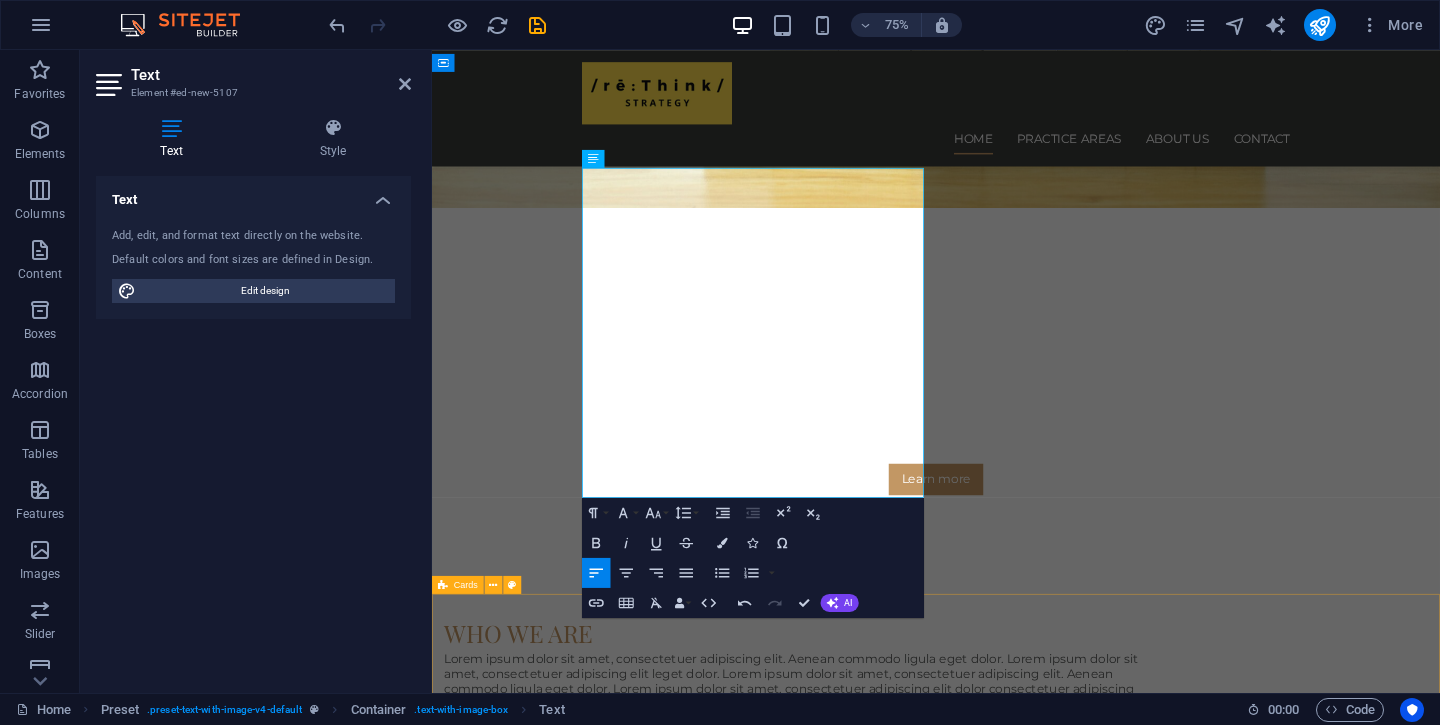 click on "Headline Lorem ipsum dolor sit amet, consectetuer adipiscing elit. Aenean commodo ligula eget dolor. Lorem ipsum dolor sit amet. Headline Lorem ipsum dolor sit amet, consectetuer adipiscing elit. Aenean commodo ligula eget dolor. Lorem ipsum dolor sit amet. Headline Lorem ipsum dolor sit amet, consectetuer adipiscing elit. Aenean commodo ligula eget dolor. Lorem ipsum dolor sit amet. Headline Lorem ipsum dolor sit amet, consectetuer adipiscing elit. Aenean commodo ligula eget dolor. Lorem ipsum dolor sit amet. Headline Lorem ipsum dolor sit amet, consectetuer adipiscing elit. Aenean commodo ligula eget dolor. Lorem ipsum dolor sit amet. Headline Lorem ipsum dolor sit amet, consectetuer adipiscing elit. Aenean commodo ligula eget dolor. Lorem ipsum dolor sit amet." at bounding box center (1104, 3124) 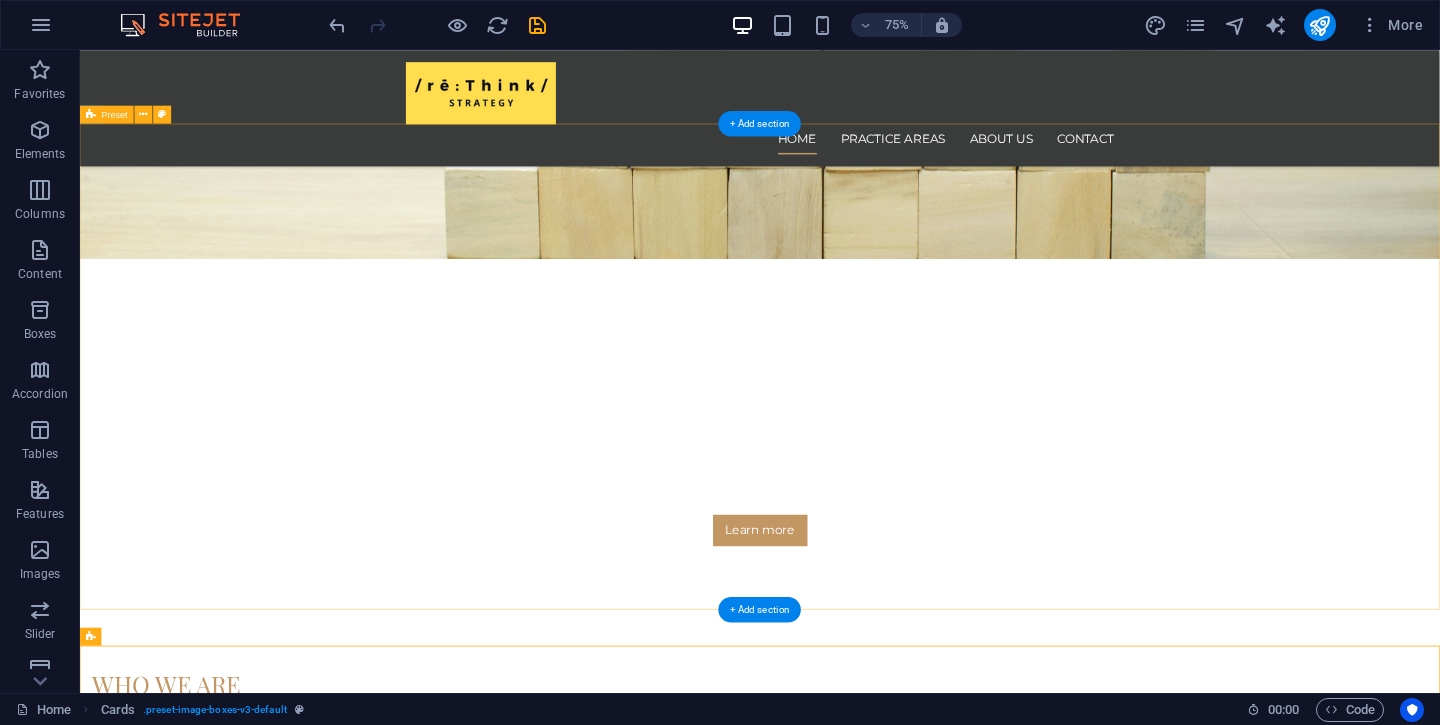scroll, scrollTop: 513, scrollLeft: 0, axis: vertical 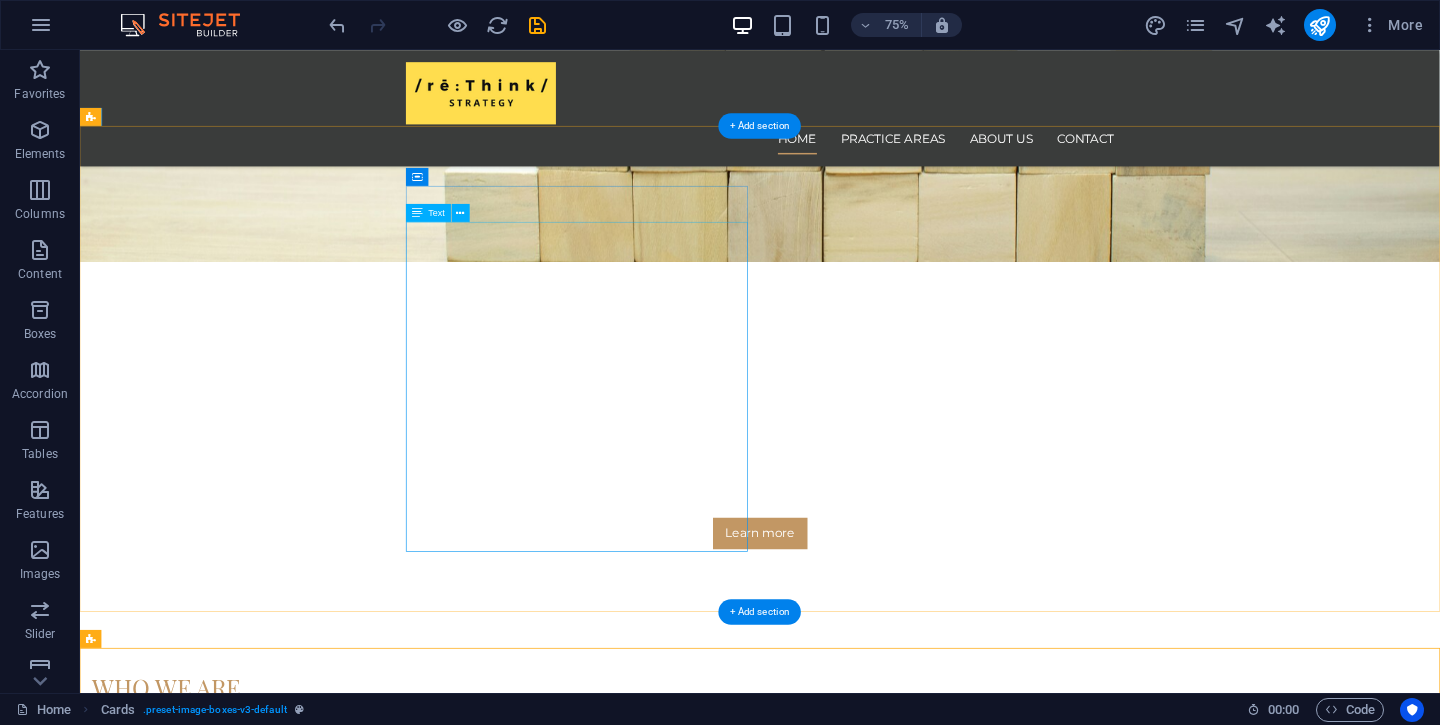 click on "Lorem ipsum dolor sit amet, consectetuer adipiscing elit. Aenean commodo ligula eget dolor. Lorem ipsum dolor sit amet, consectetuer adipiscing elit leget dolor. Lorem ipsum dolor sit amet, consectetuer adipiscing elit. Aenean commodo ligula eget dolor. Lorem ipsum dolor sit amet, consectetuer adipiscing elit dolor consectetuer adipiscing elit leget dolor. Lorem elit saget ipsum dolor sit amet, consectetuer." at bounding box center (568, 1104) 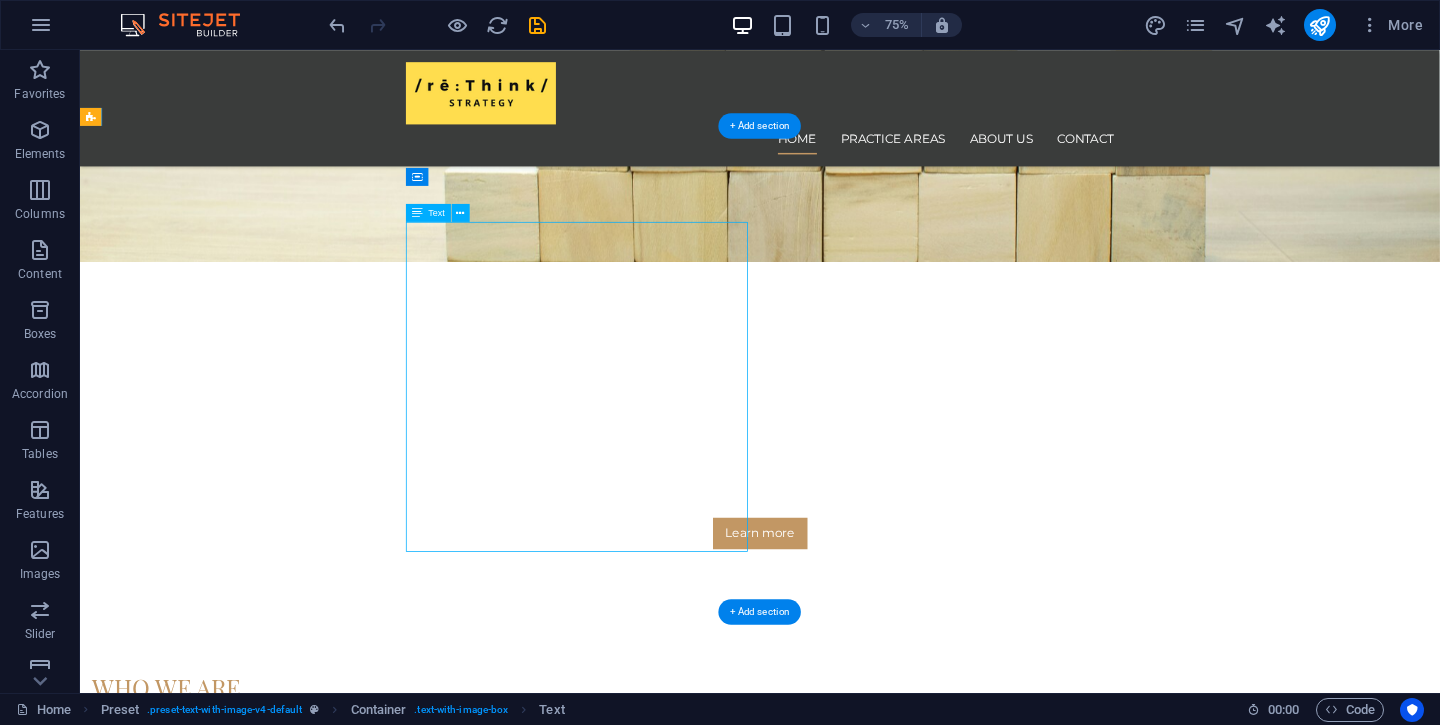 click on "Lorem ipsum dolor sit amet, consectetuer adipiscing elit. Aenean commodo ligula eget dolor. Lorem ipsum dolor sit amet, consectetuer adipiscing elit leget dolor. Lorem ipsum dolor sit amet, consectetuer adipiscing elit. Aenean commodo ligula eget dolor. Lorem ipsum dolor sit amet, consectetuer adipiscing elit dolor consectetuer adipiscing elit leget dolor. Lorem elit saget ipsum dolor sit amet, consectetuer." at bounding box center (568, 1104) 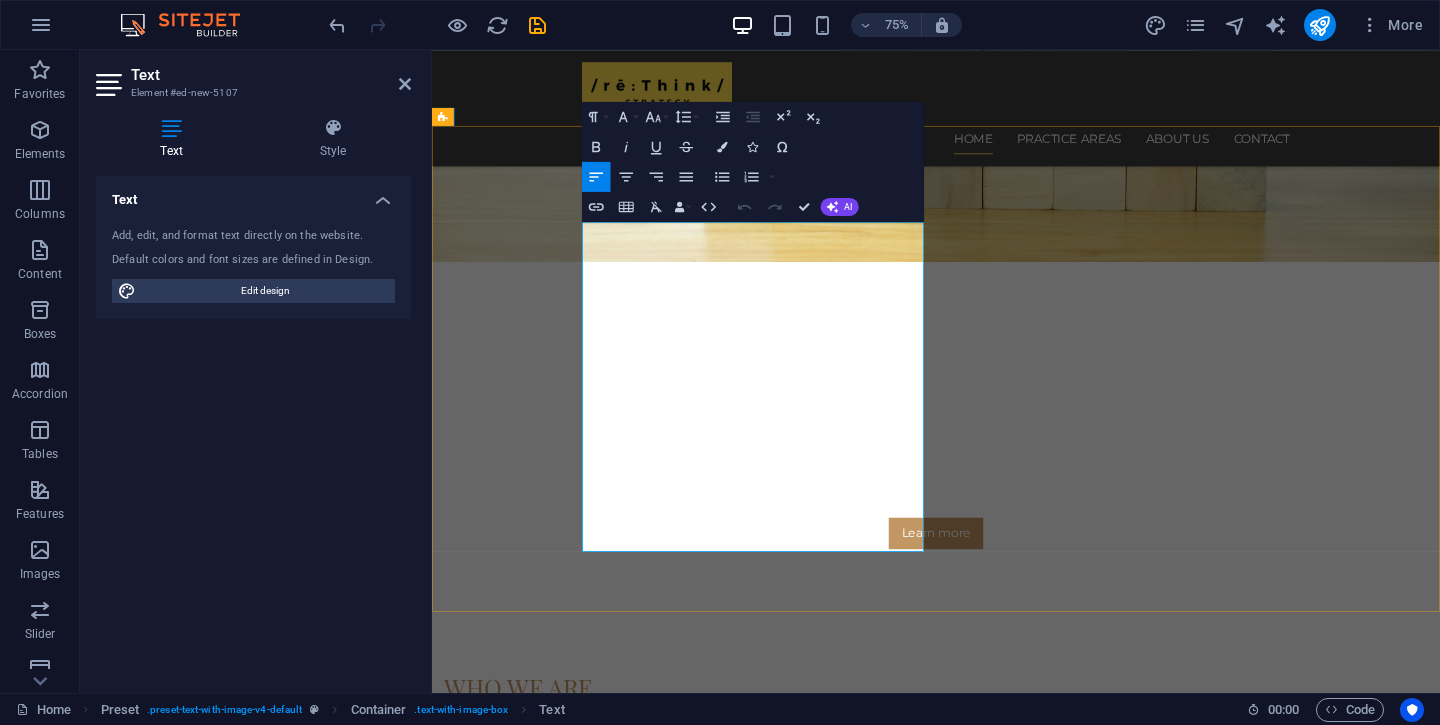 click at bounding box center (920, 1174) 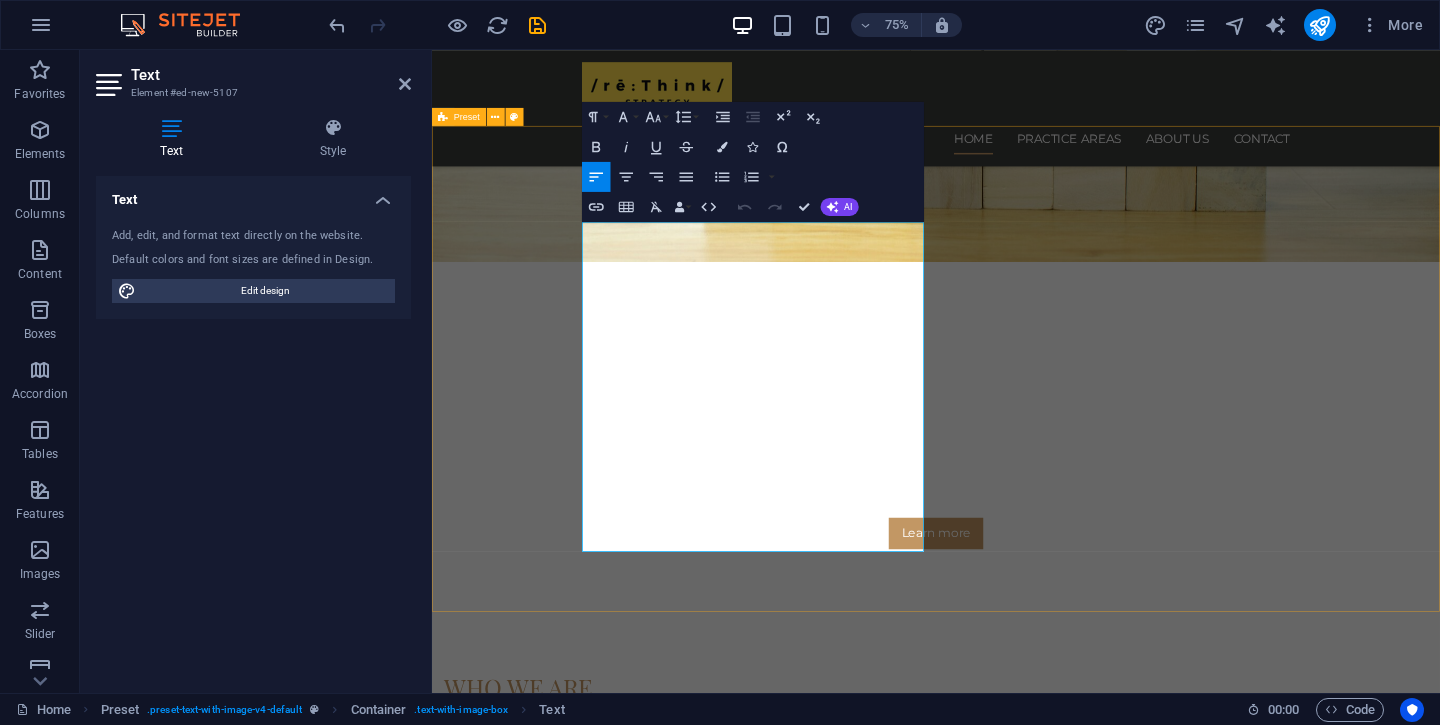 click on "Who we are Lorem ipsum dolor sit amet, consectetuer adipiscing elit. Aenean commodo ligula eget dolor. Lorem ipsum dolor sit amet, consectetuer adipiscing elit leget dolor. Lorem ipsum dolor sit amet, consectetuer adipiscing elit. Aenean commodo ligula eget dolor. Lorem ipsum dolor sit amet, consectetuer adipiscing elit dolor consectetuer adipiscing elit leget dolor. Lorem elit saget ipsum dolor sit amet, consectetuer. Drop content here or  Add elements  Paste clipboard" at bounding box center (1104, 1403) 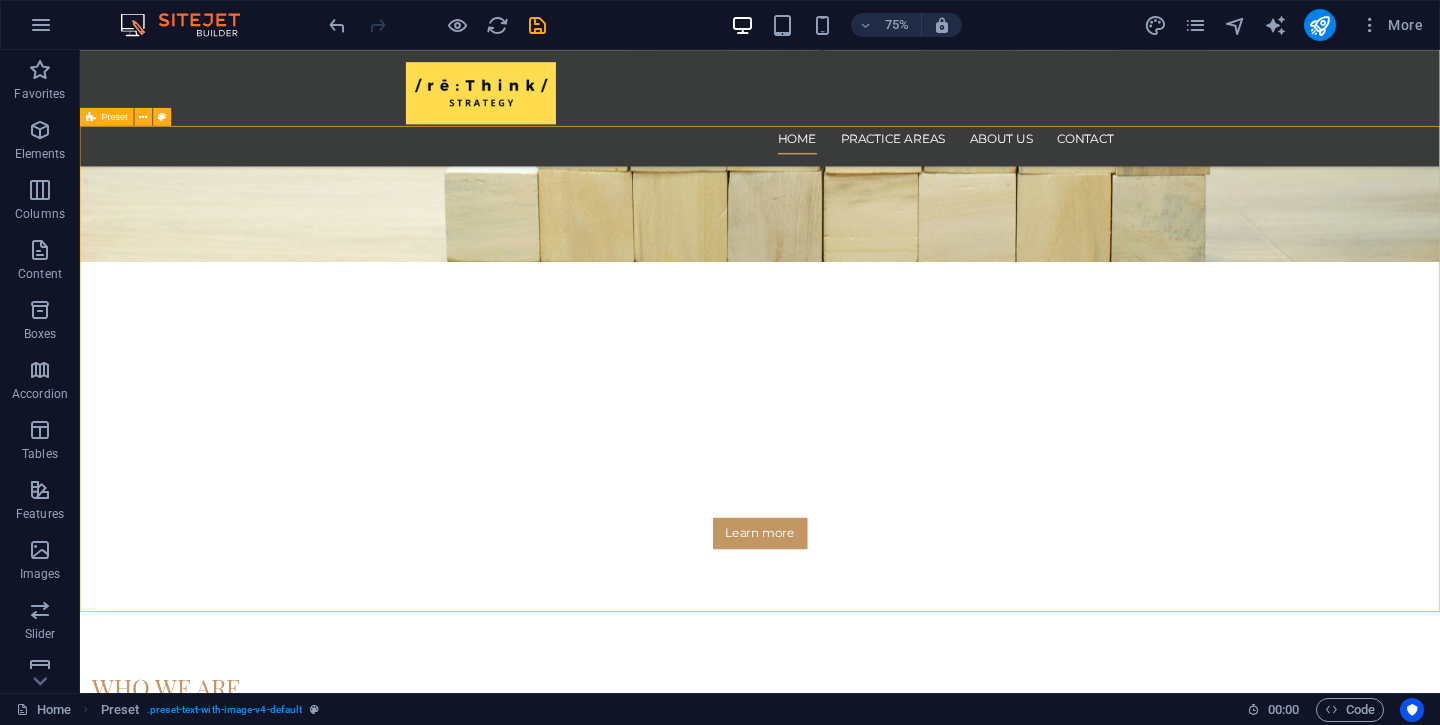 click on "Who we are Lorem ipsum dolor sit amet, consectetuer adipiscing elit. Aenean commodo ligula eget dolor. Lorem ipsum dolor sit amet, consectetuer adipiscing elit leget dolor. Lorem ipsum dolor sit amet, consectetuer adipiscing elit. Aenean commodo ligula eget dolor. Lorem ipsum dolor sit amet, consectetuer adipiscing elit dolor consectetuer adipiscing elit leget dolor. Lorem elit saget ipsum dolor sit amet, consectetuer. Drop content here or  Add elements  Paste clipboard" at bounding box center [986, 1403] 